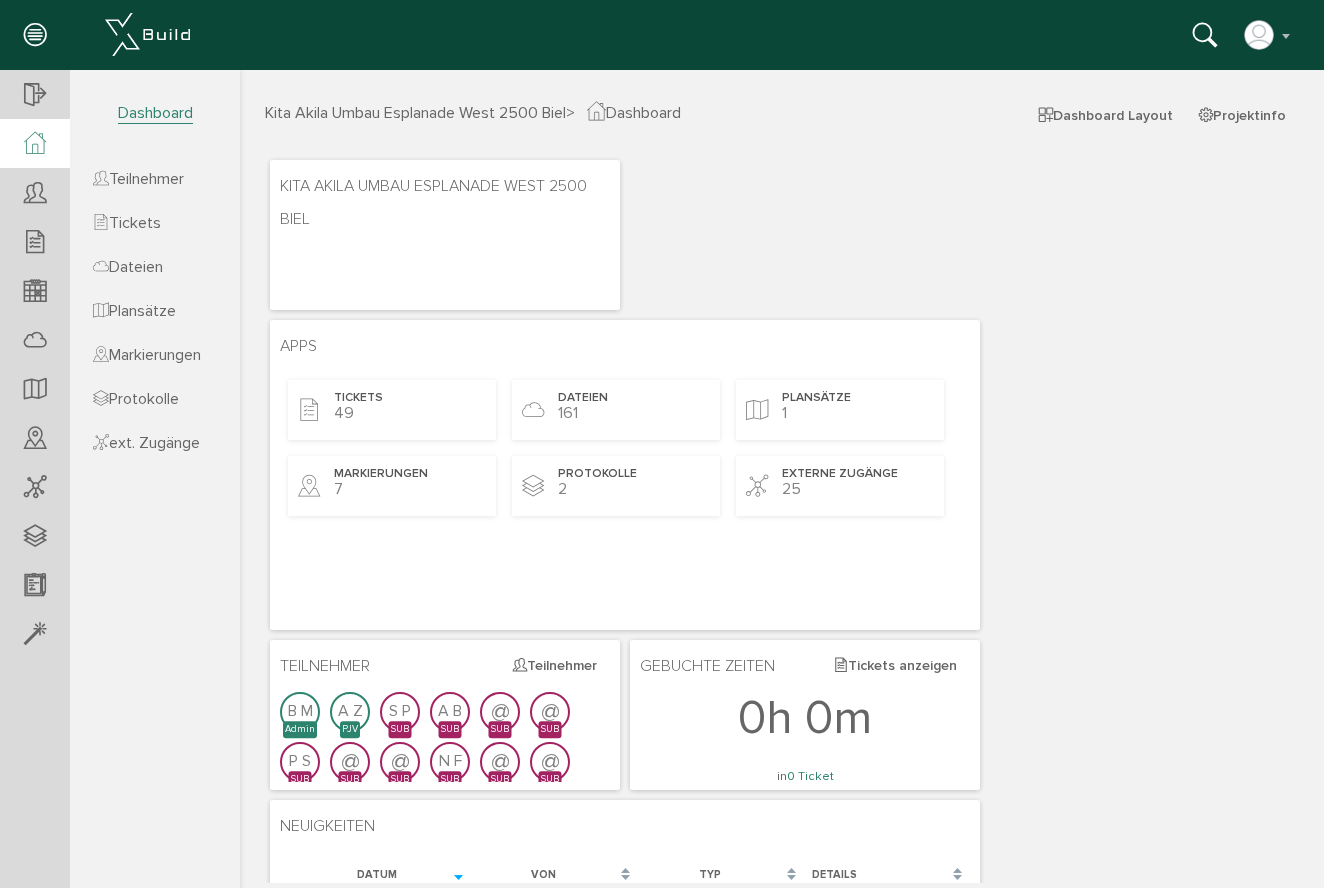 scroll, scrollTop: 0, scrollLeft: 0, axis: both 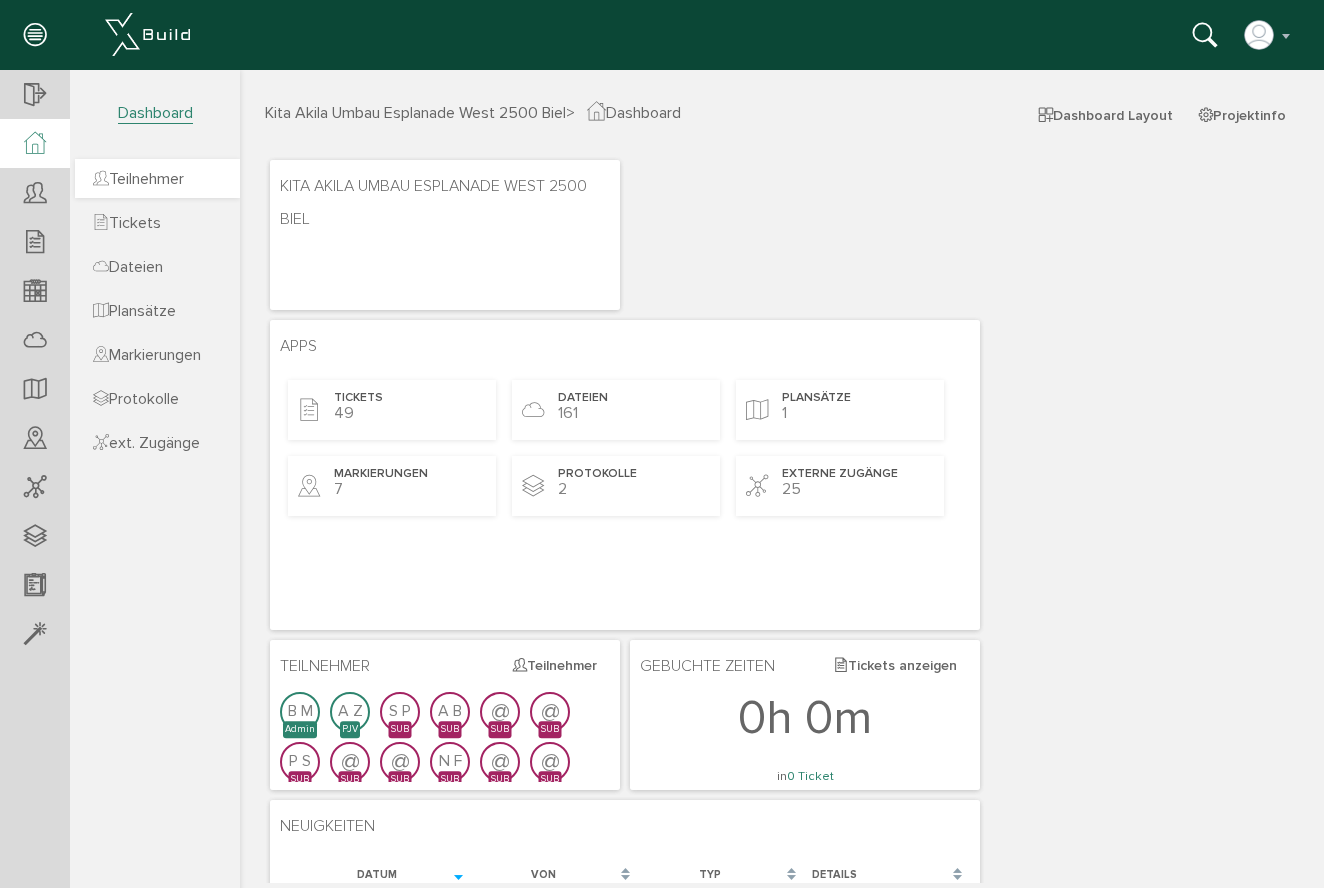 click on "Teilnehmer" at bounding box center [138, 179] 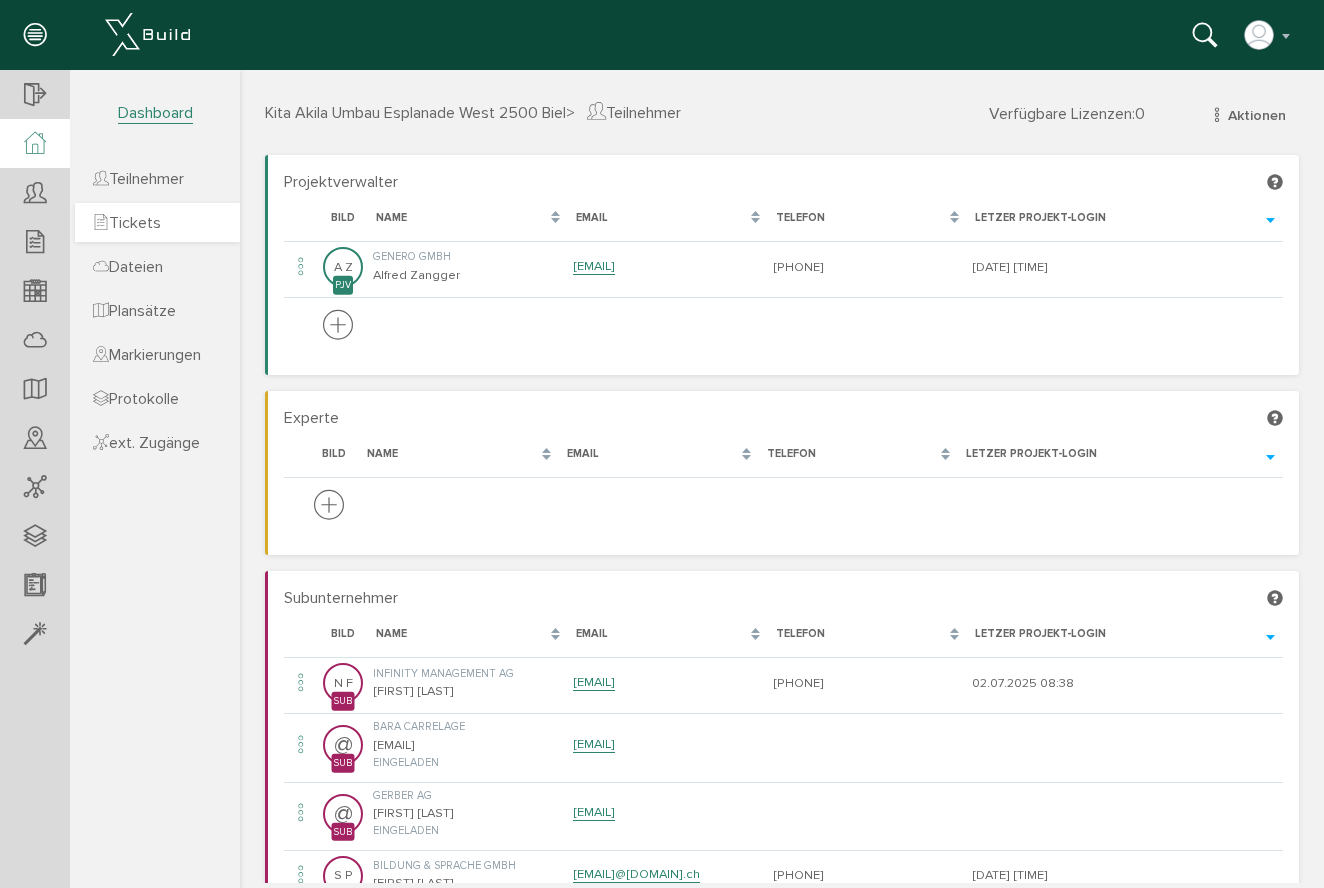 click on "Tickets" at bounding box center (127, 223) 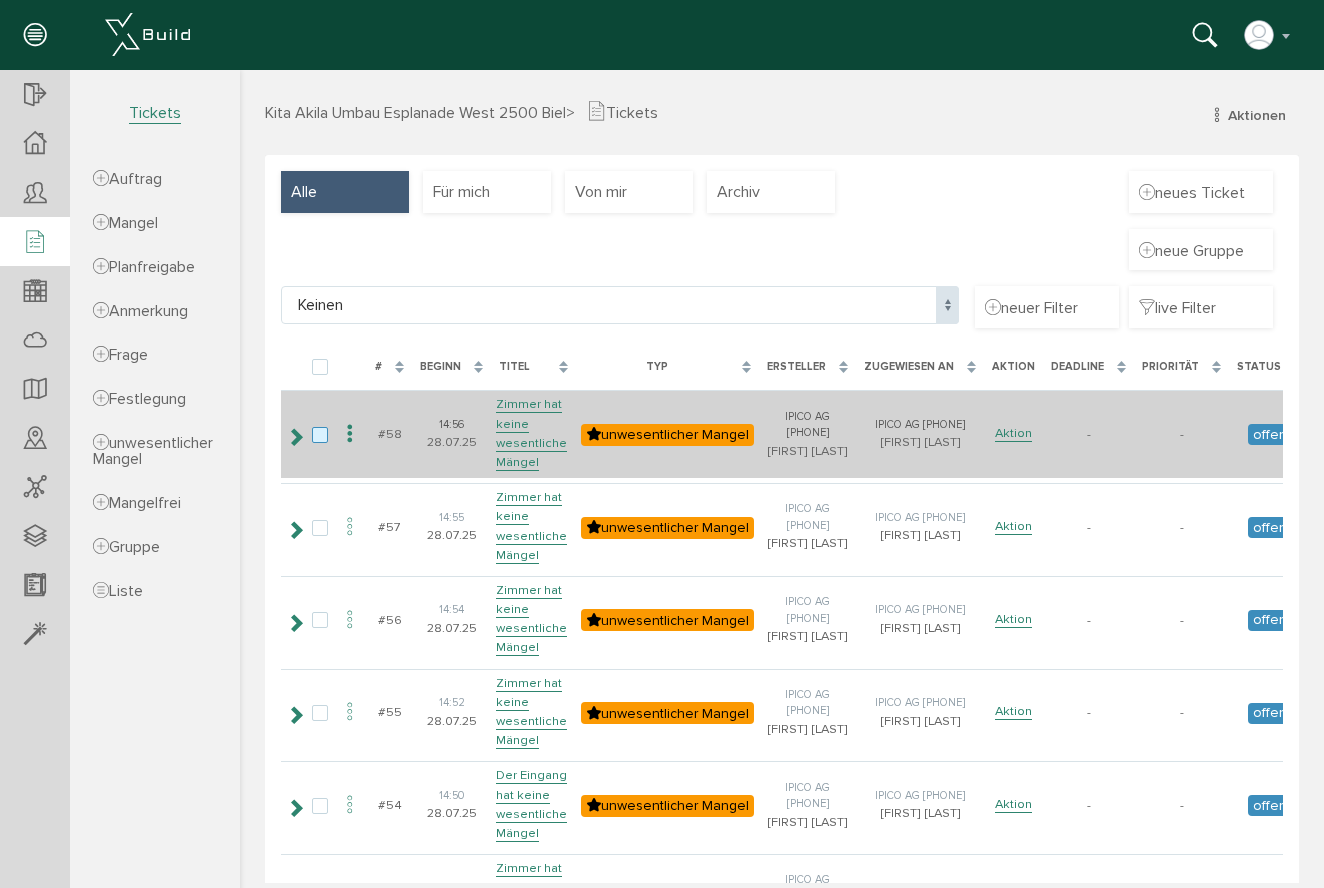click at bounding box center [324, 436] 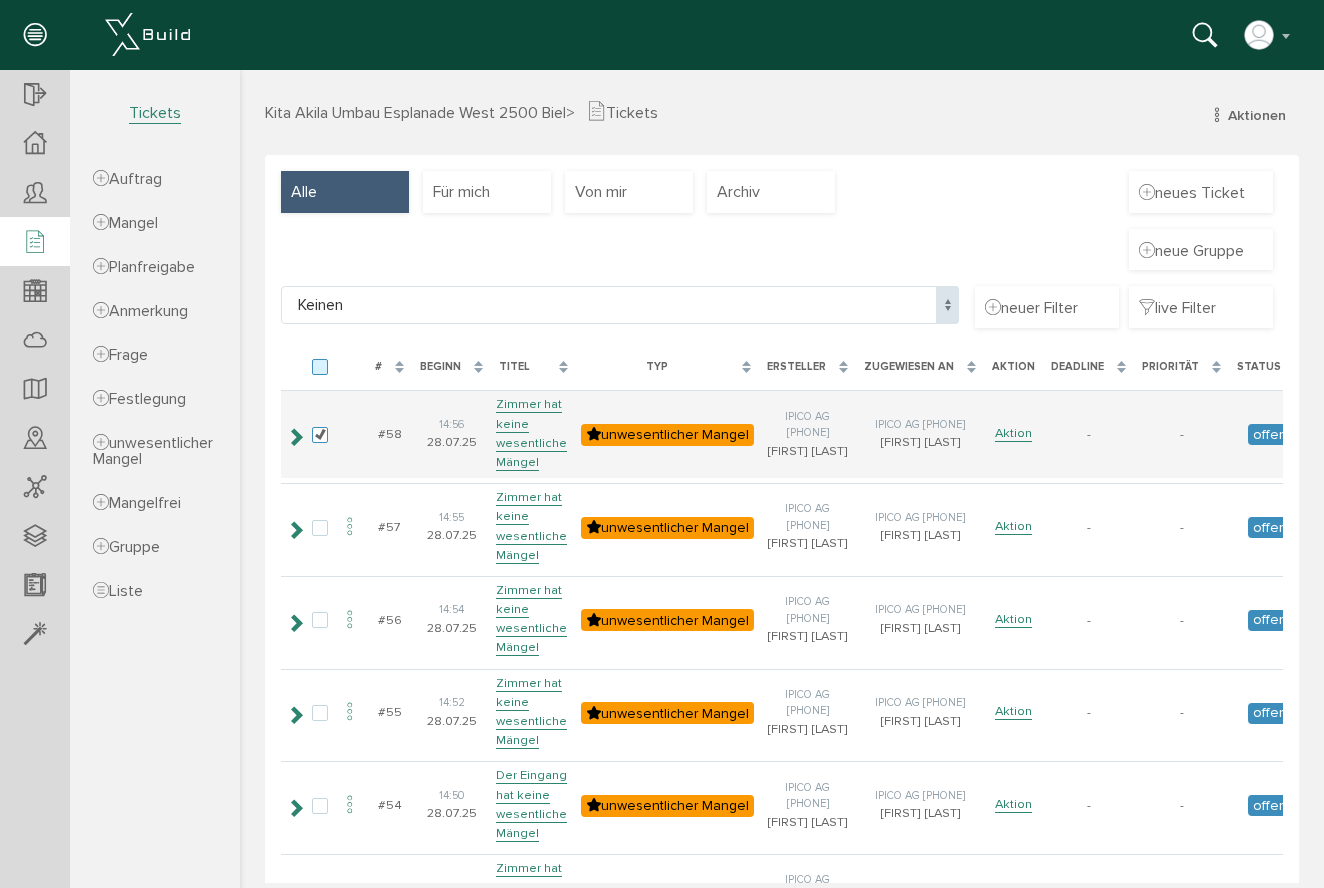 click at bounding box center (324, 368) 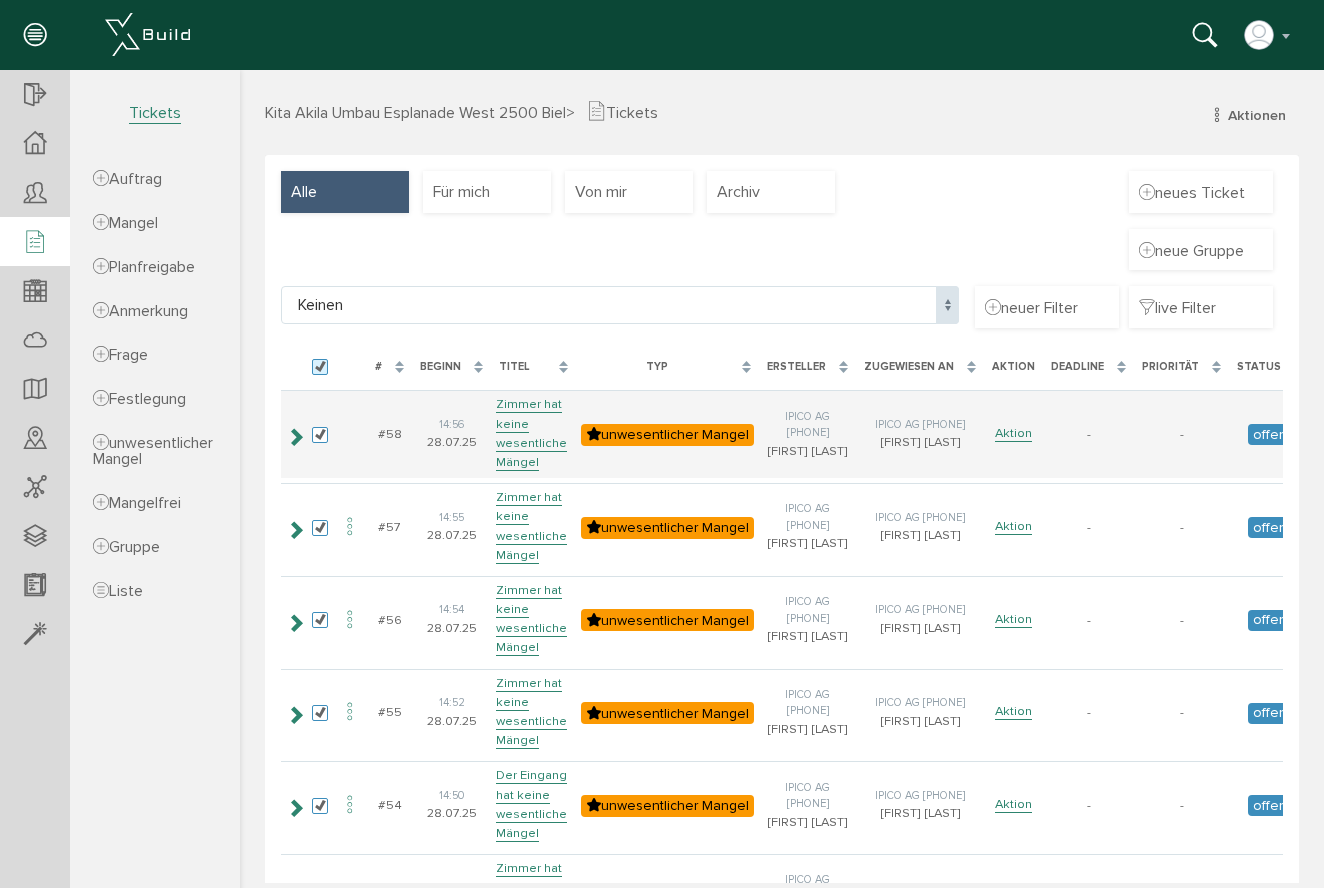 checkbox on "true" 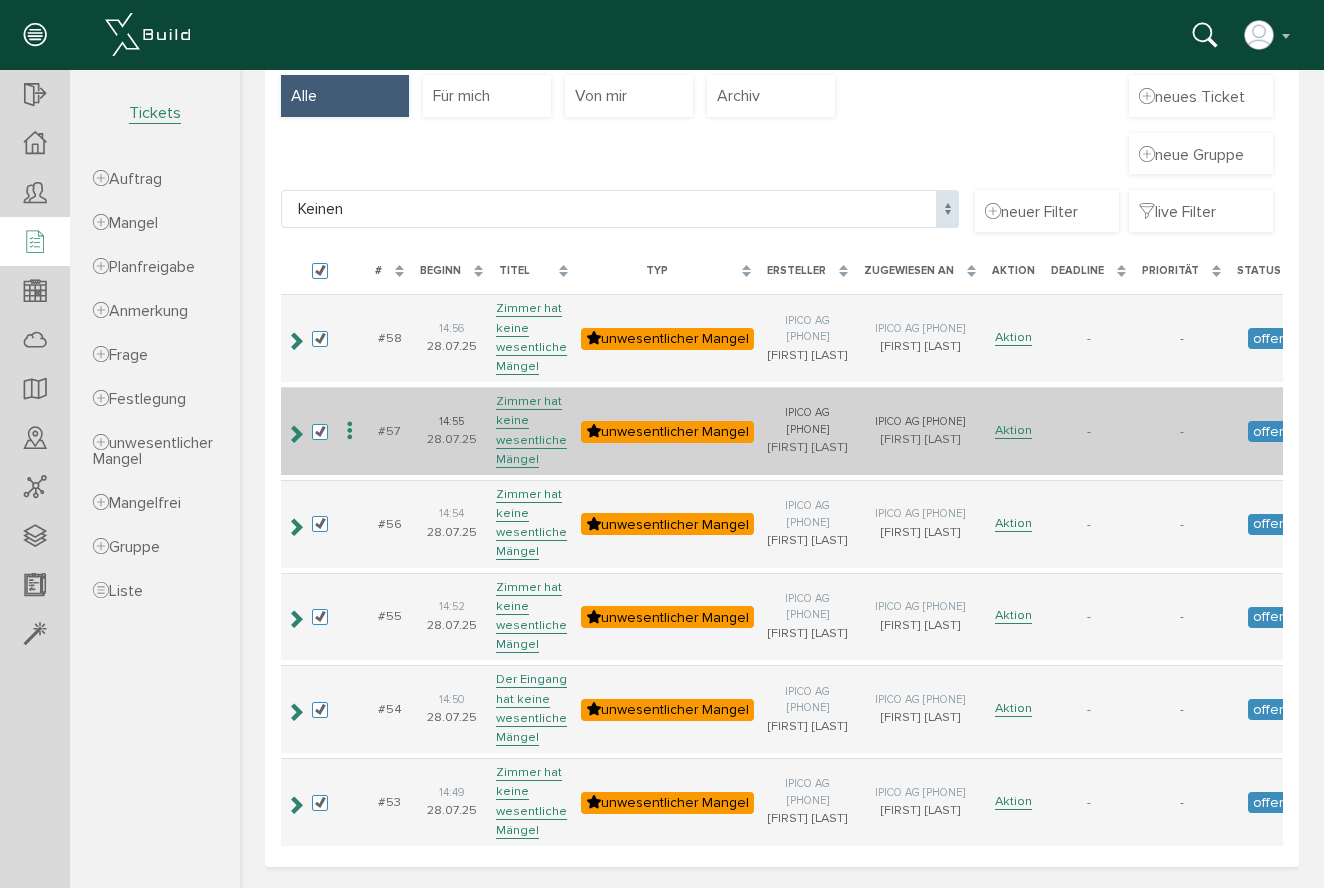 scroll, scrollTop: 0, scrollLeft: 0, axis: both 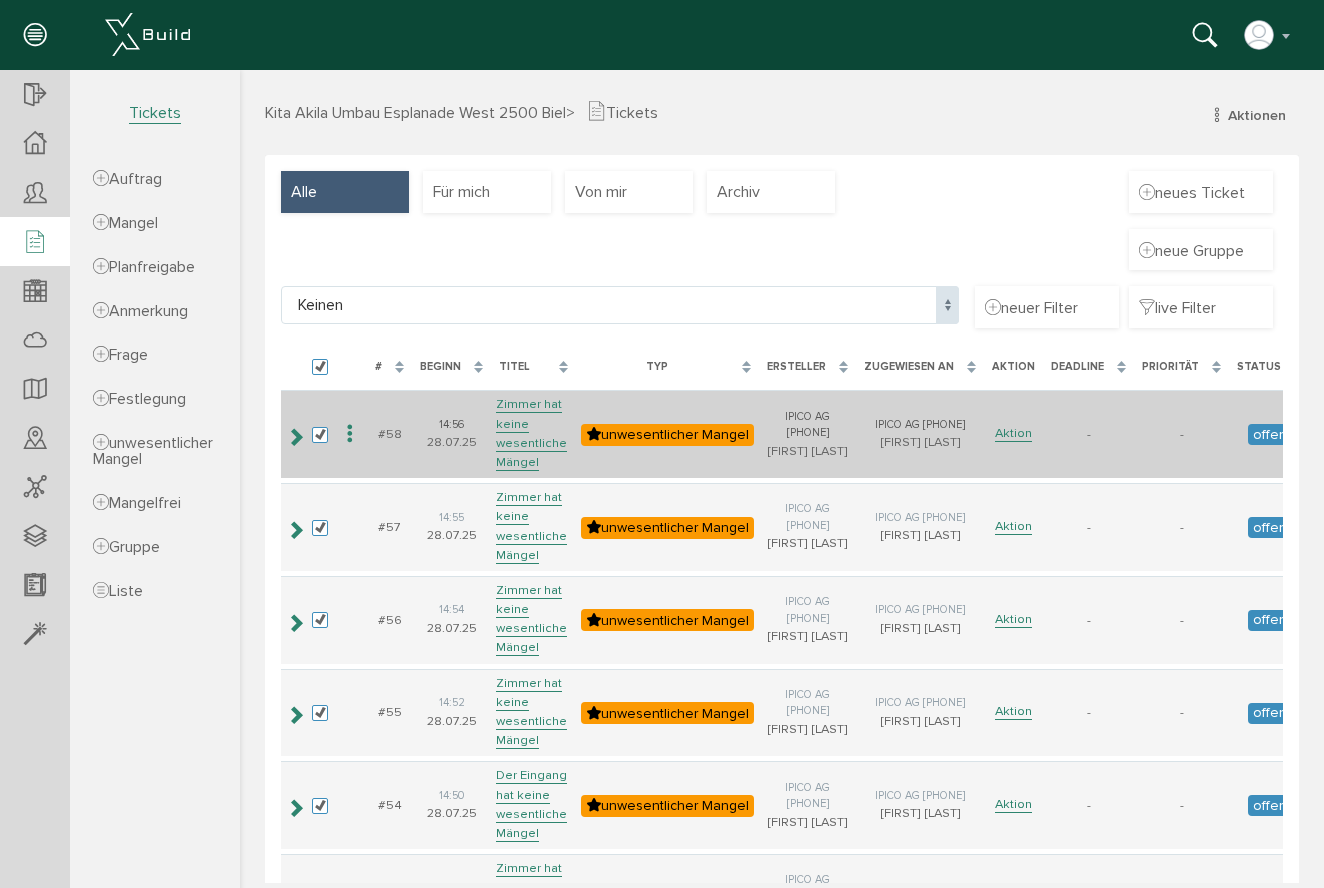 click at bounding box center (350, 434) 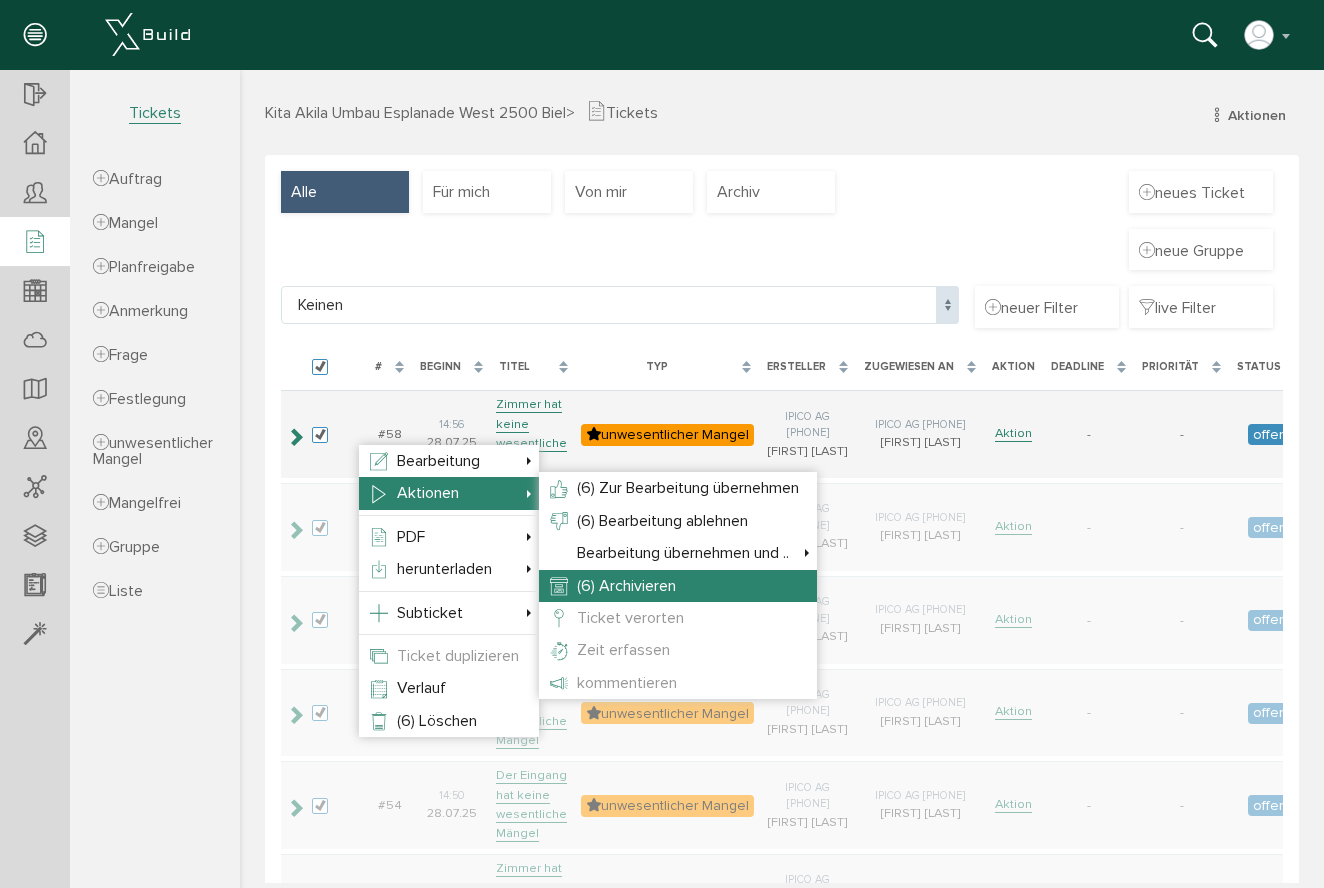 click on "(6) Archivieren" at bounding box center (626, 586) 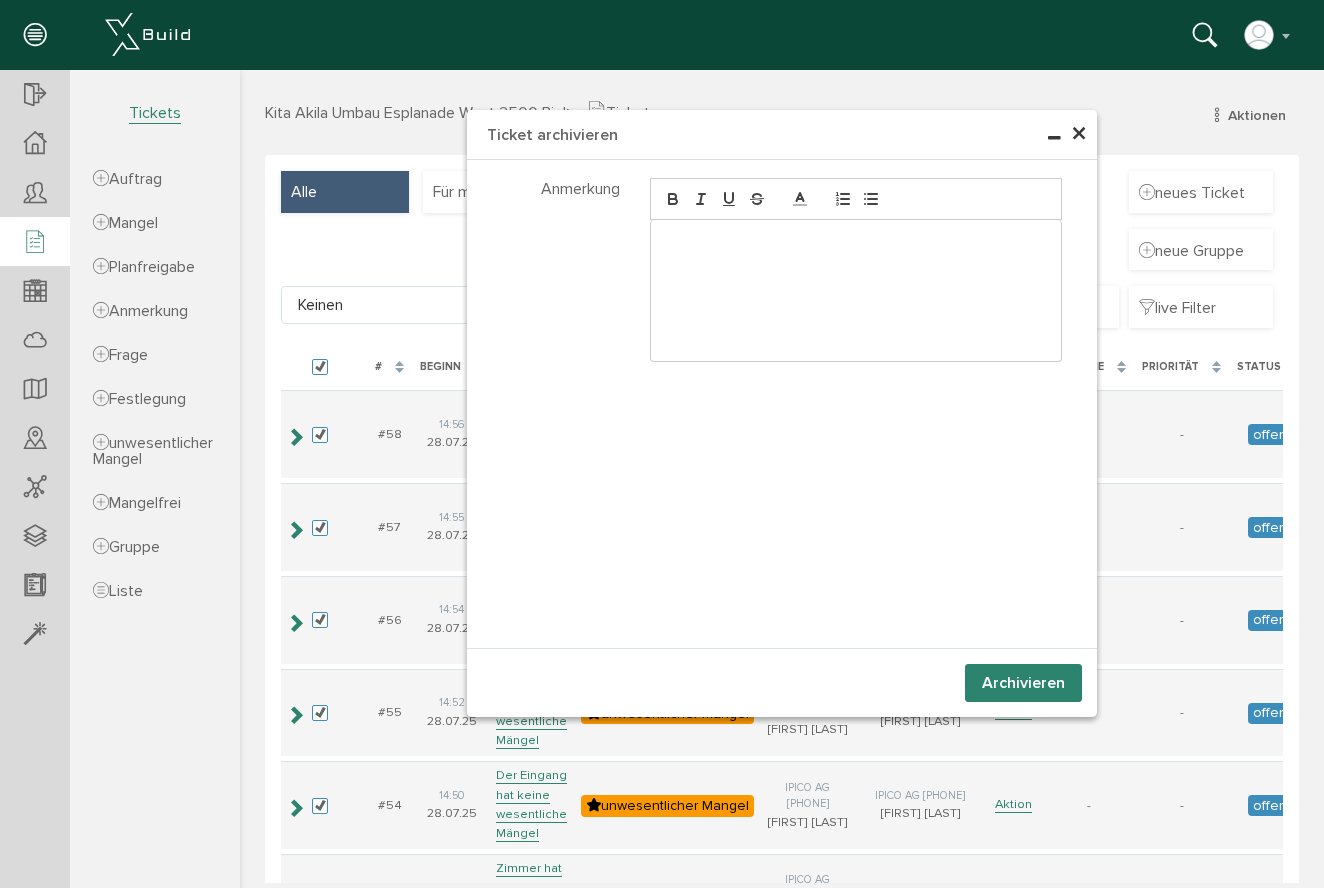 click on "Archivieren" at bounding box center (1023, 683) 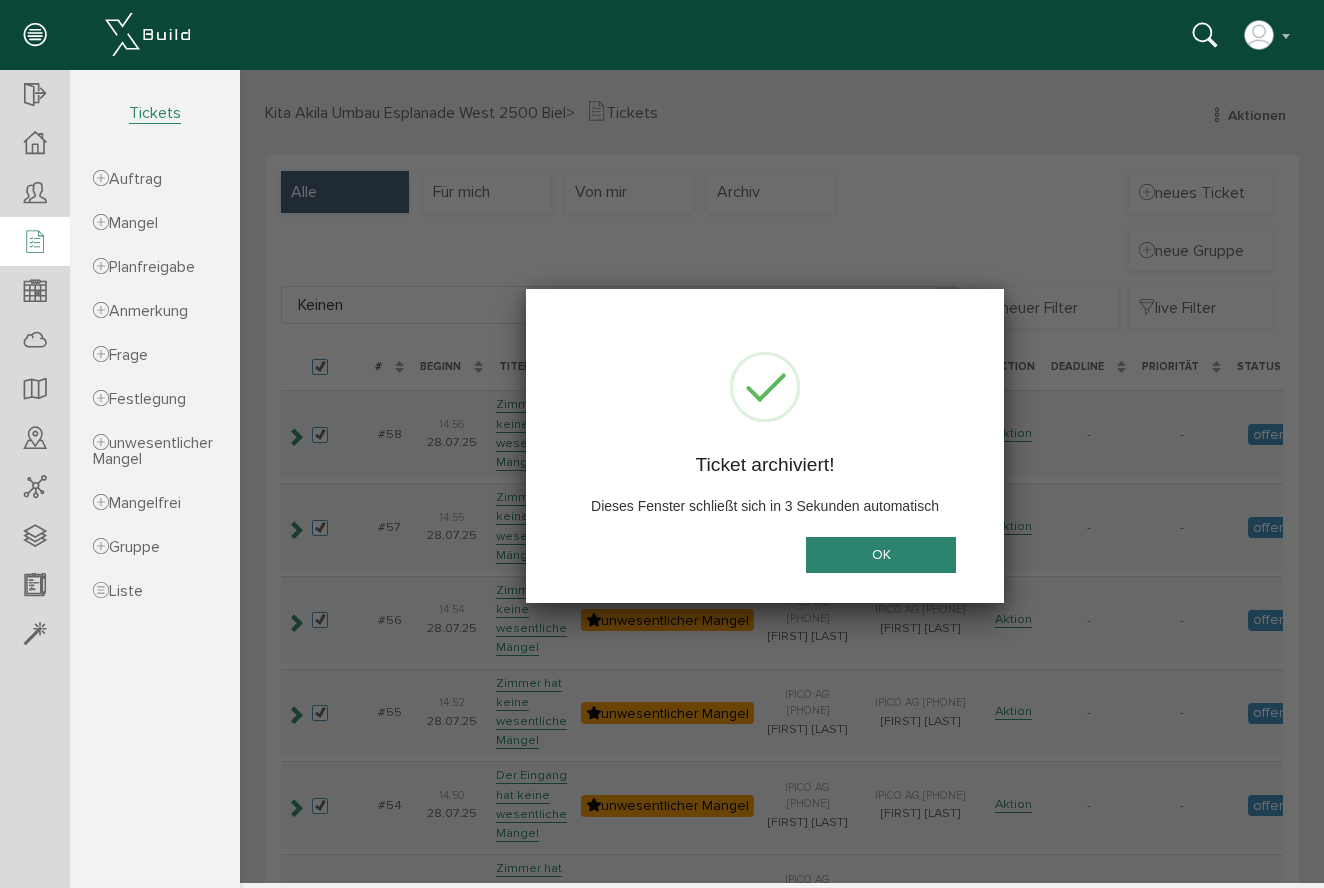 click on "OK" at bounding box center (881, 554) 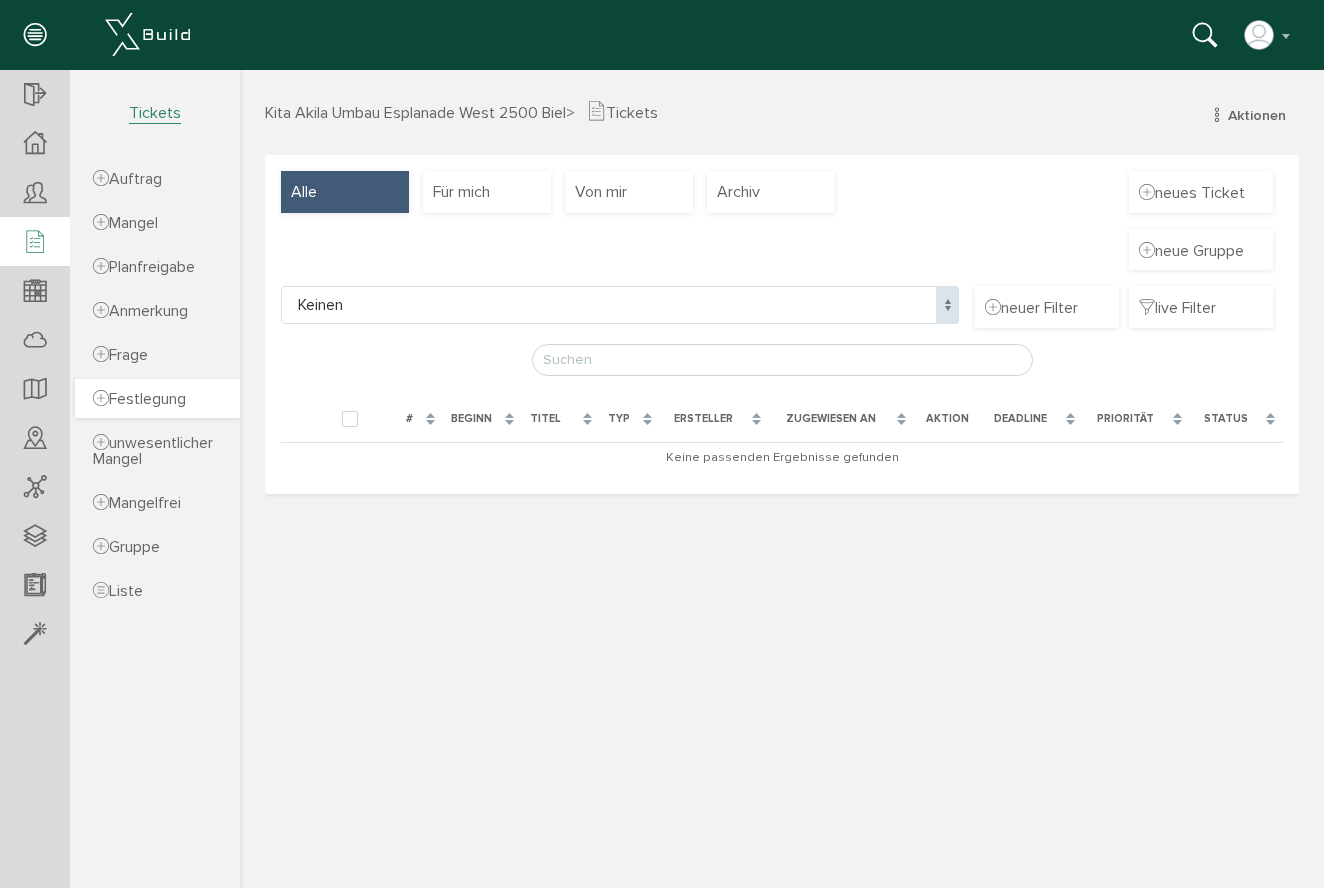 click on "Festlegung" at bounding box center [139, 399] 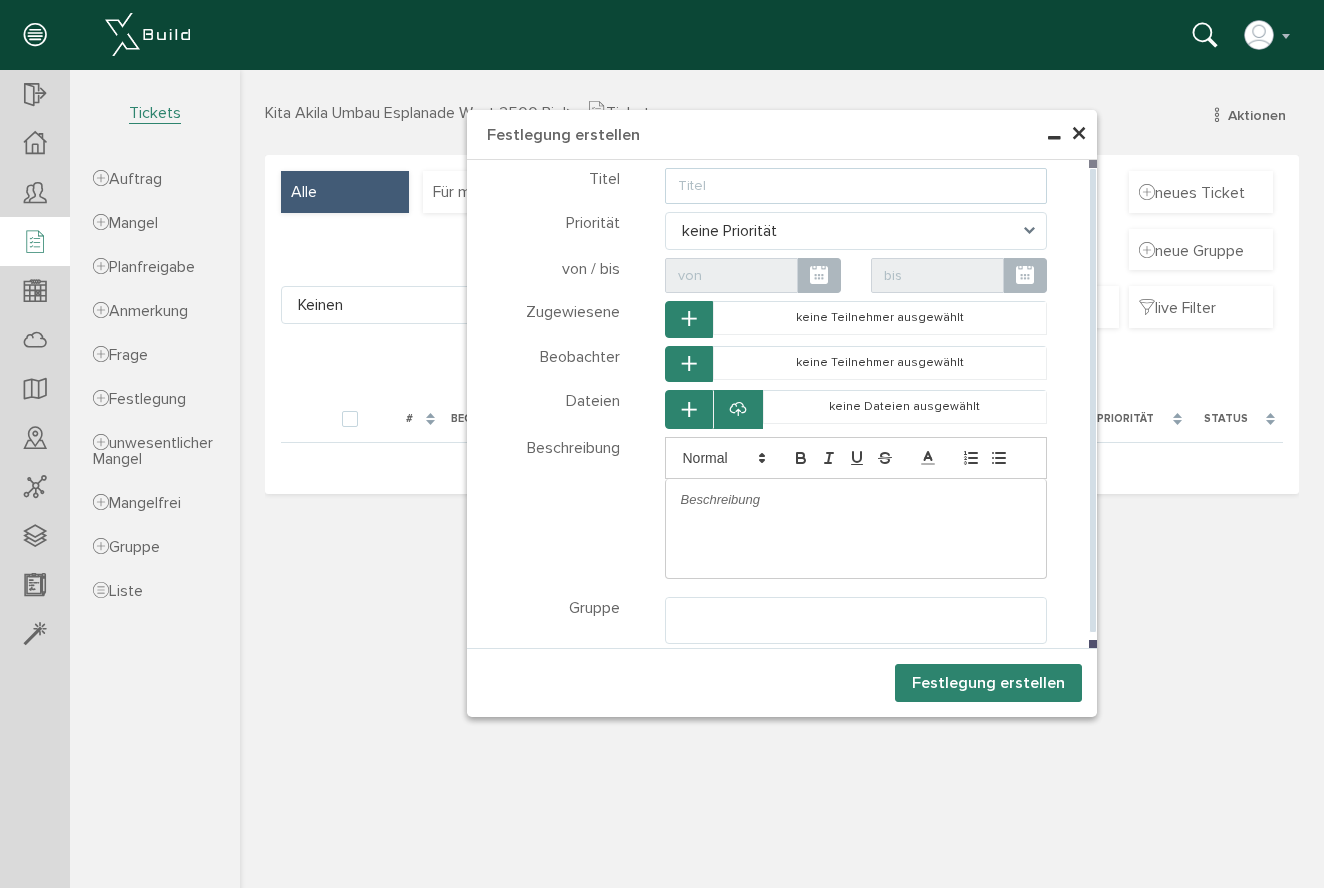 click at bounding box center [856, 186] 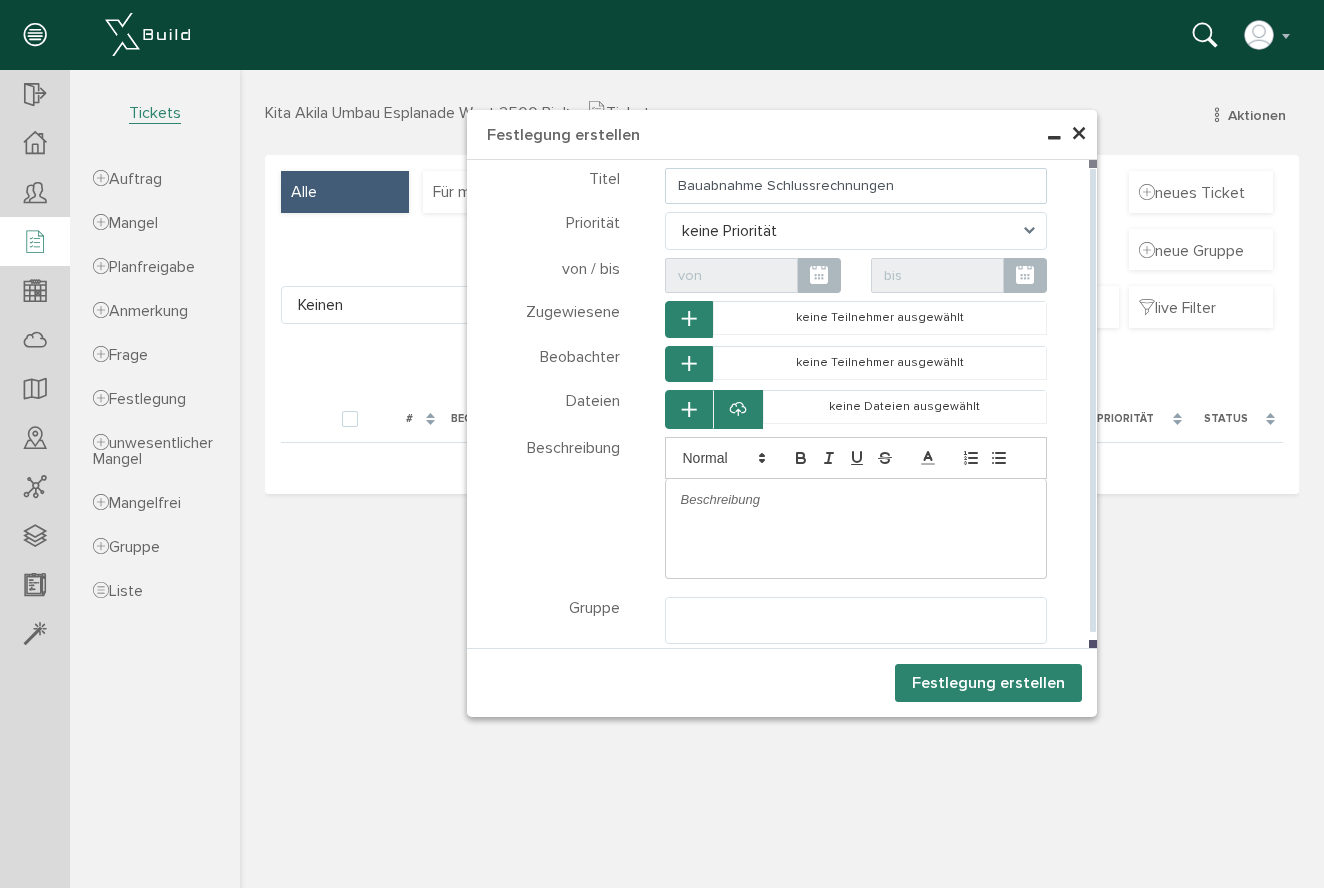 type on "Bauabnahme Schlussrechnungen" 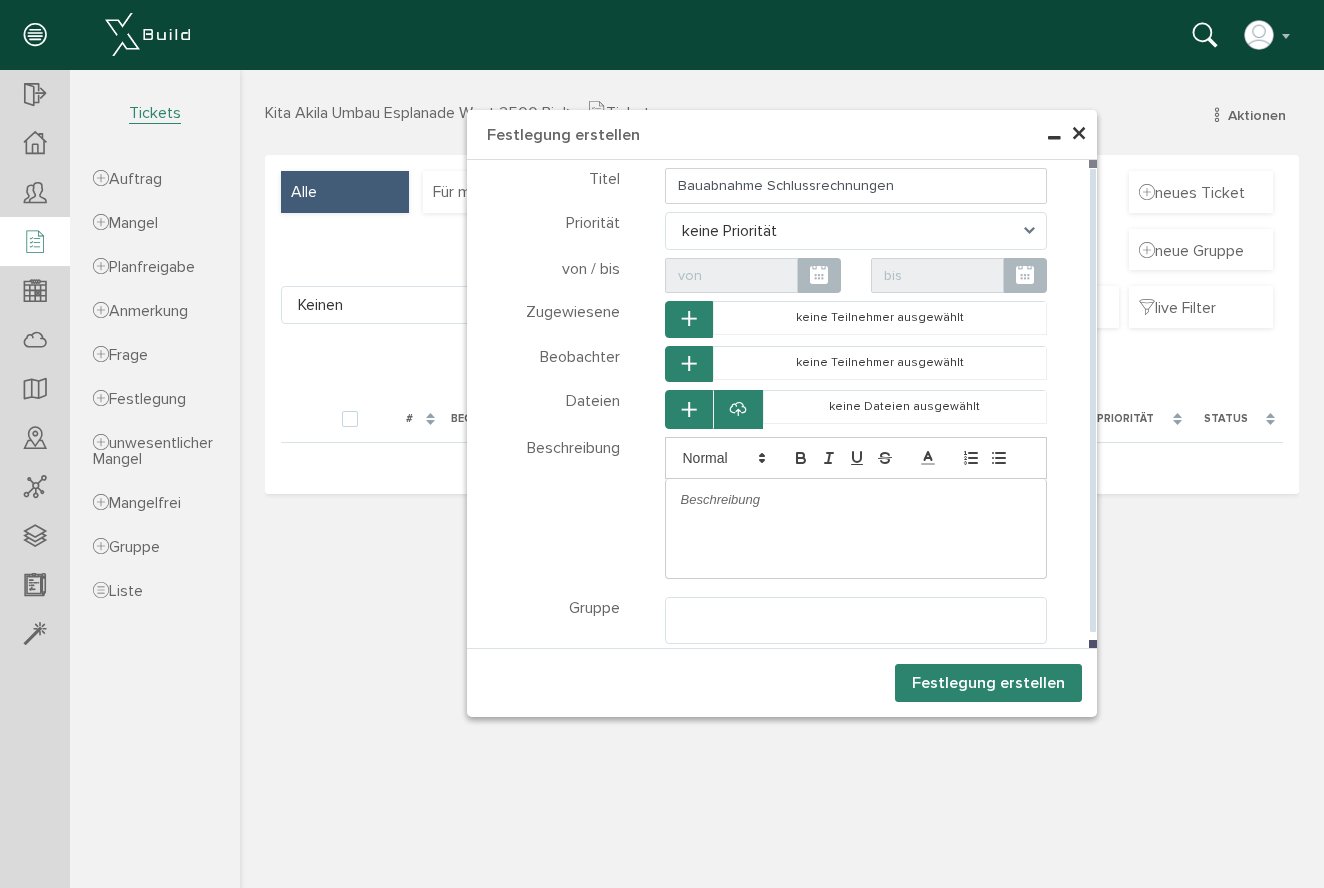 click at bounding box center [1035, 231] 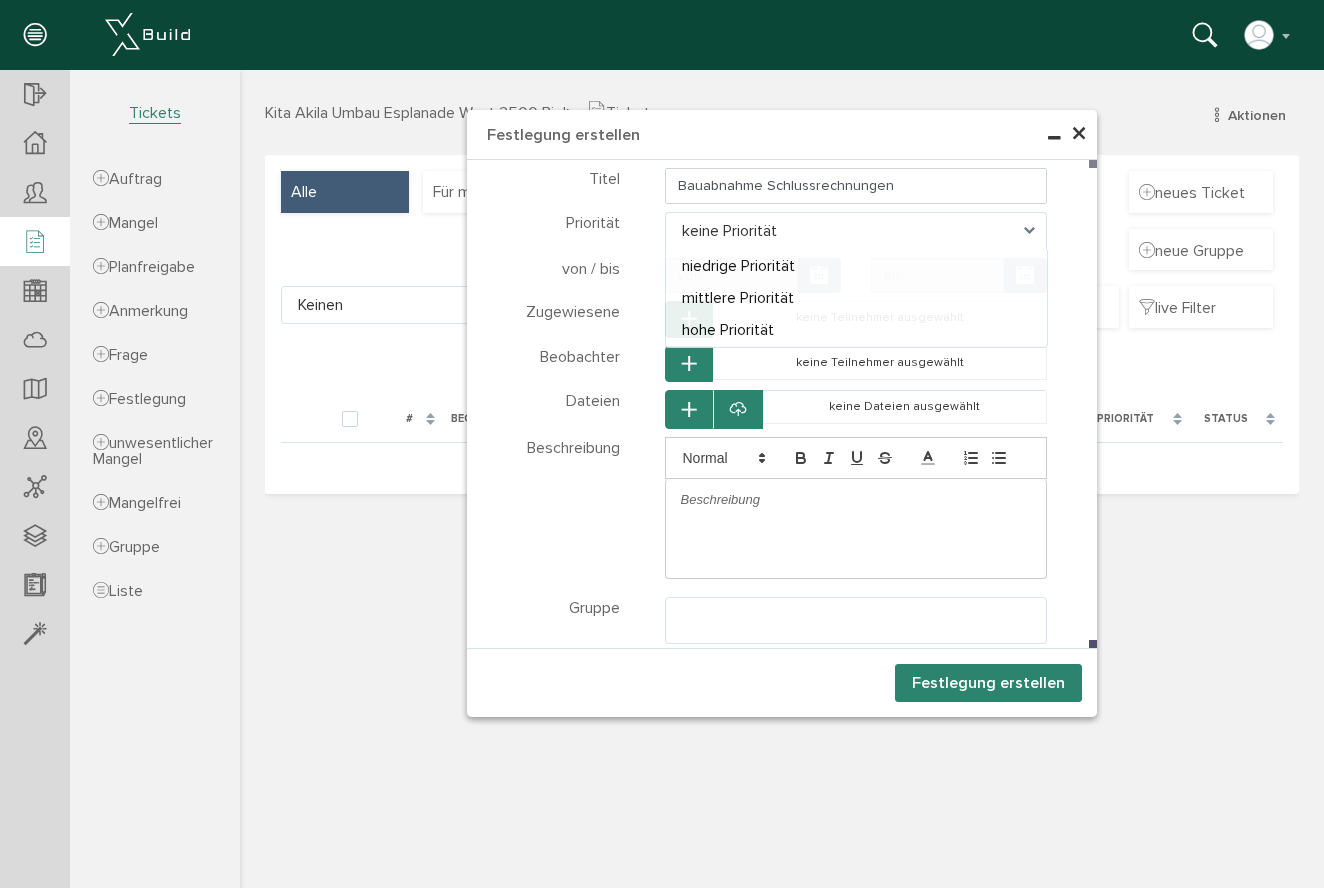 select on "high" 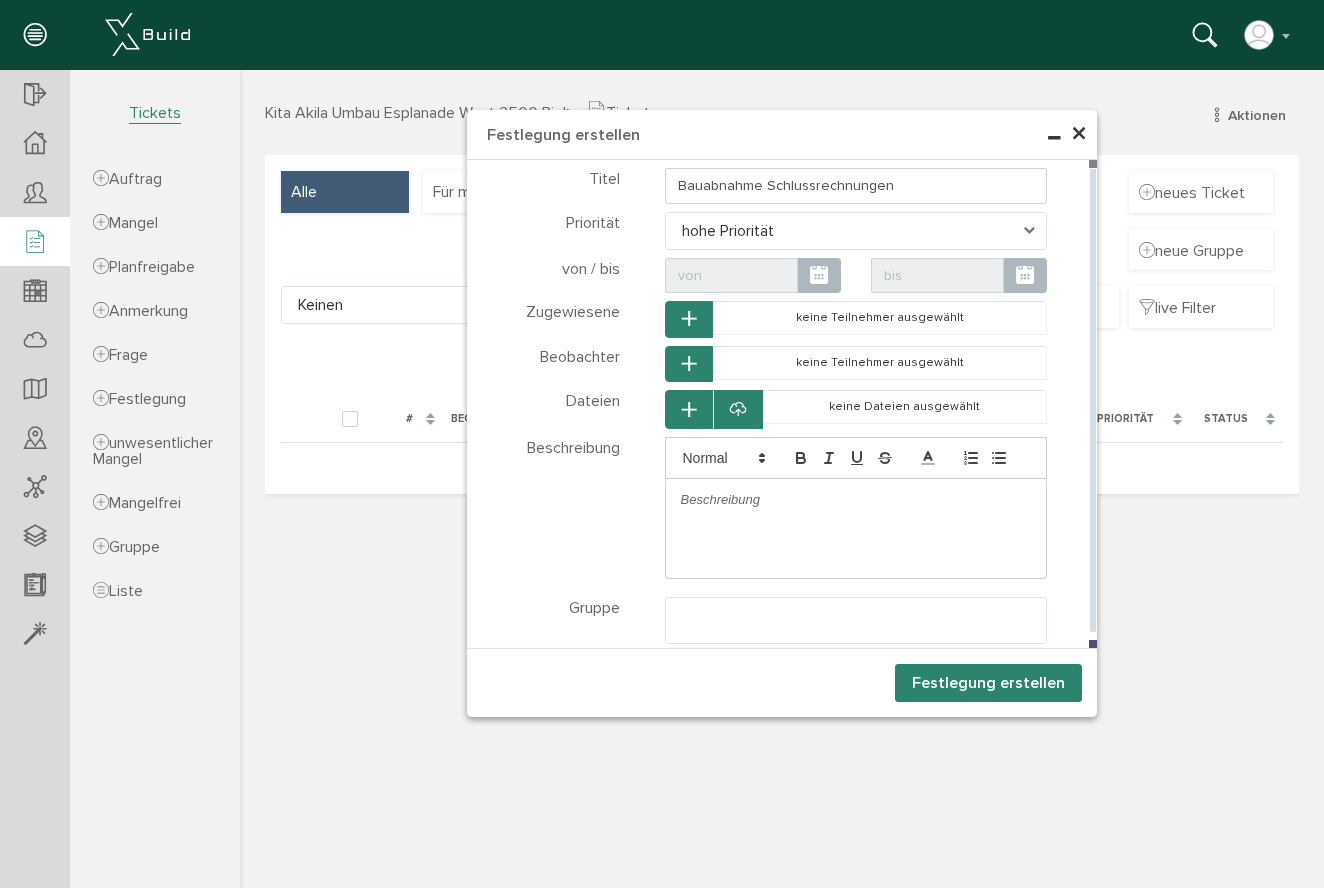 click at bounding box center [689, 319] 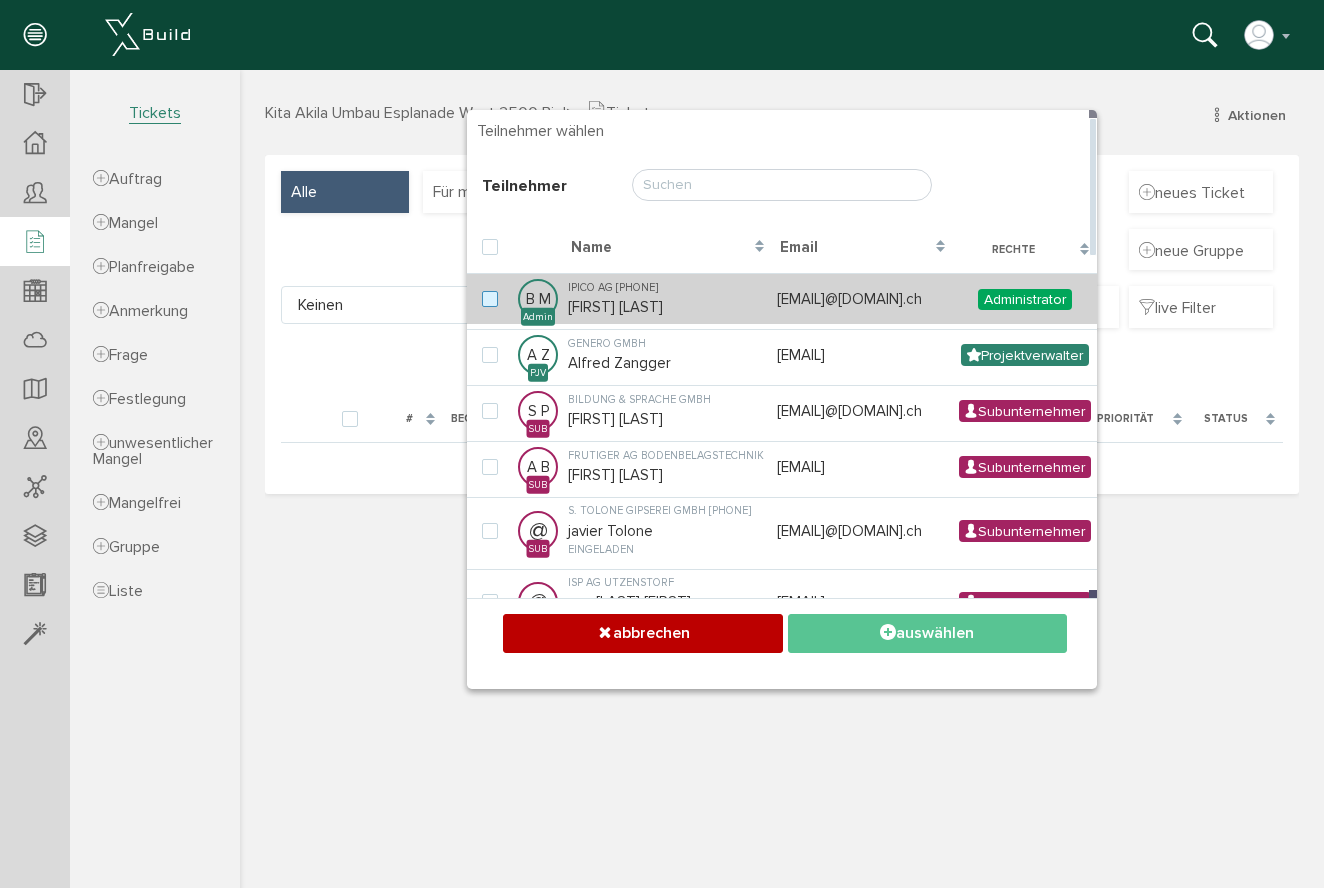 click at bounding box center (494, 300) 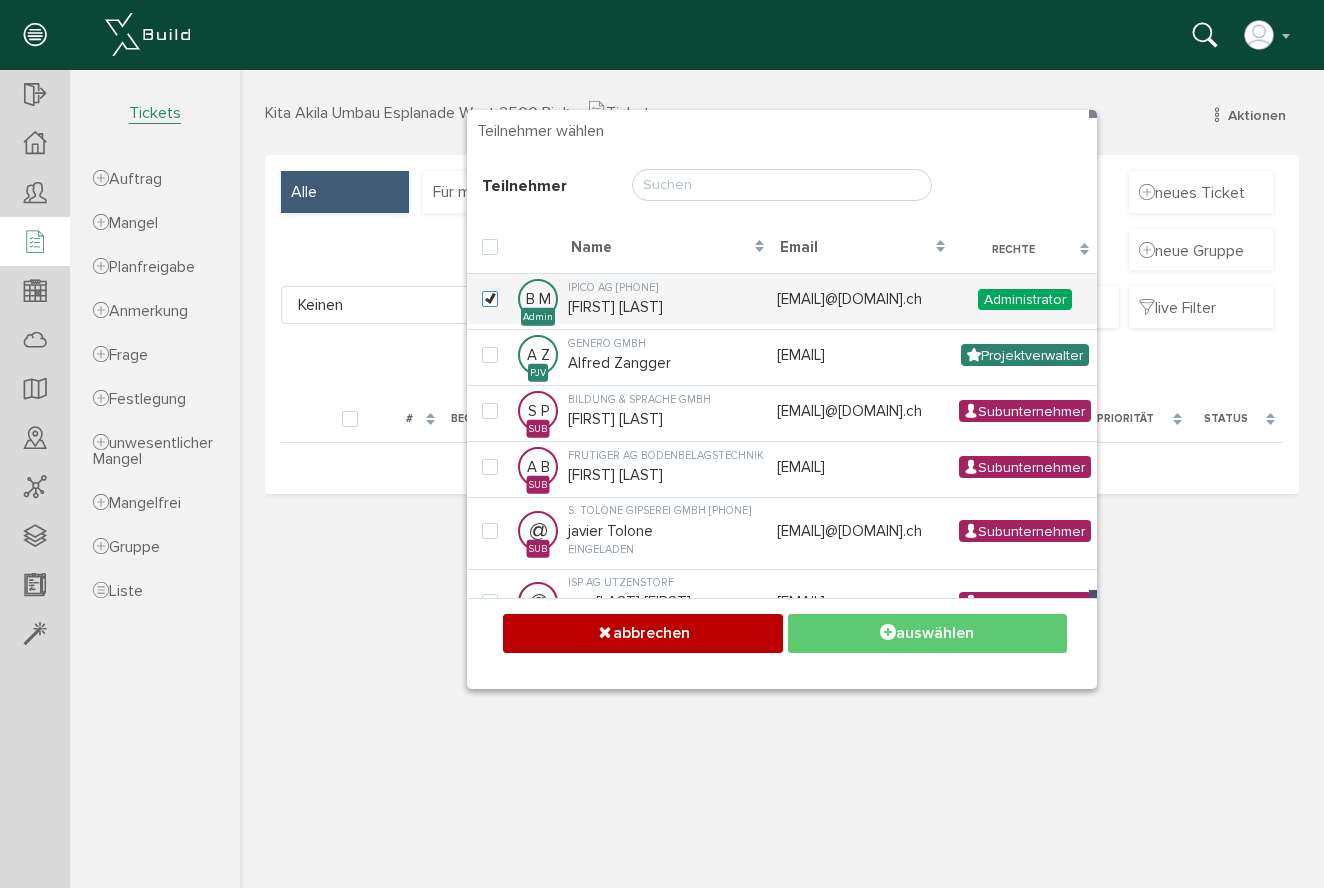 click on "auswählen" at bounding box center (927, 633) 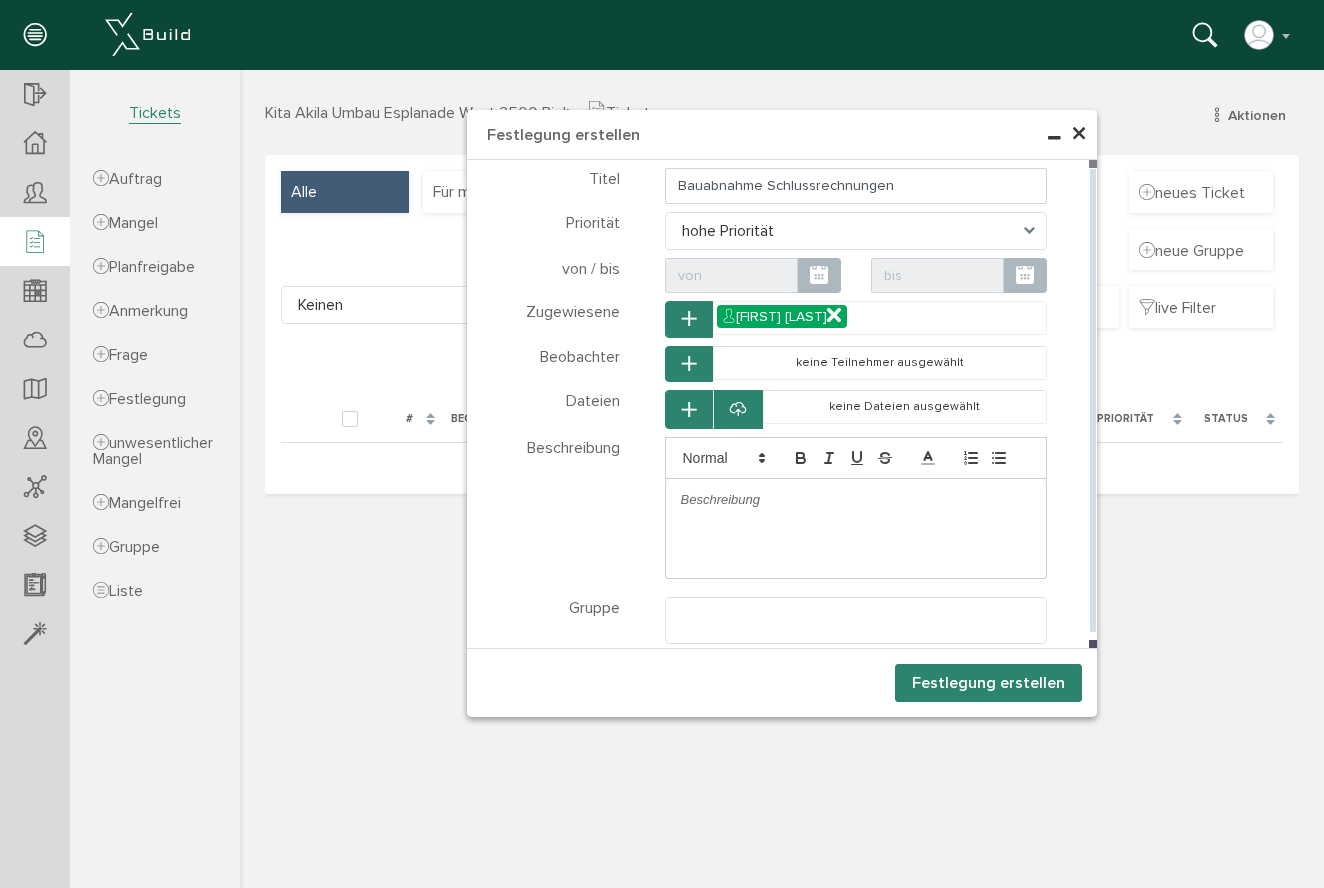 click at bounding box center [856, 500] 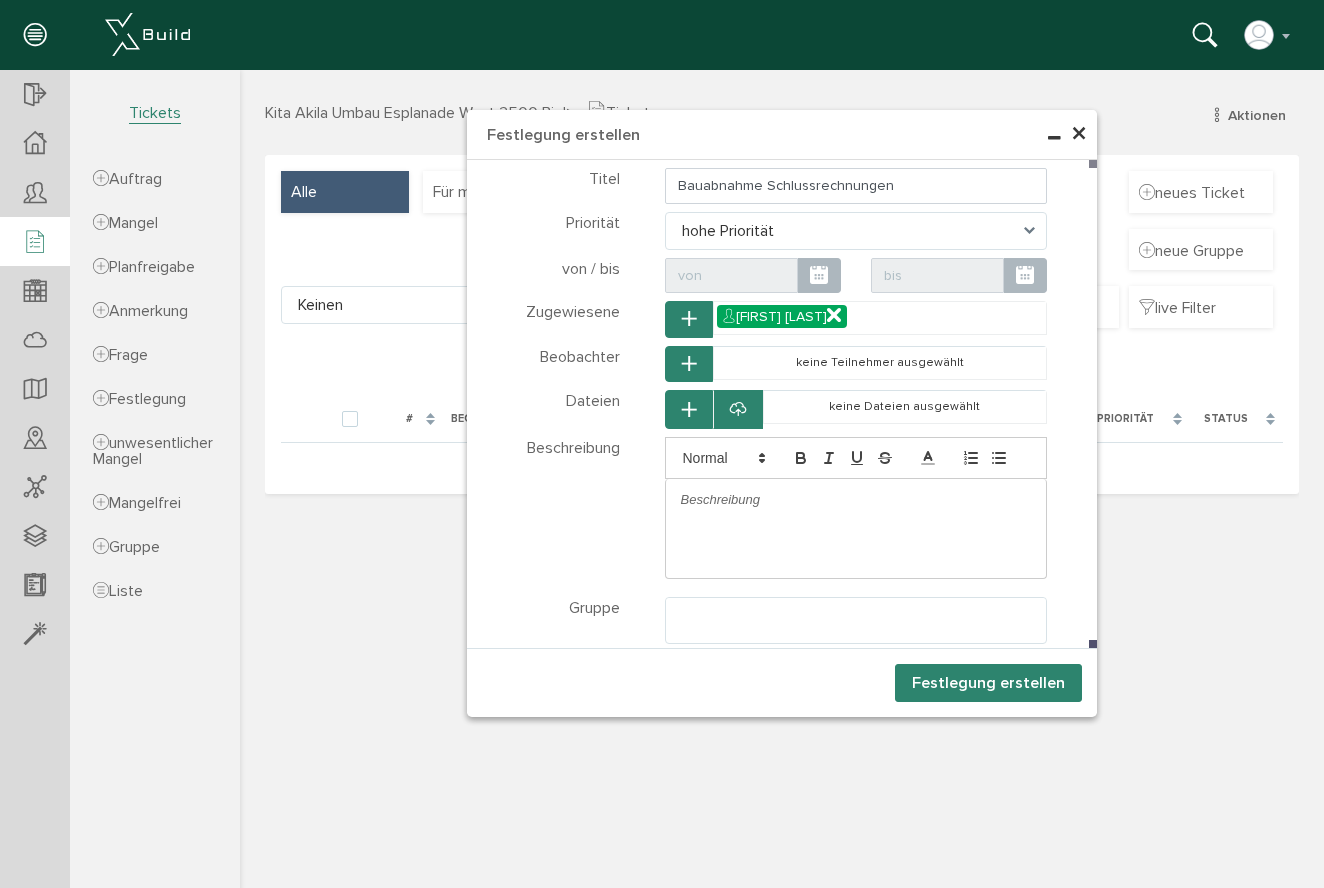 type 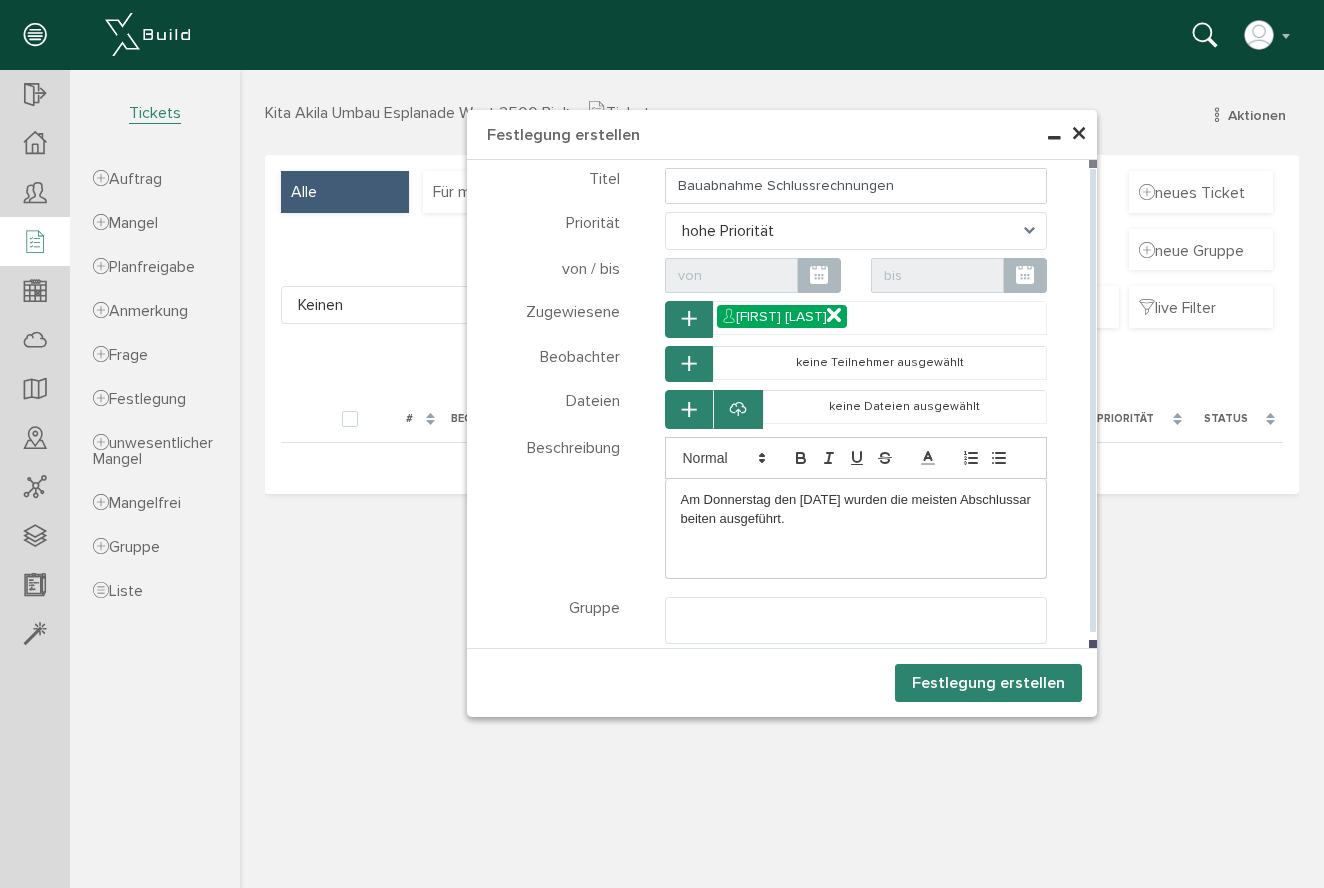 click on "Am Donnerstag den [DATE] wurden die meisten Abschlussarbeiten ausgeführt." at bounding box center (856, 509) 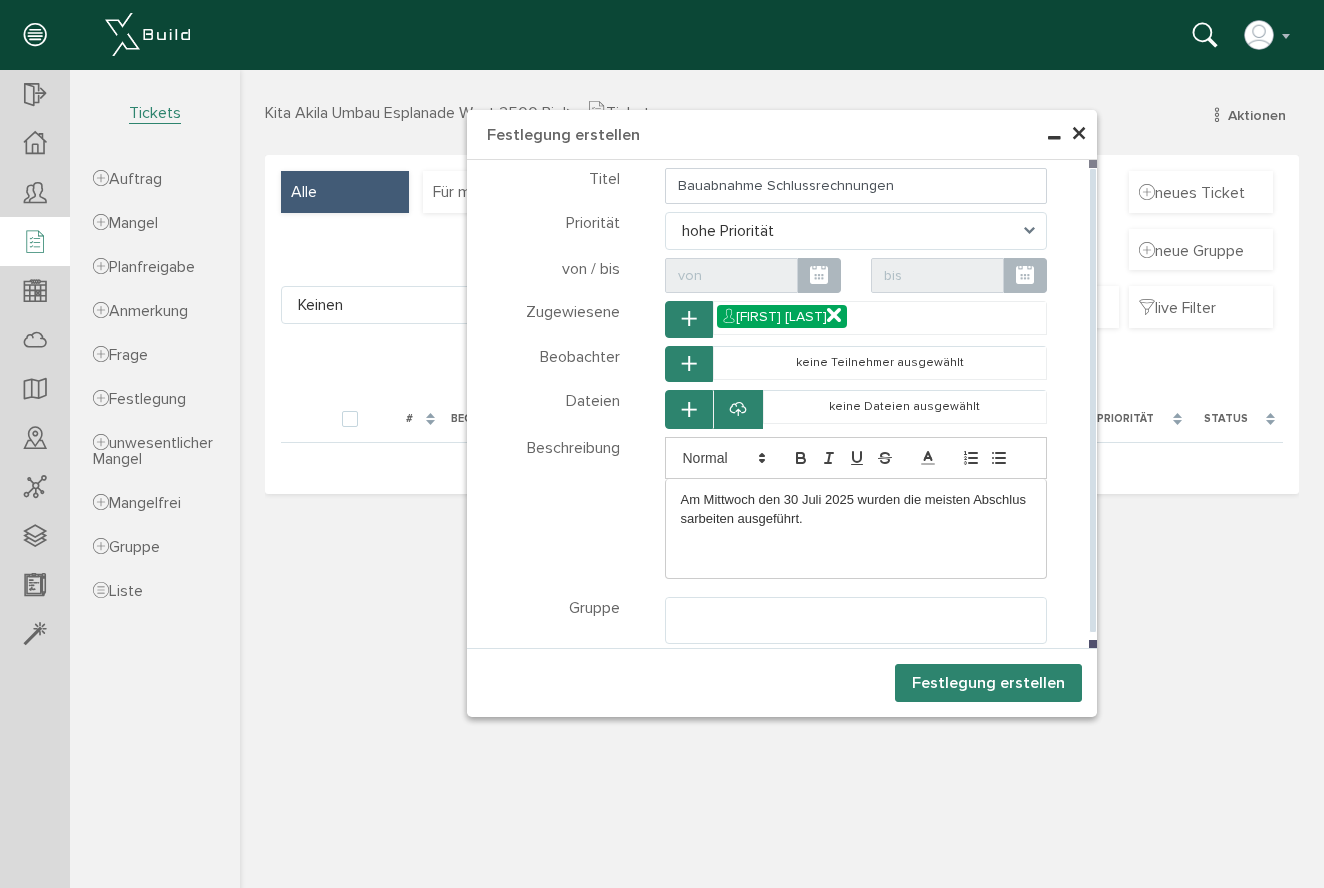 click on "Am Mittwoch den 30 Juli 2025 wurden die meisten Abschlussarbeiten ausgeführt." at bounding box center (856, 509) 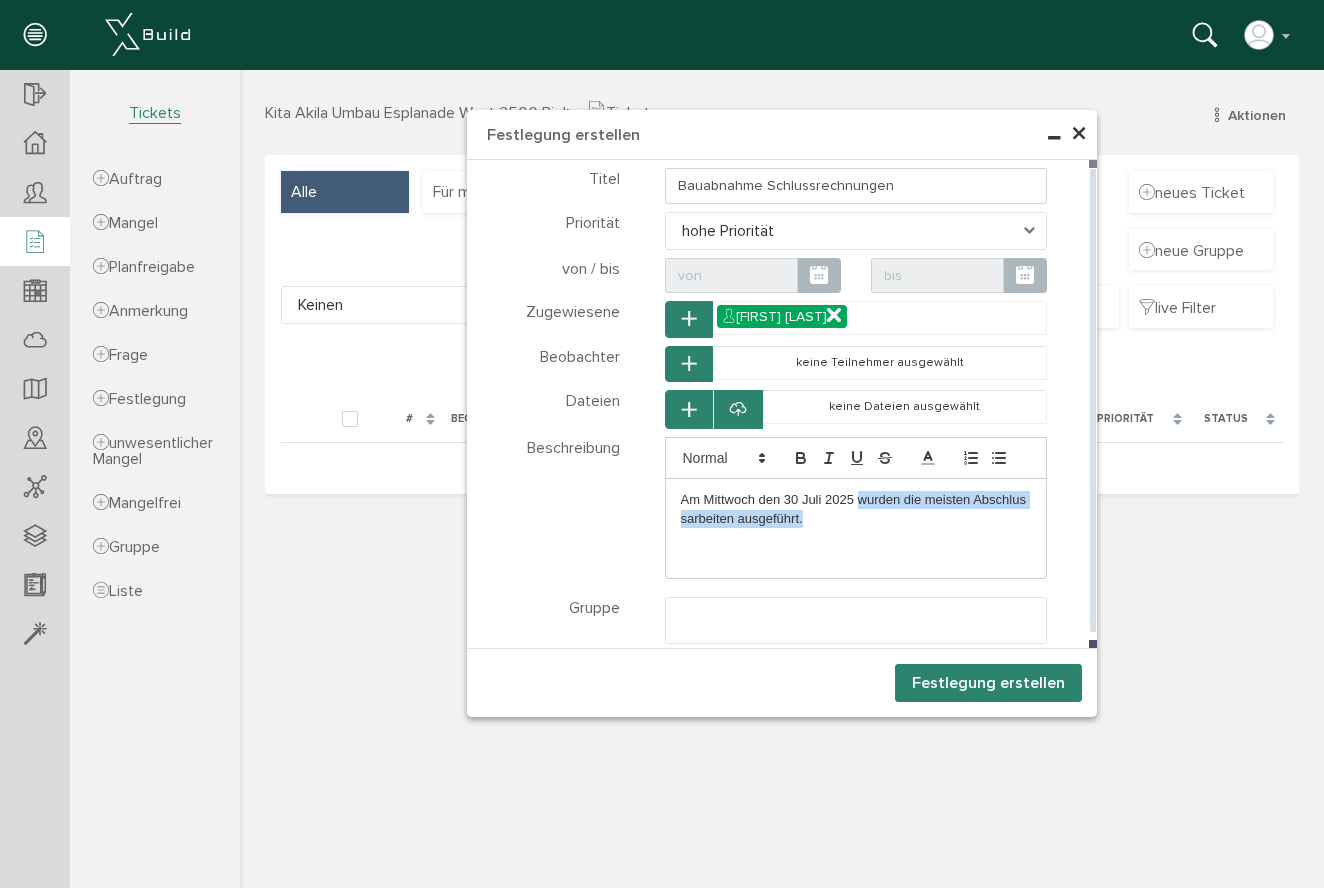 drag, startPoint x: 804, startPoint y: 515, endPoint x: 860, endPoint y: 498, distance: 58.5235 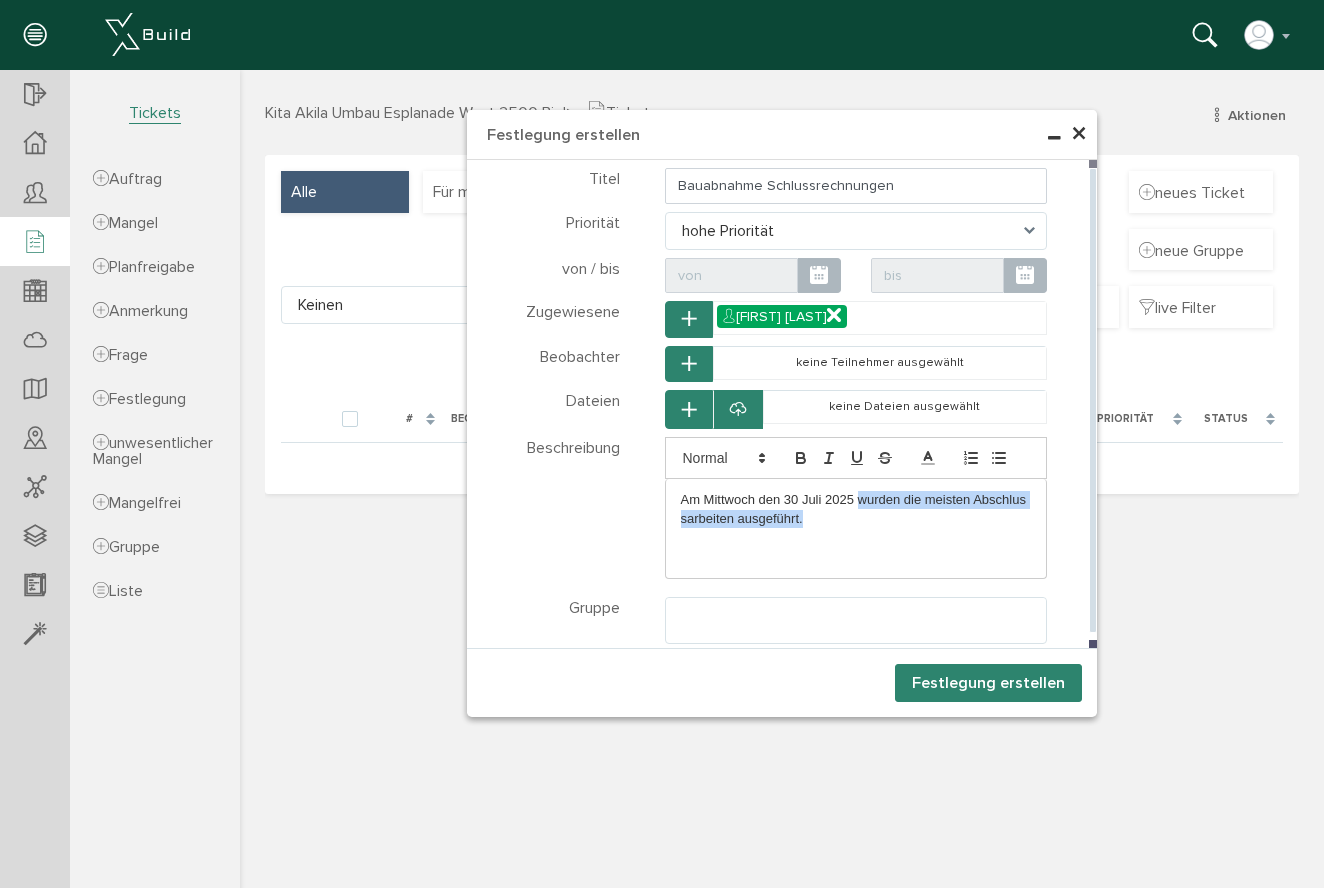 click on "Am Mittwoch den 30 Juli 2025 wurden die meisten Abschlussarbeiten ausgeführt." at bounding box center [856, 509] 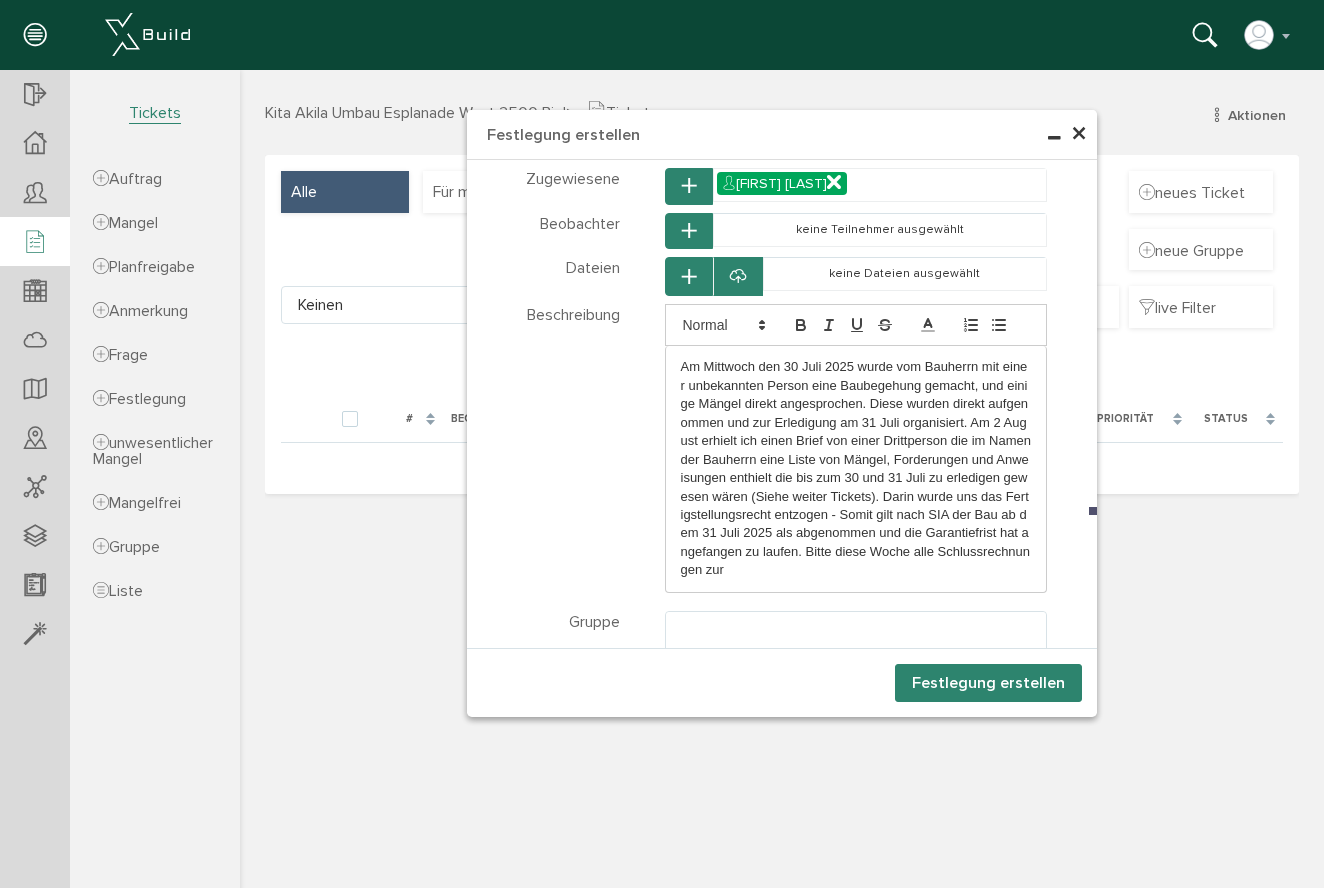 scroll, scrollTop: 151, scrollLeft: 0, axis: vertical 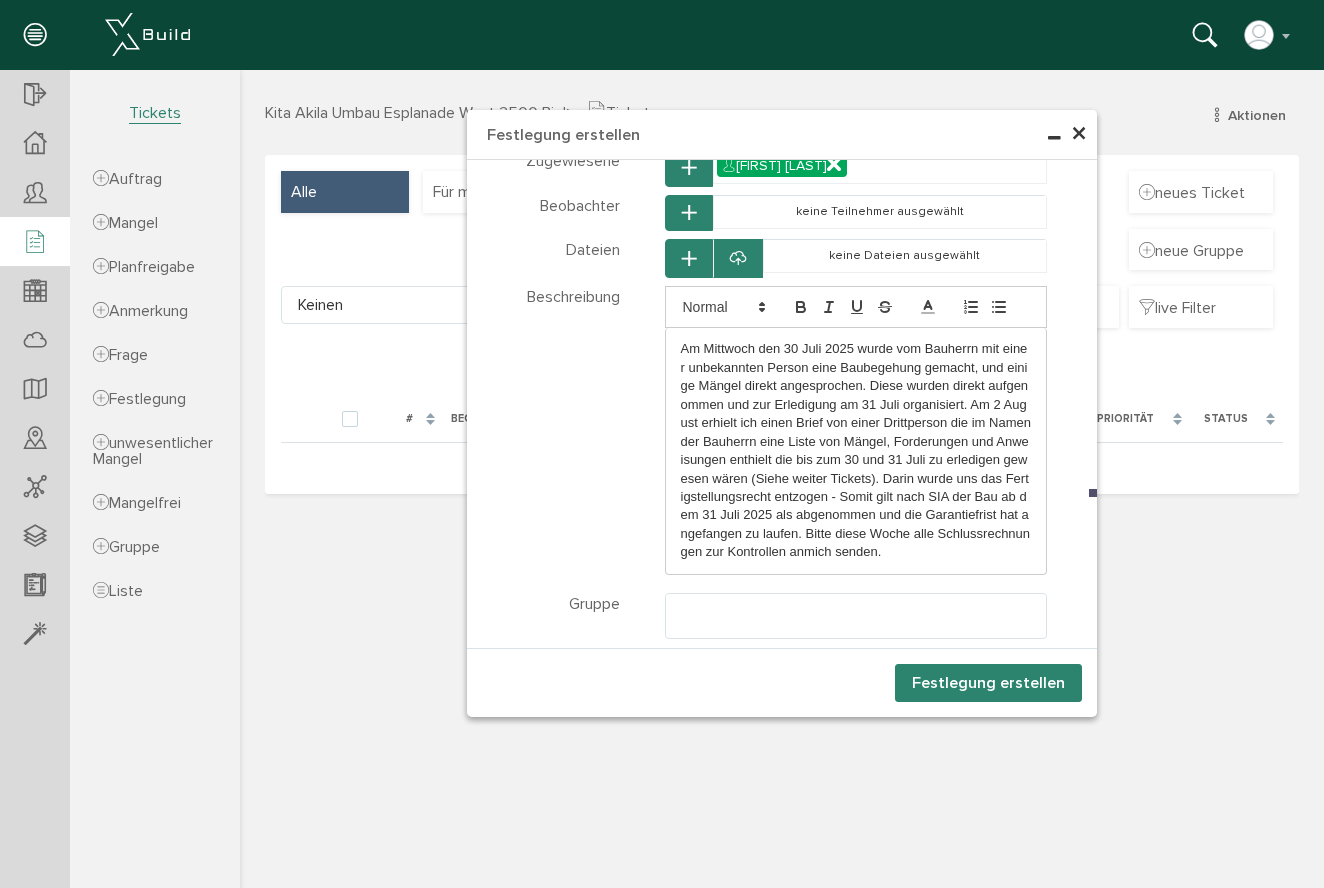 click on "Festlegung erstellen" at bounding box center (988, 683) 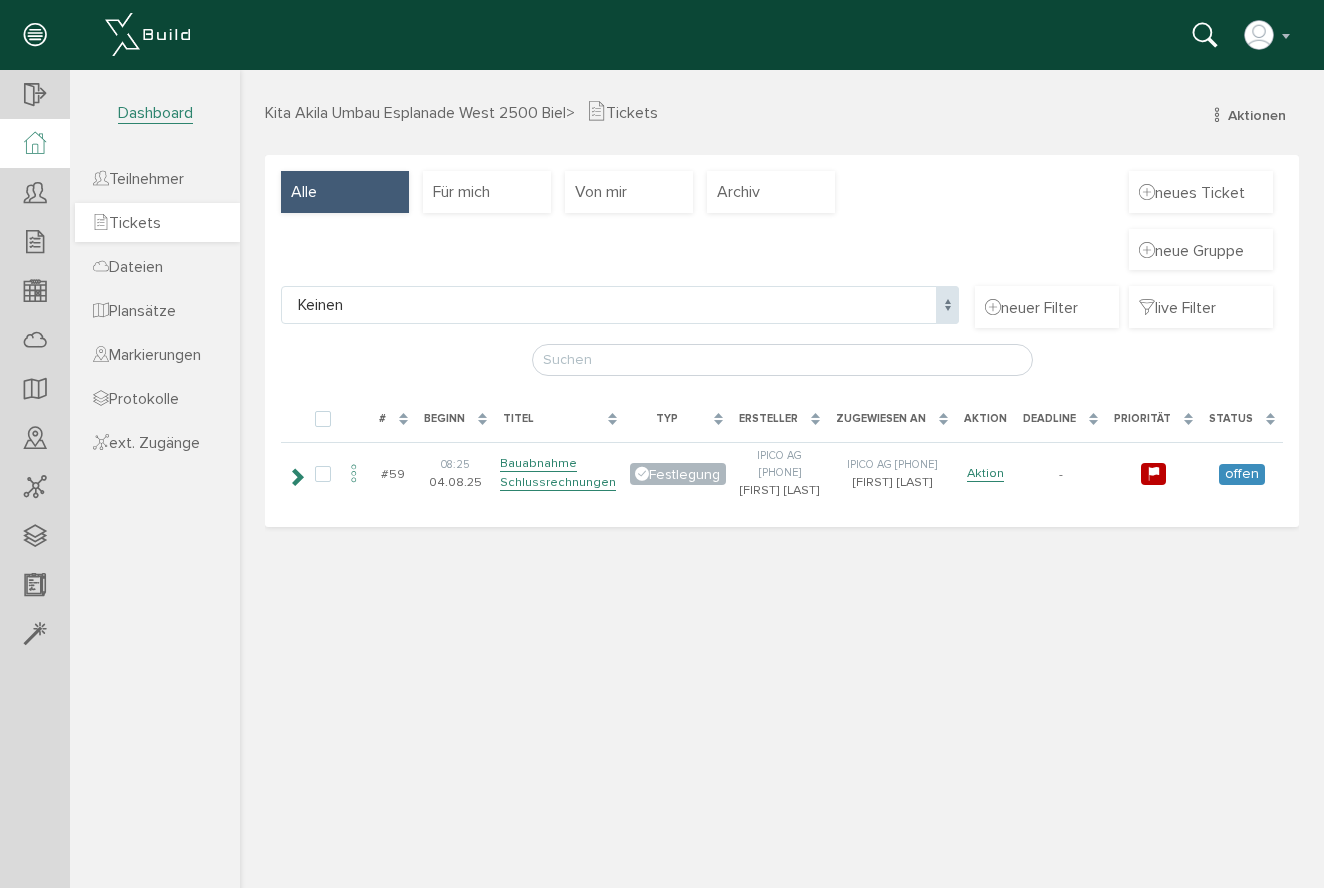 click on "Tickets" at bounding box center (157, 222) 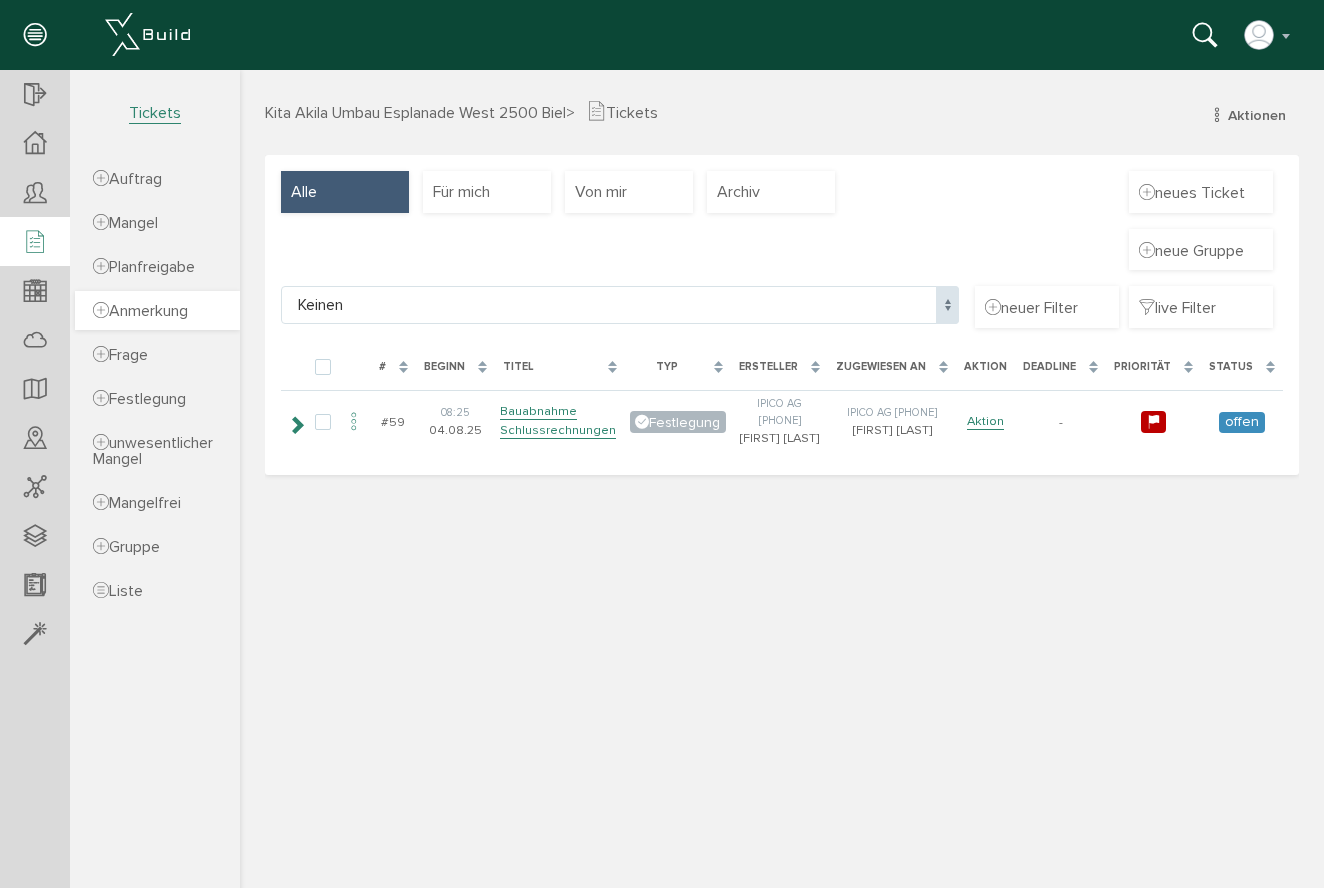 click on "Anmerkung" at bounding box center (140, 311) 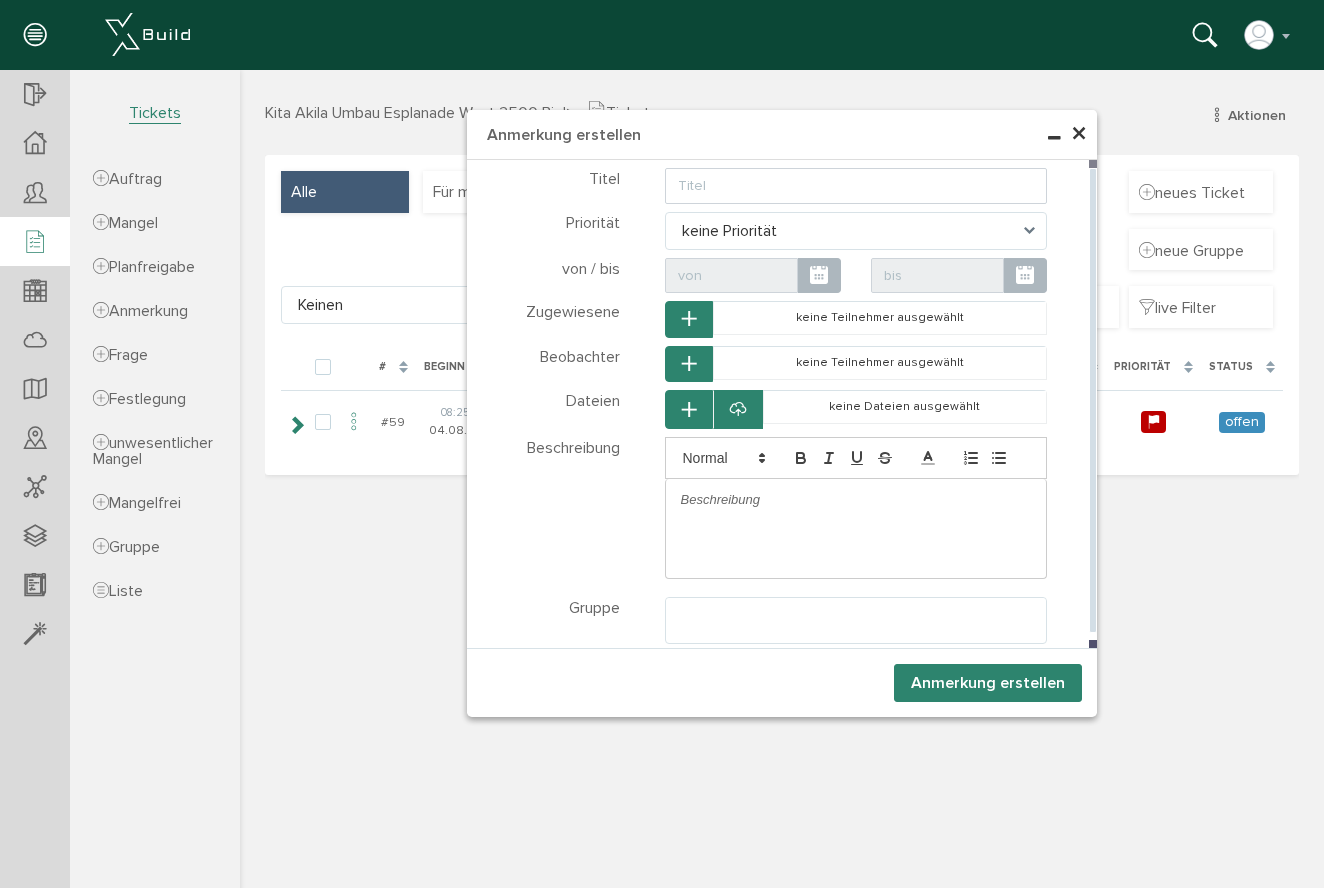 click at bounding box center (856, 500) 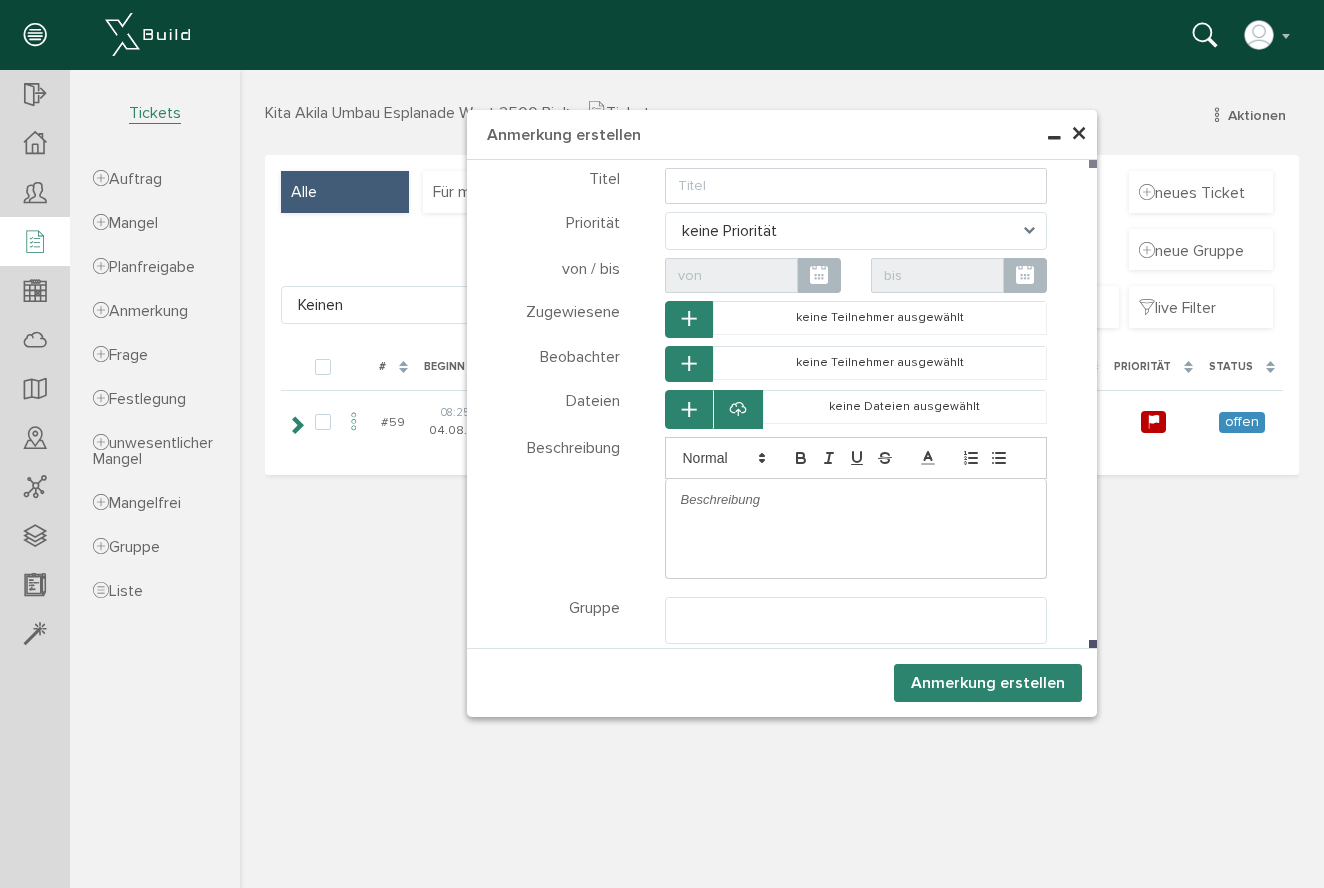 scroll, scrollTop: 0, scrollLeft: 0, axis: both 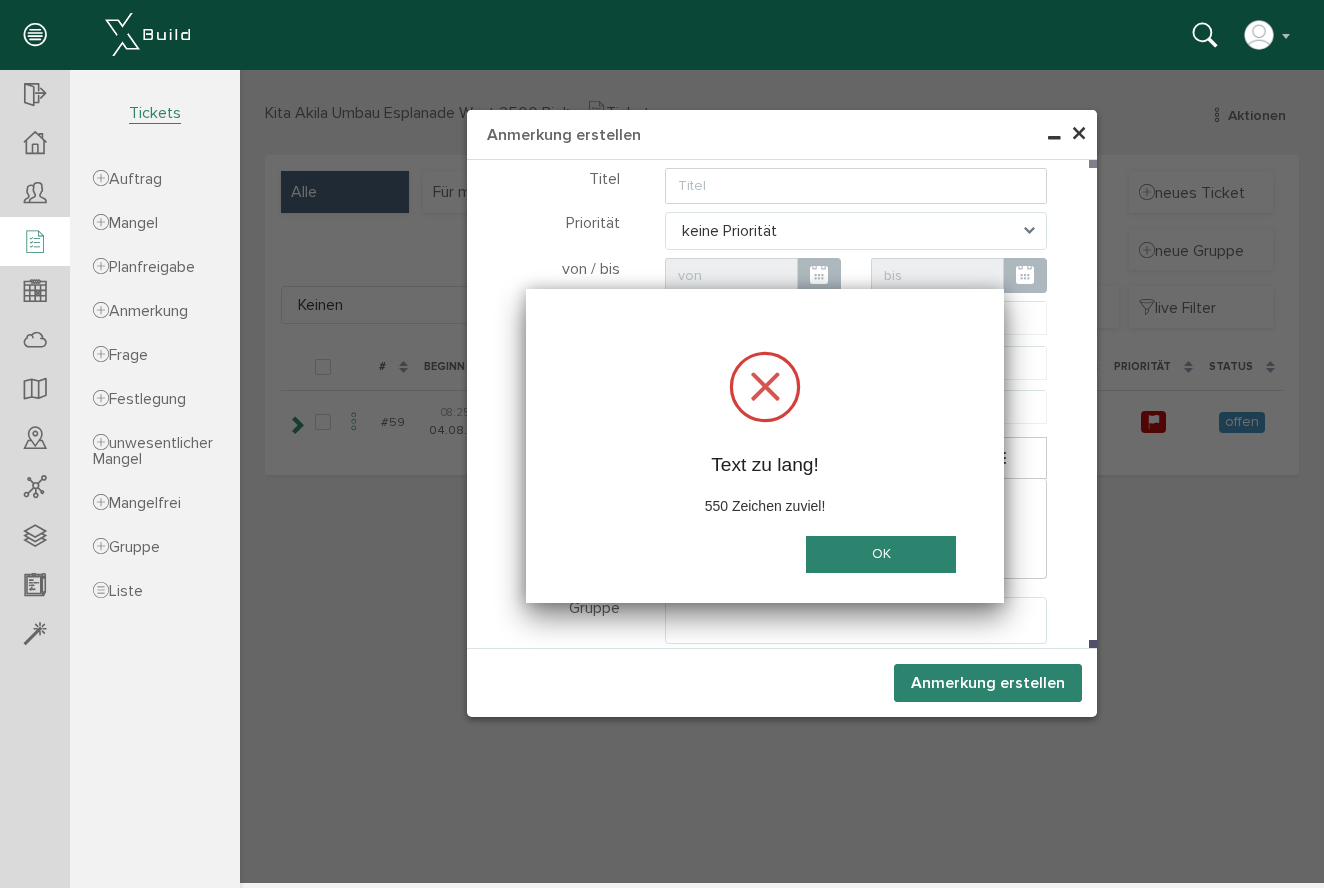 click on "OK" at bounding box center [881, 554] 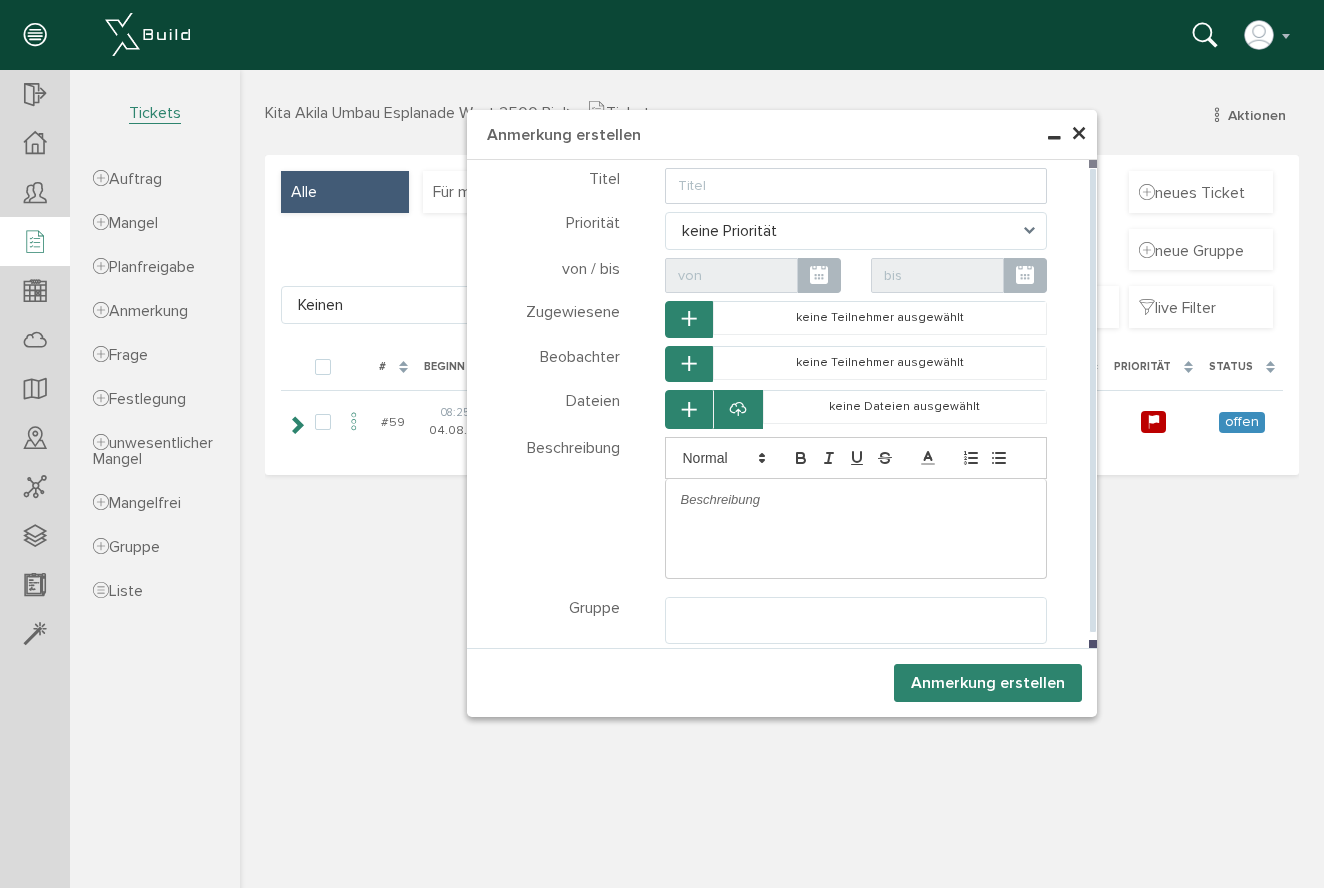 click at bounding box center [856, 500] 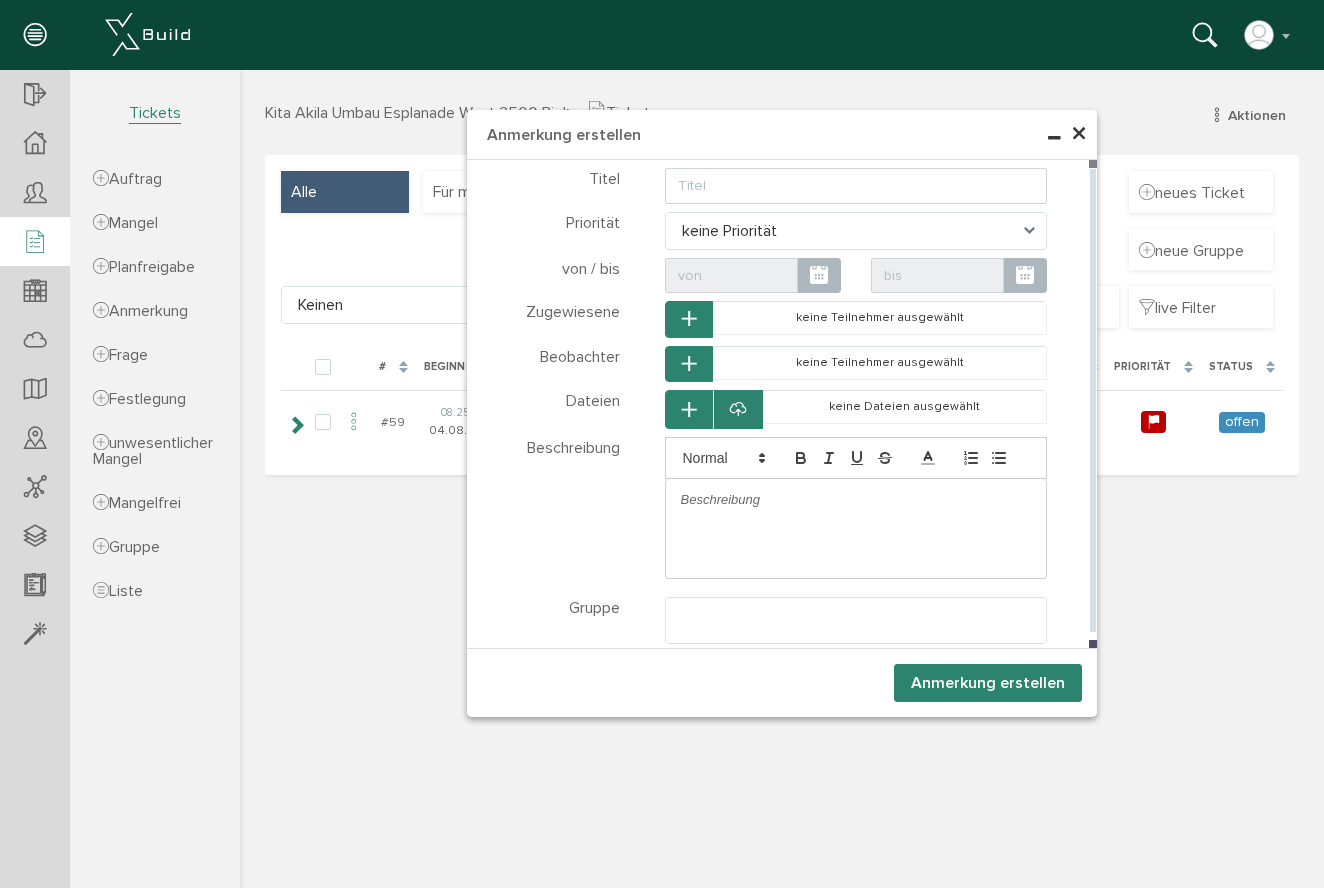 type 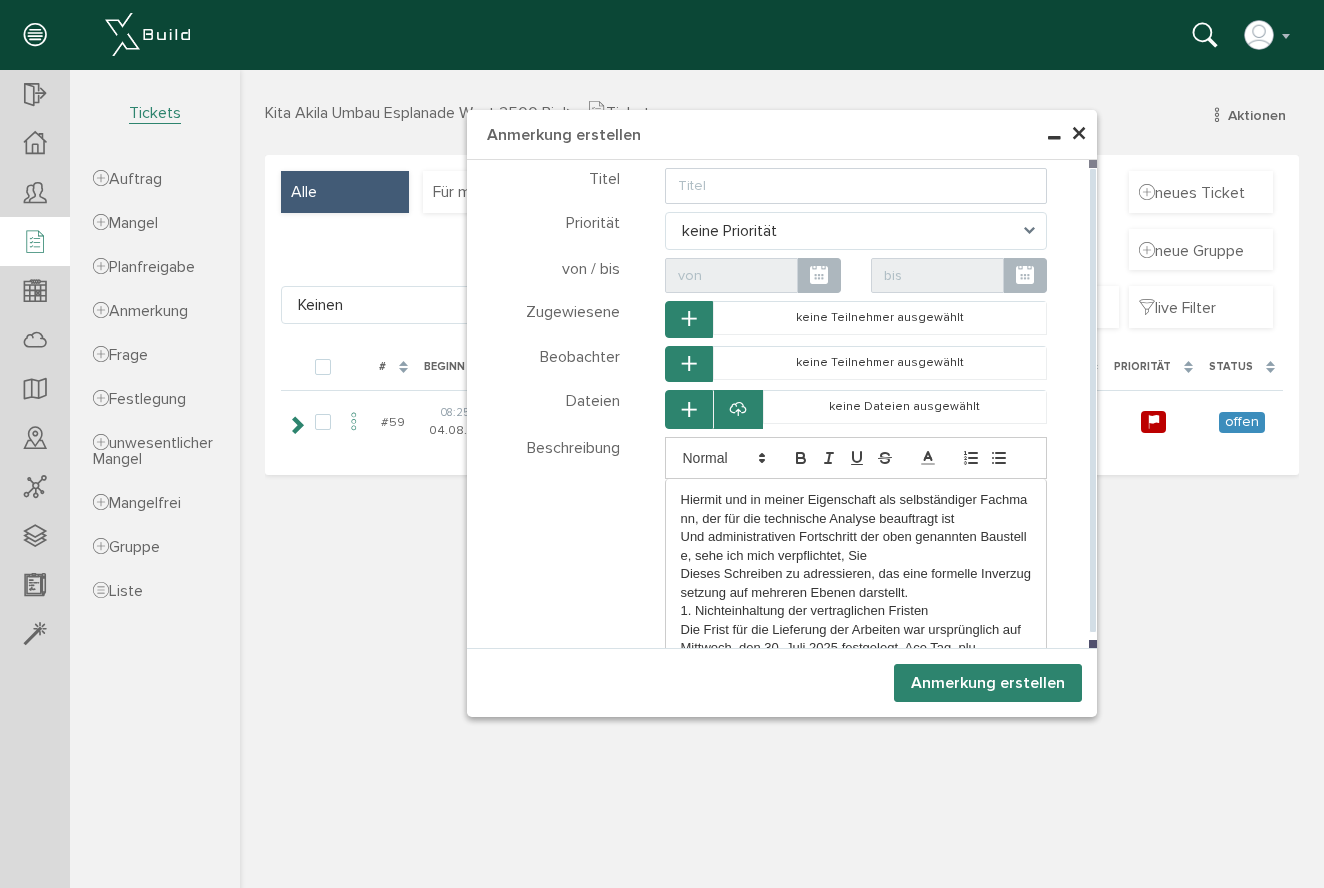 scroll, scrollTop: 0, scrollLeft: 0, axis: both 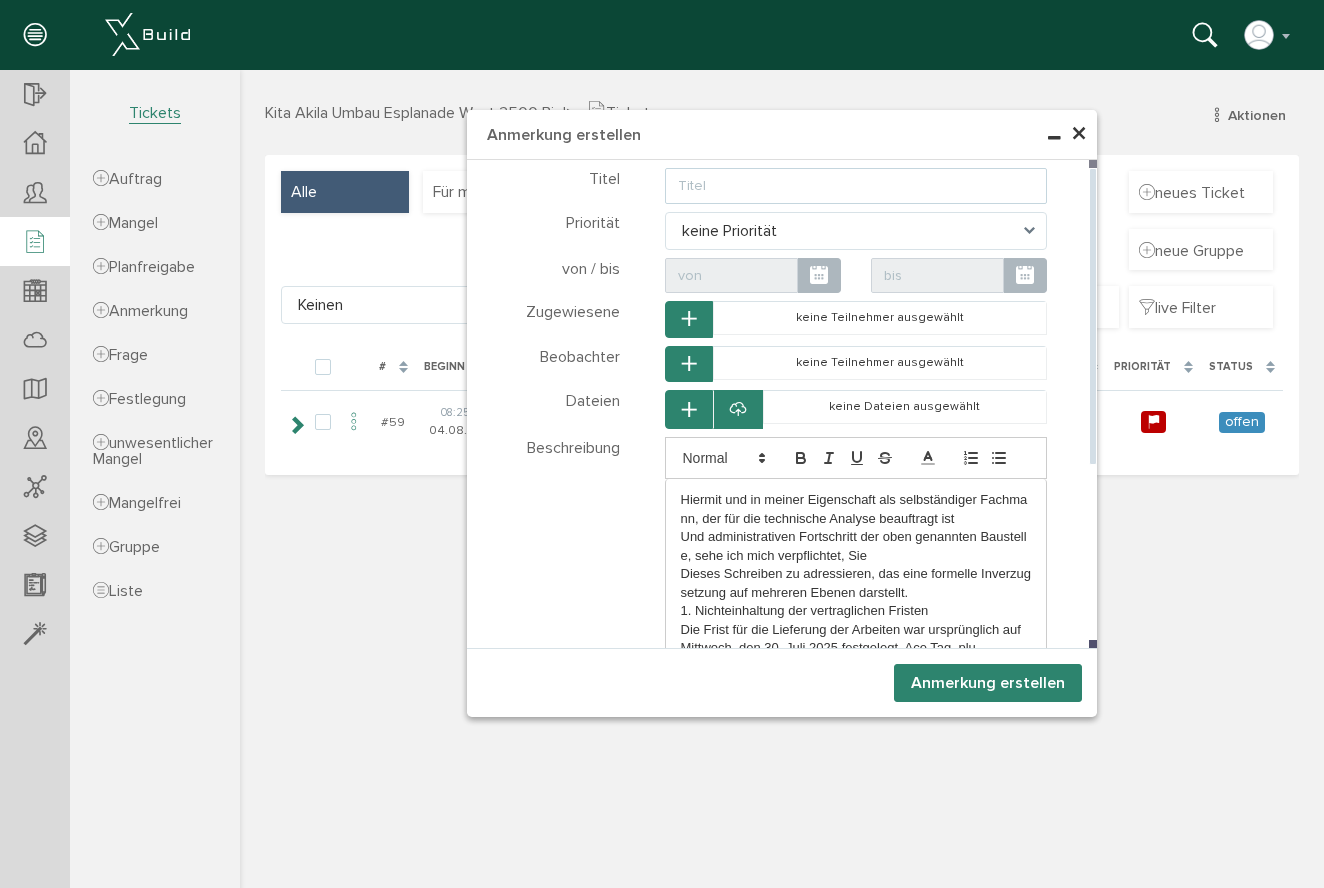 click at bounding box center (856, 186) 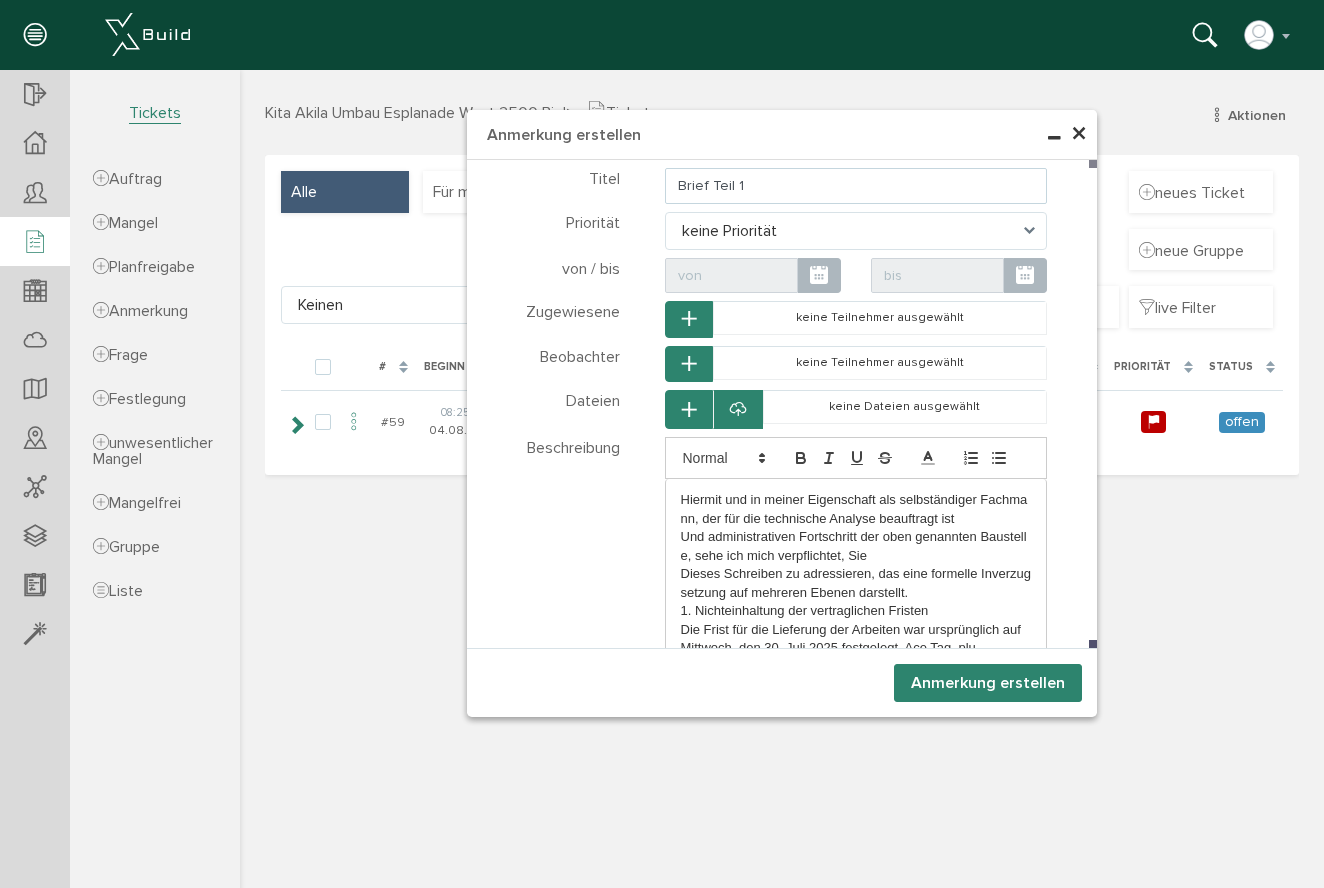 type on "Brief Teil 1" 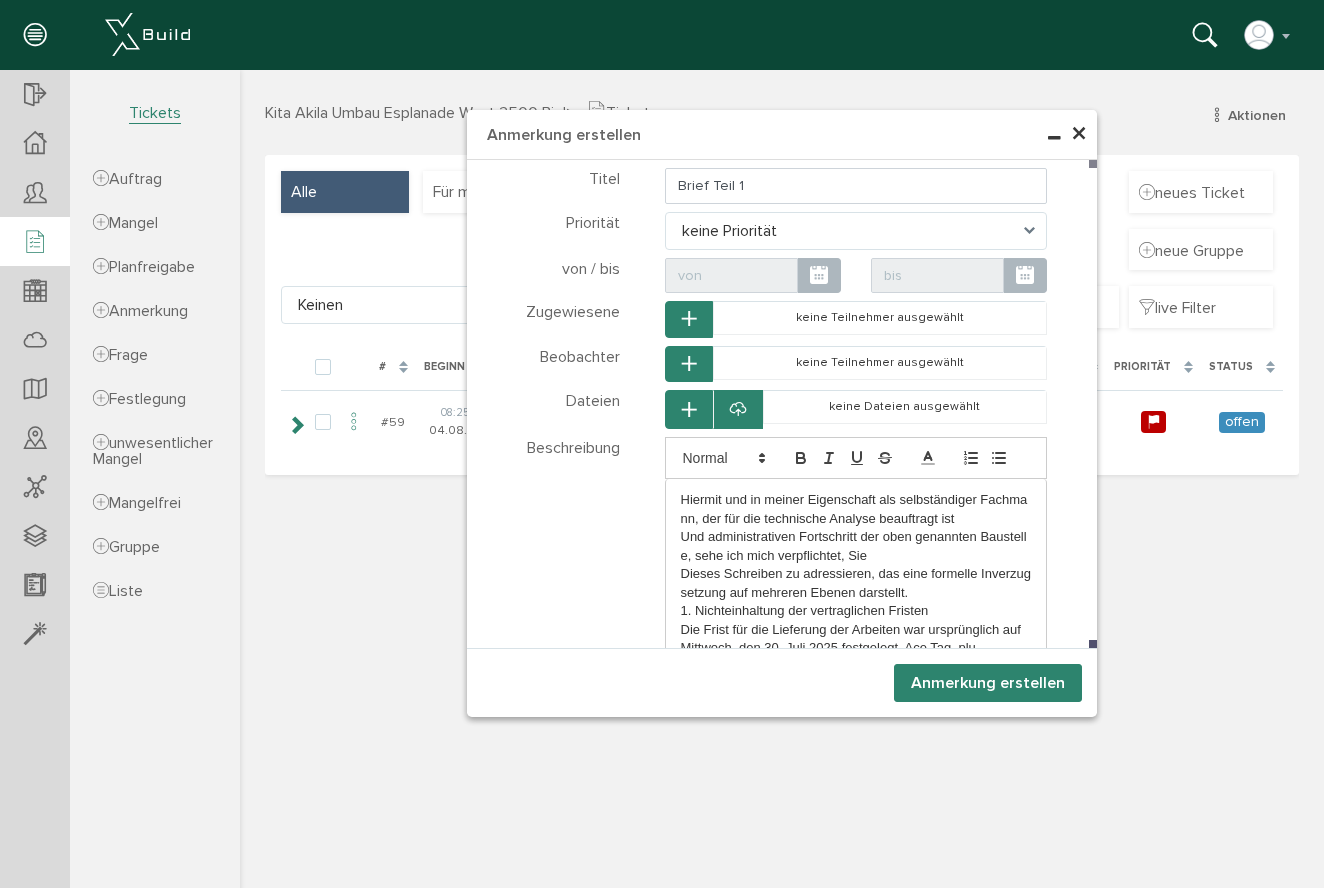 click on "Anmerkung erstellen" at bounding box center (988, 683) 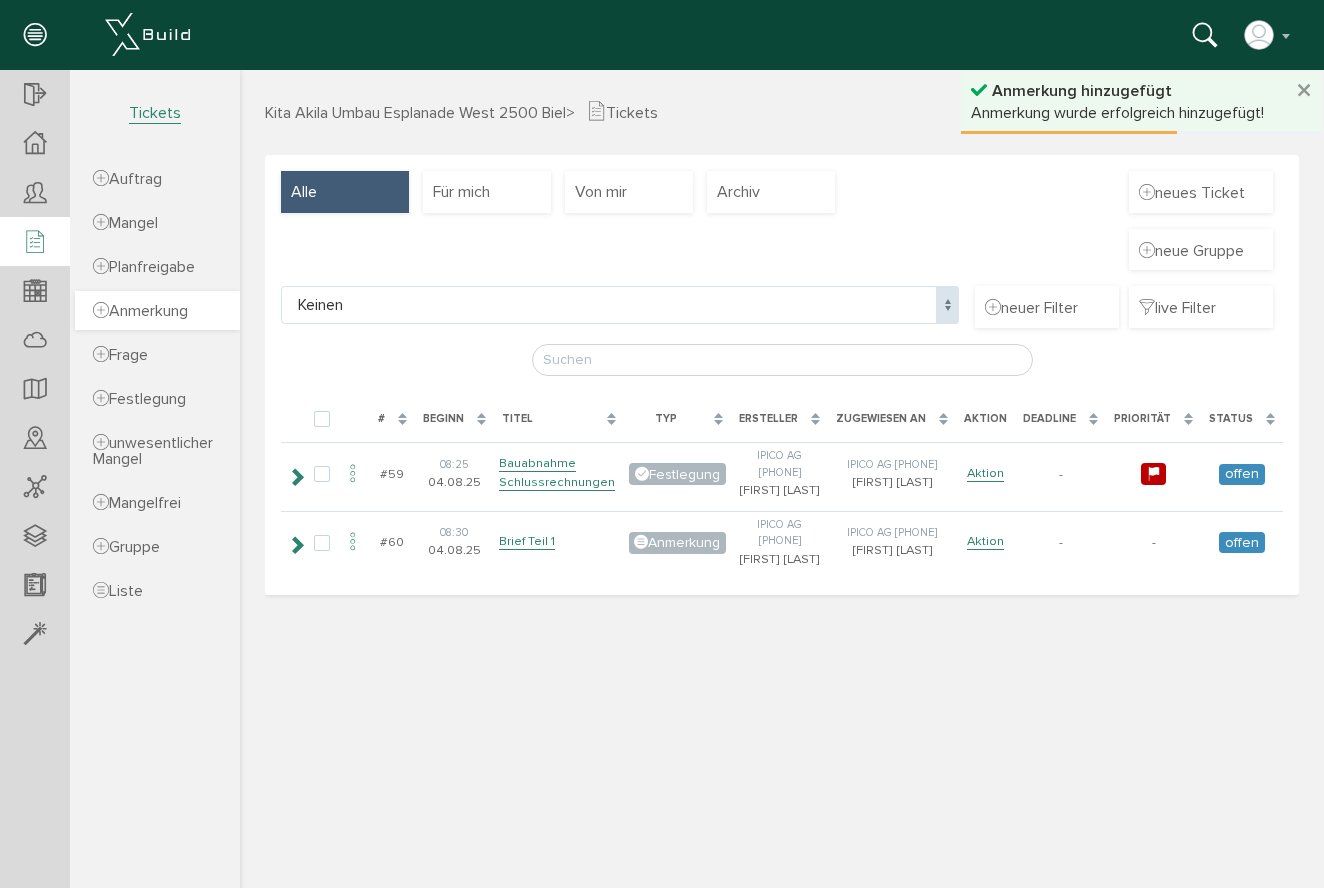 click on "Anmerkung" at bounding box center [140, 311] 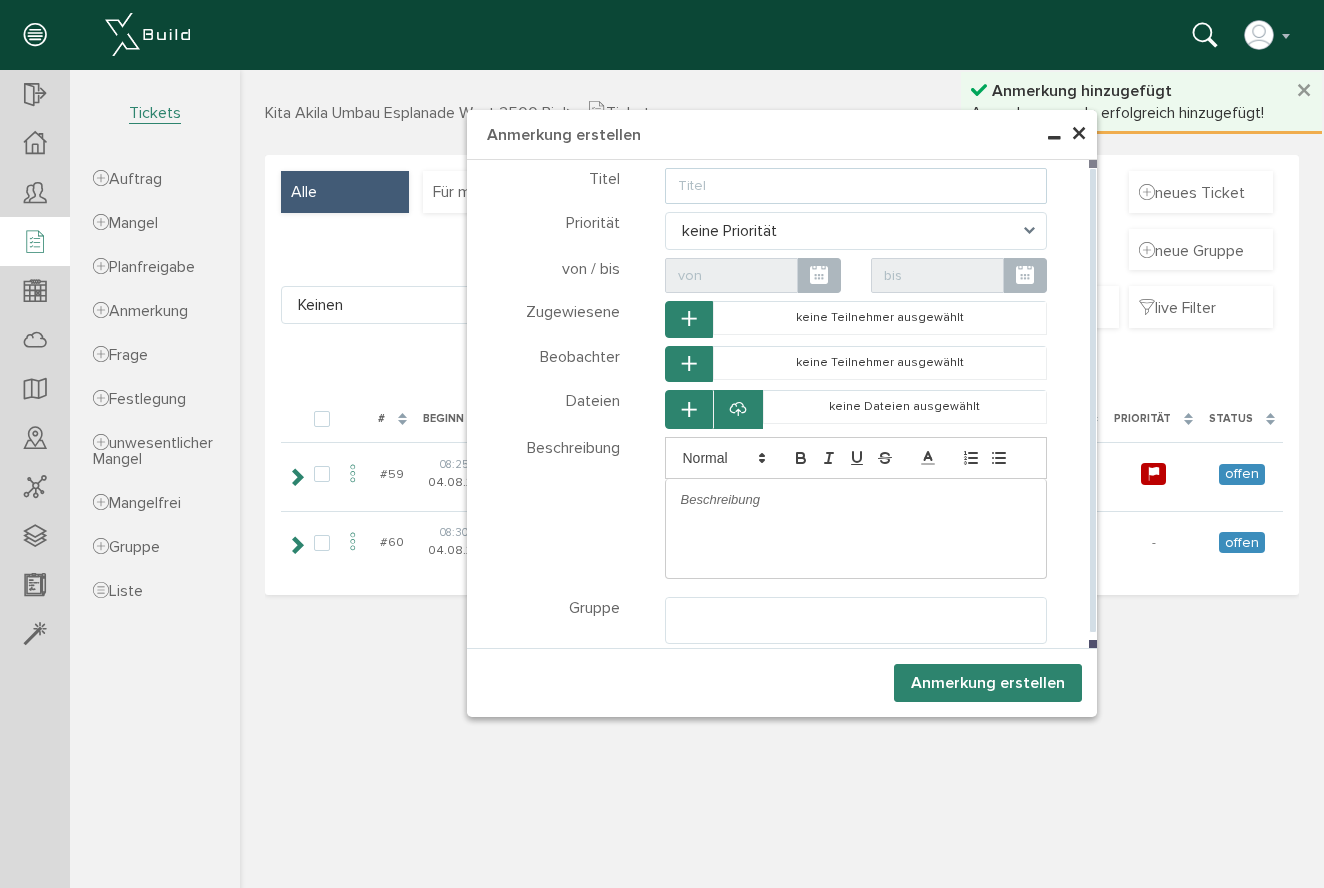click at bounding box center [856, 186] 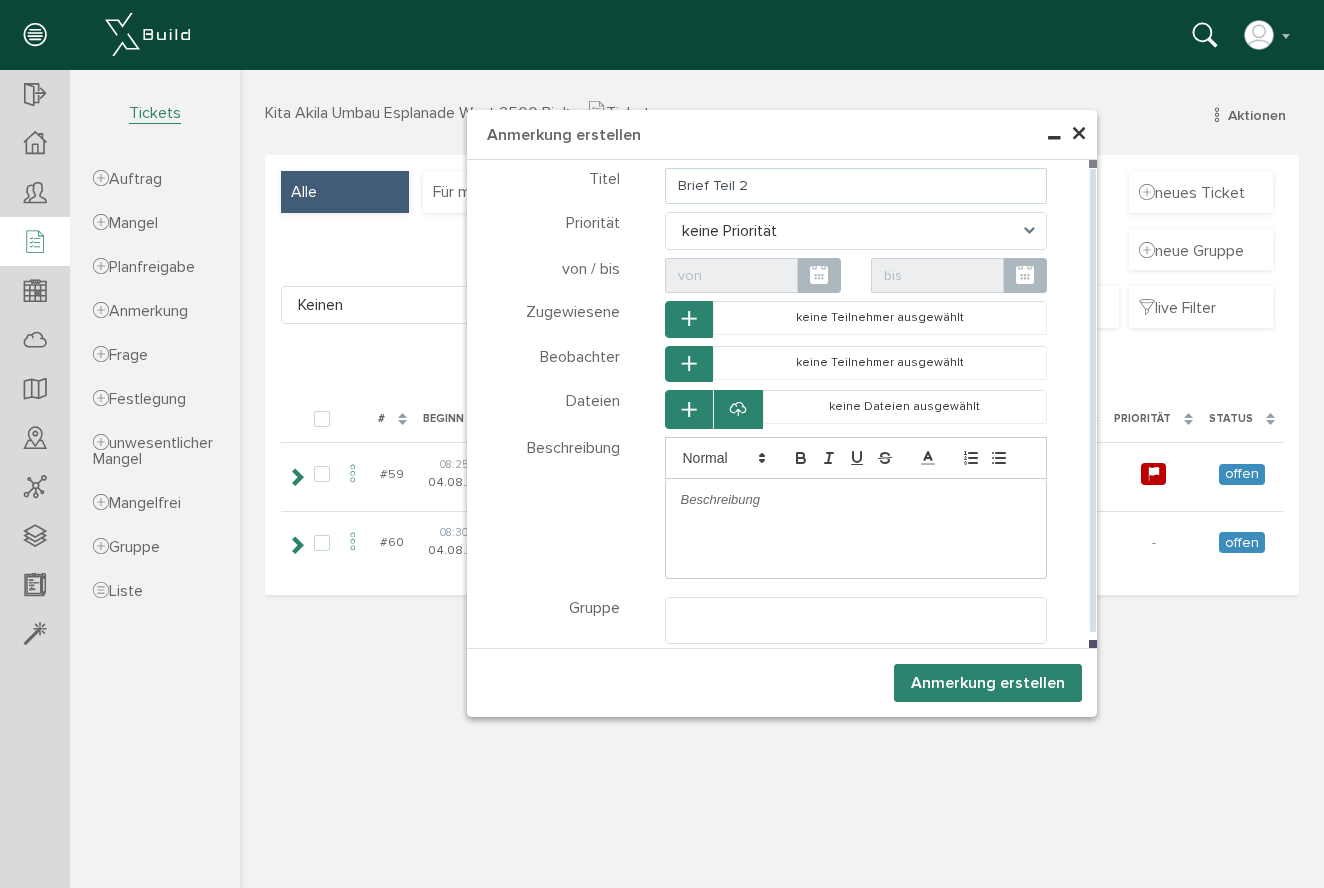 type on "Brief Teil 2" 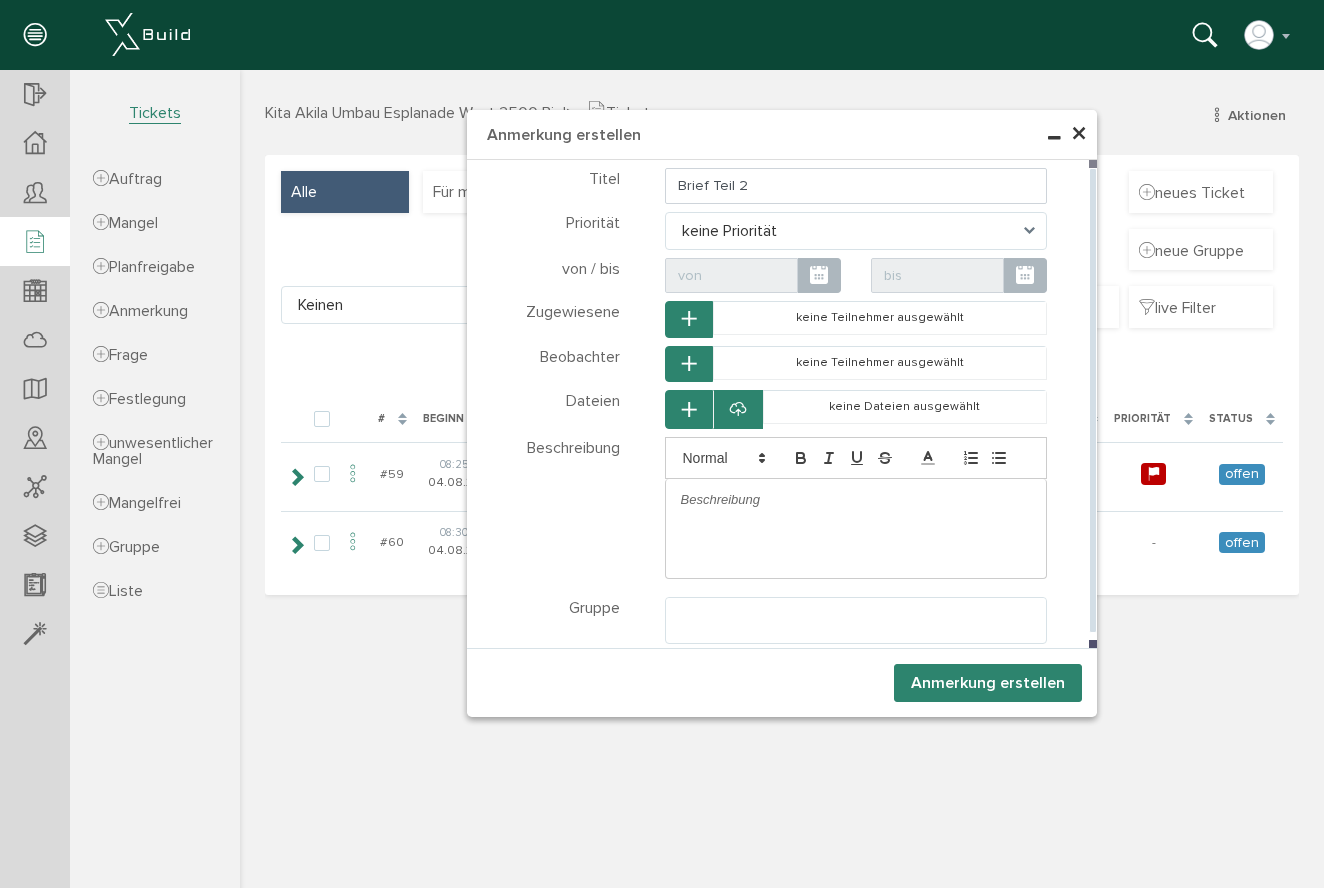 click at bounding box center [856, 529] 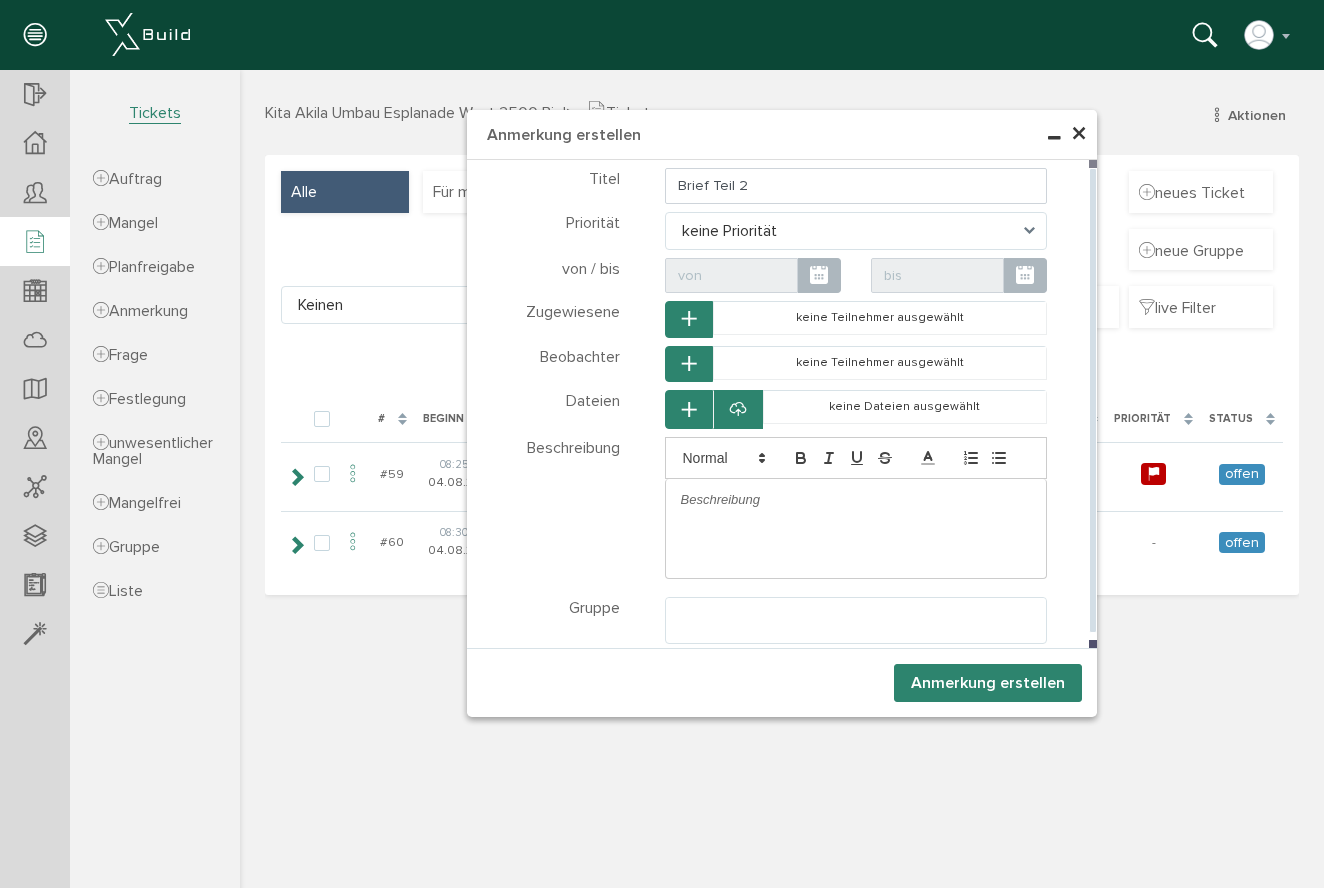 type 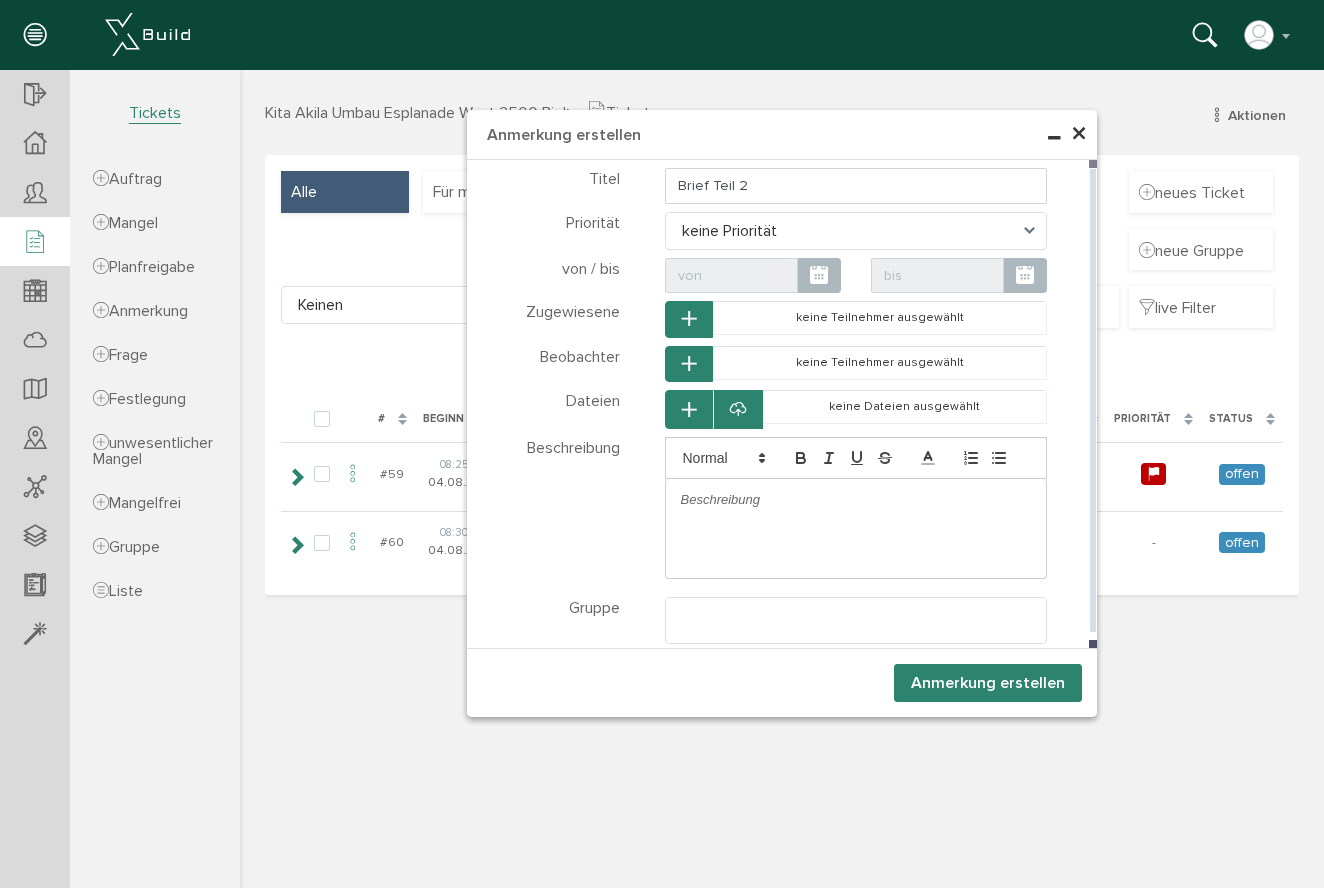 scroll, scrollTop: 0, scrollLeft: 0, axis: both 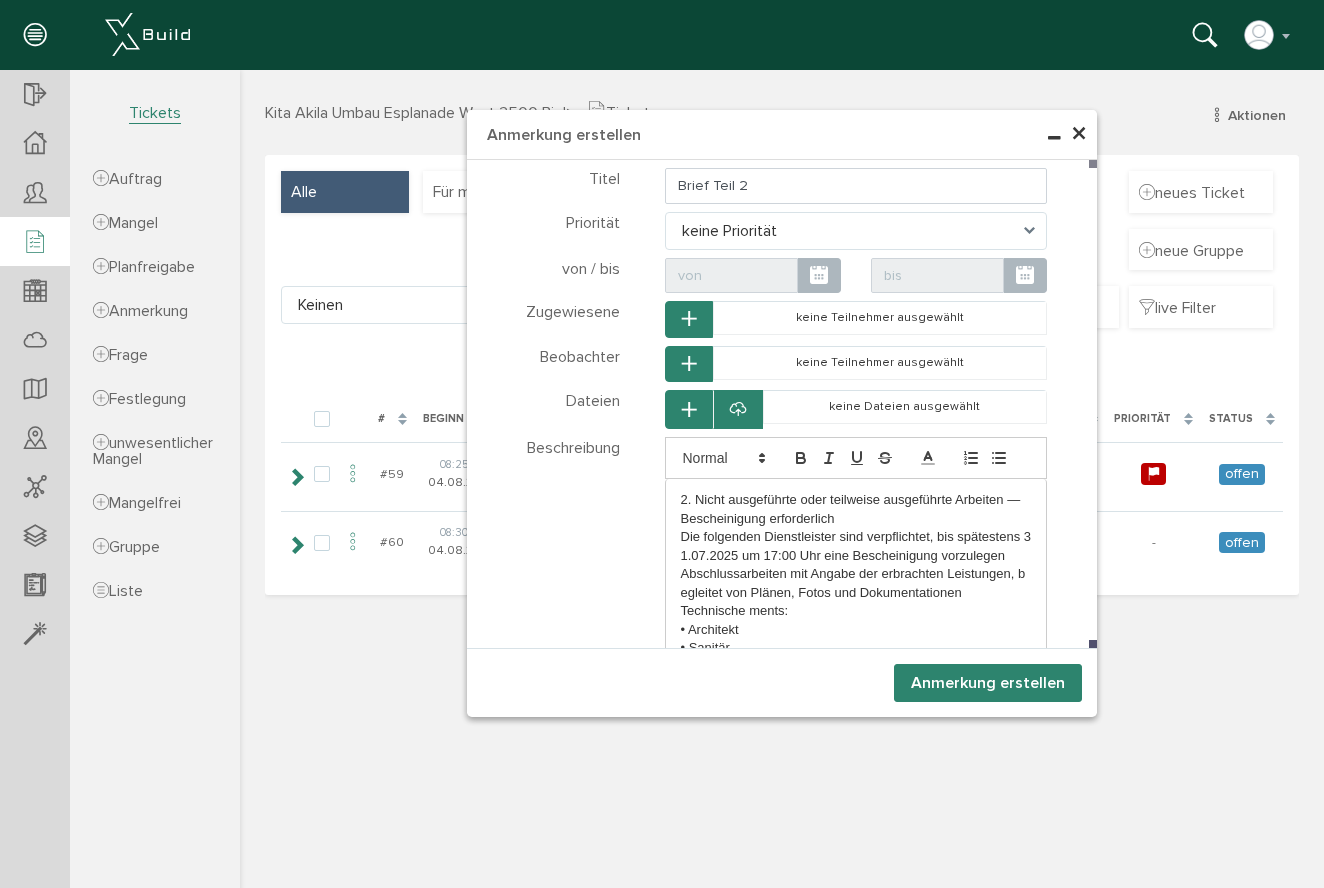 click on "Anmerkung erstellen" at bounding box center [988, 683] 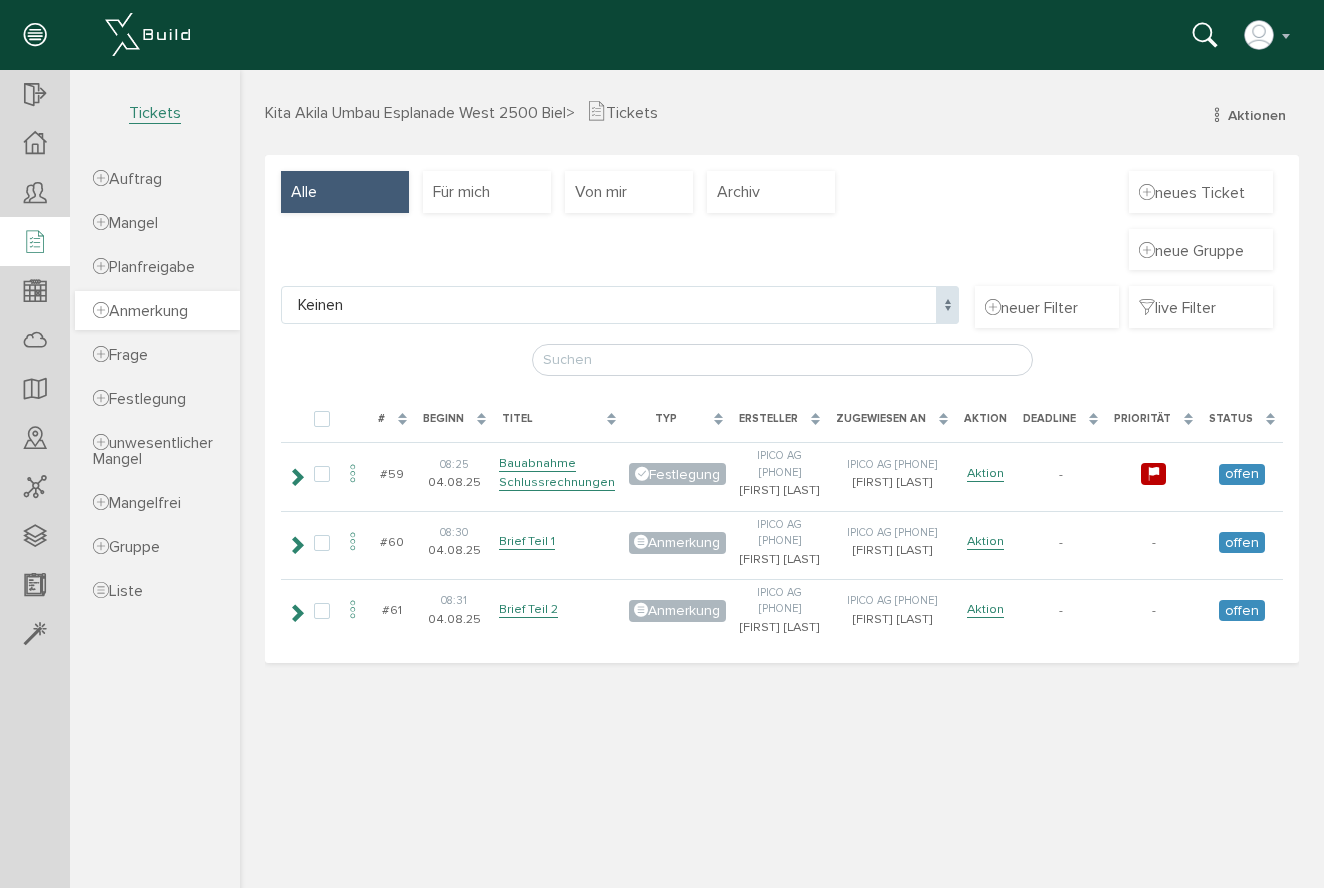 click on "Anmerkung" at bounding box center (140, 311) 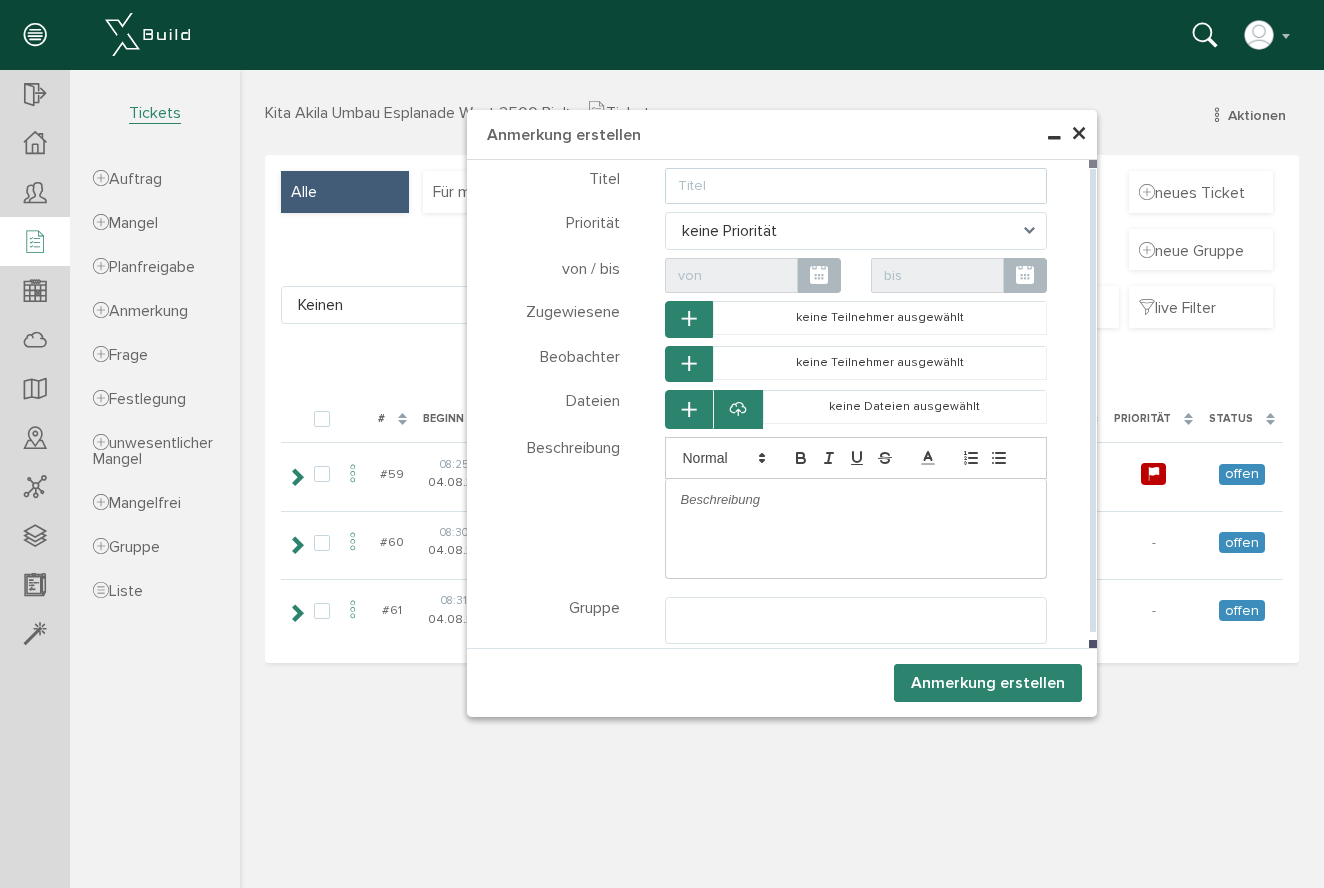 click at bounding box center (856, 186) 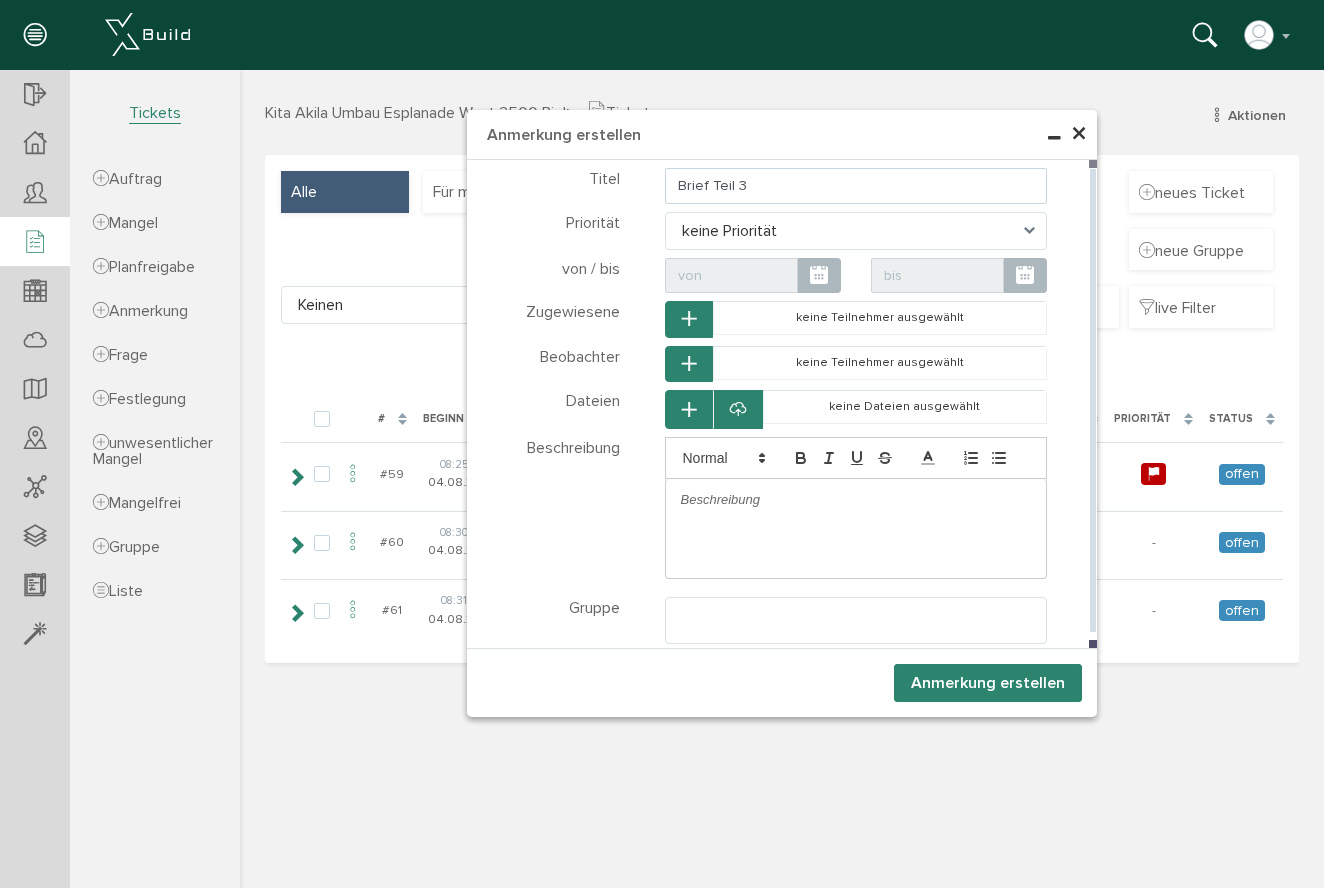 type on "Brief Teil 3" 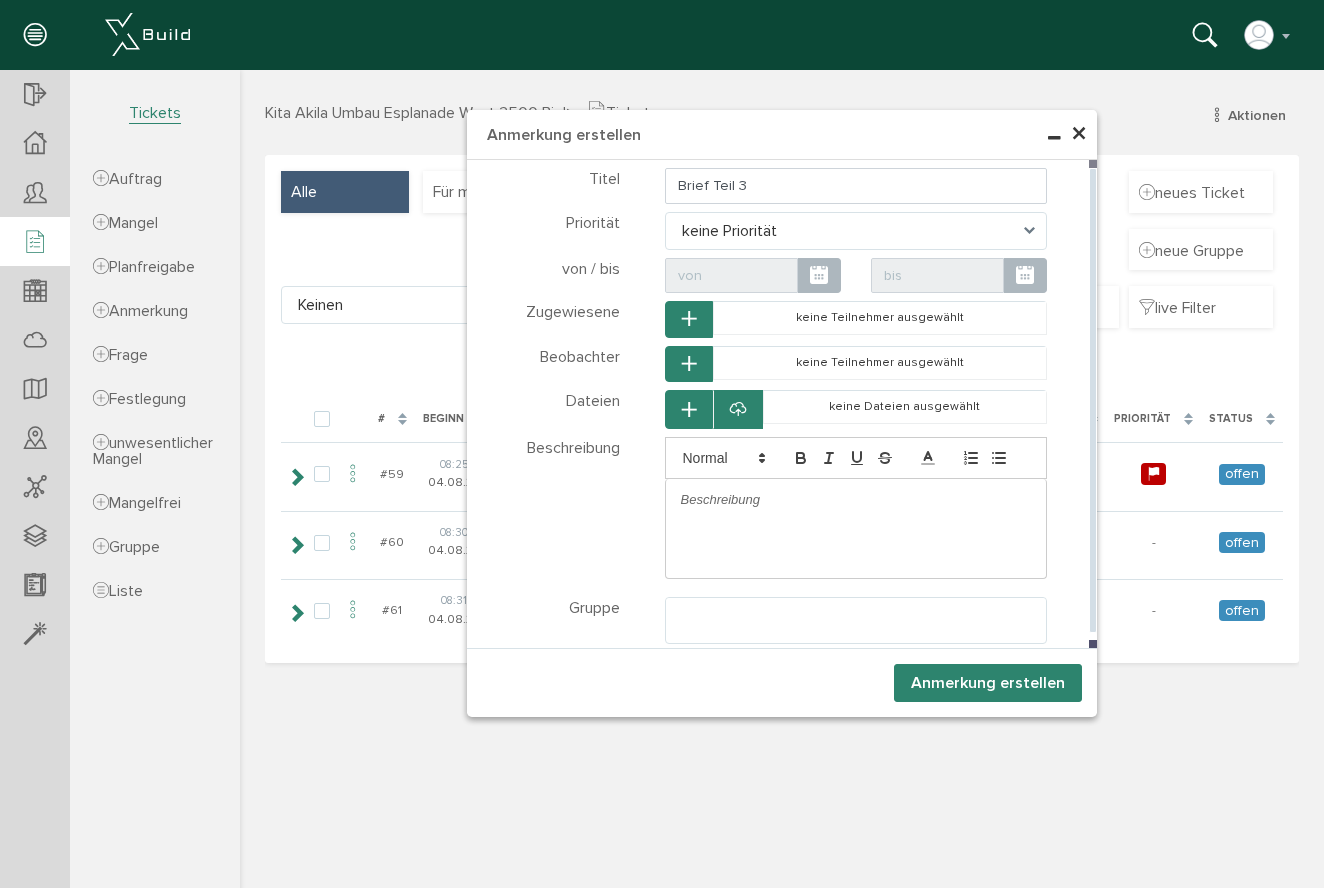 click at bounding box center (856, 500) 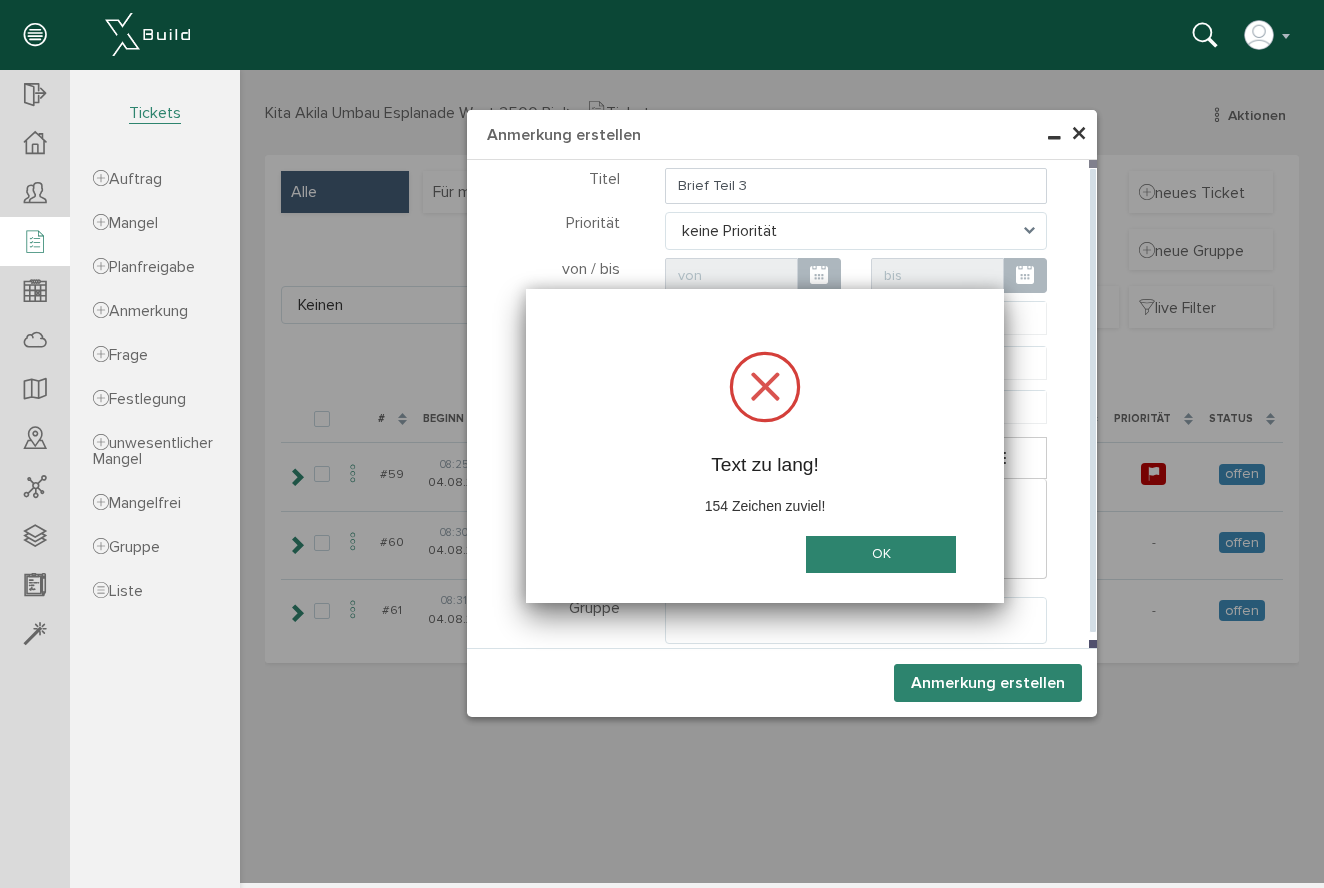 scroll, scrollTop: 0, scrollLeft: 0, axis: both 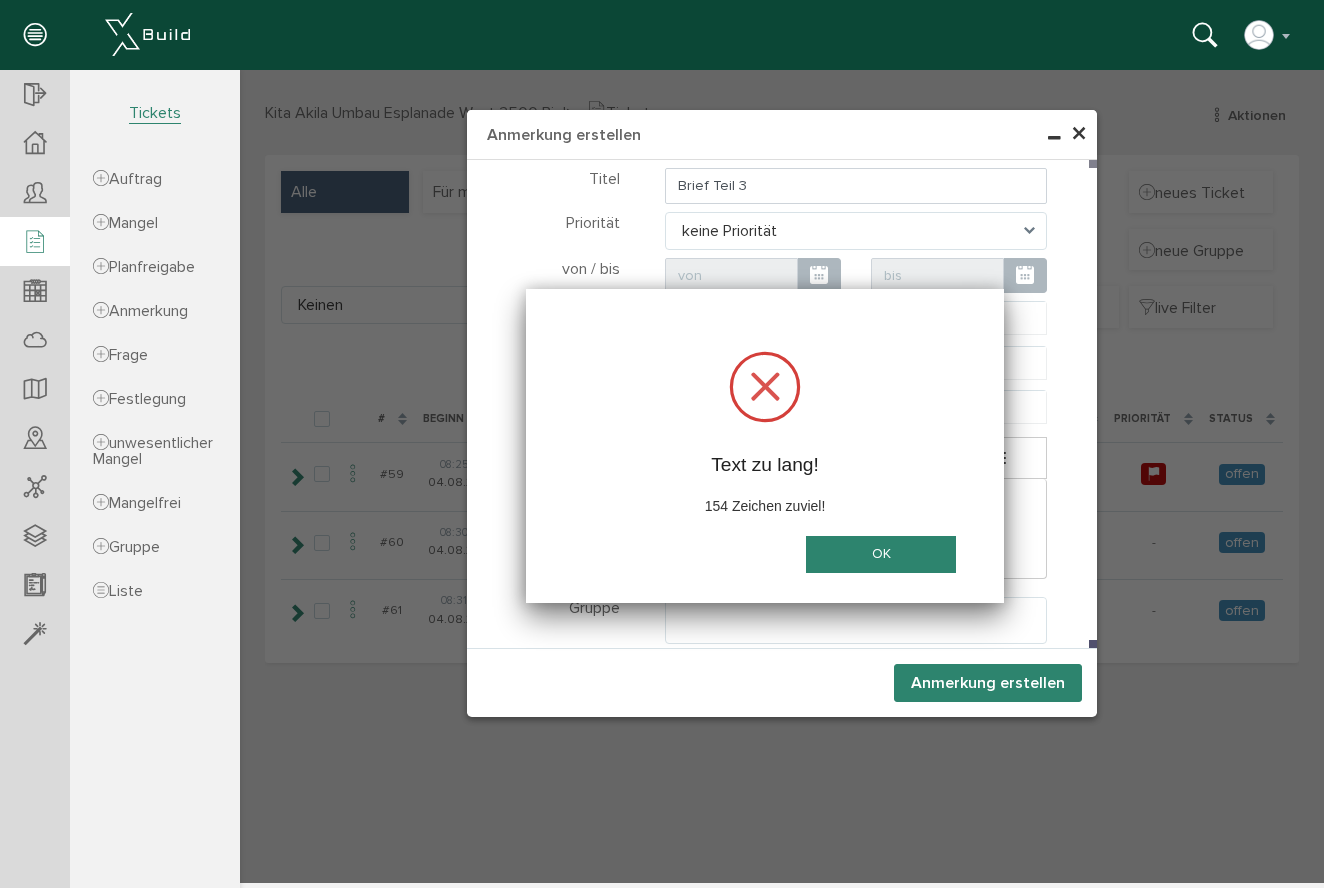 click on "OK" at bounding box center (881, 554) 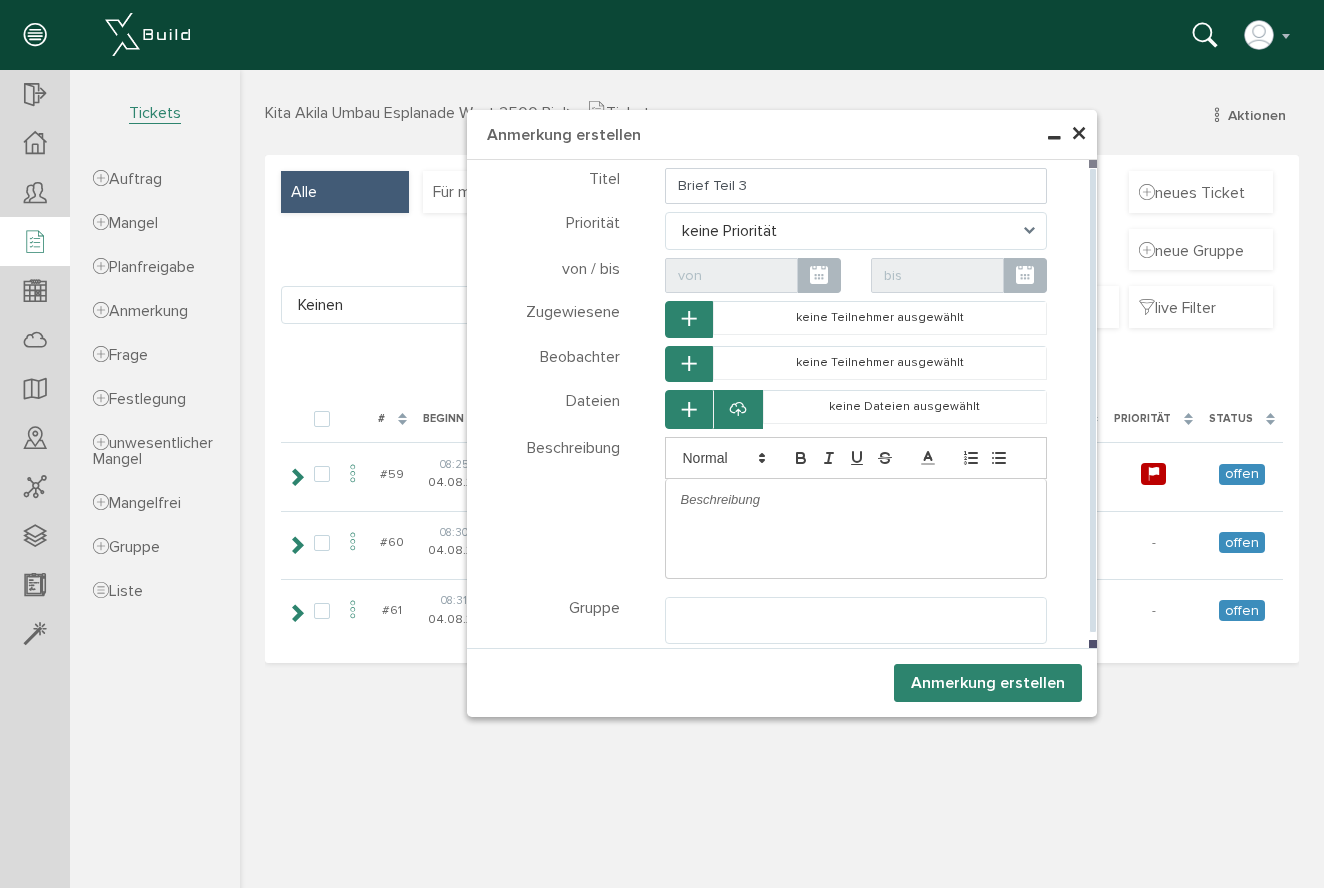 click at bounding box center (856, 500) 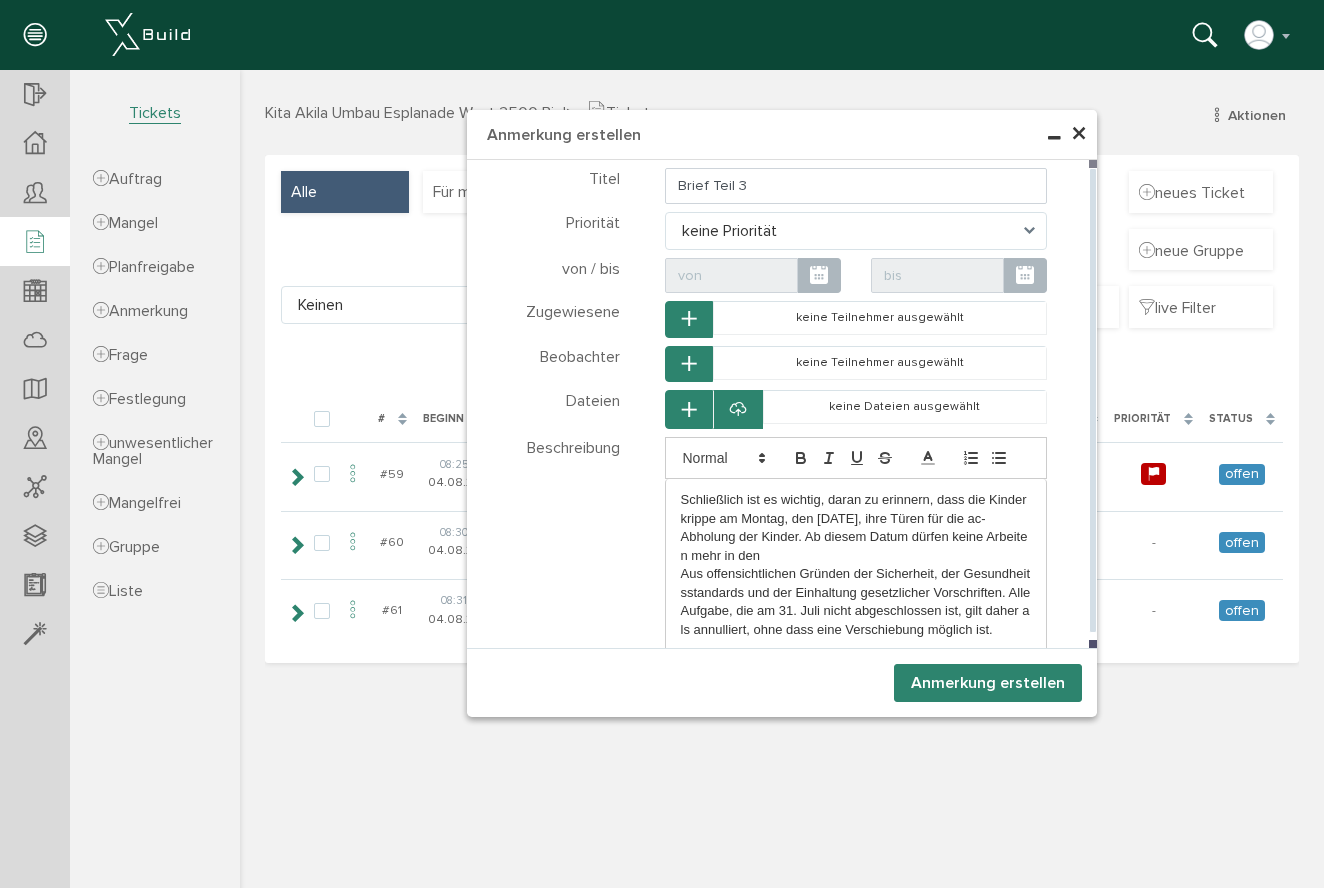 scroll, scrollTop: 0, scrollLeft: 0, axis: both 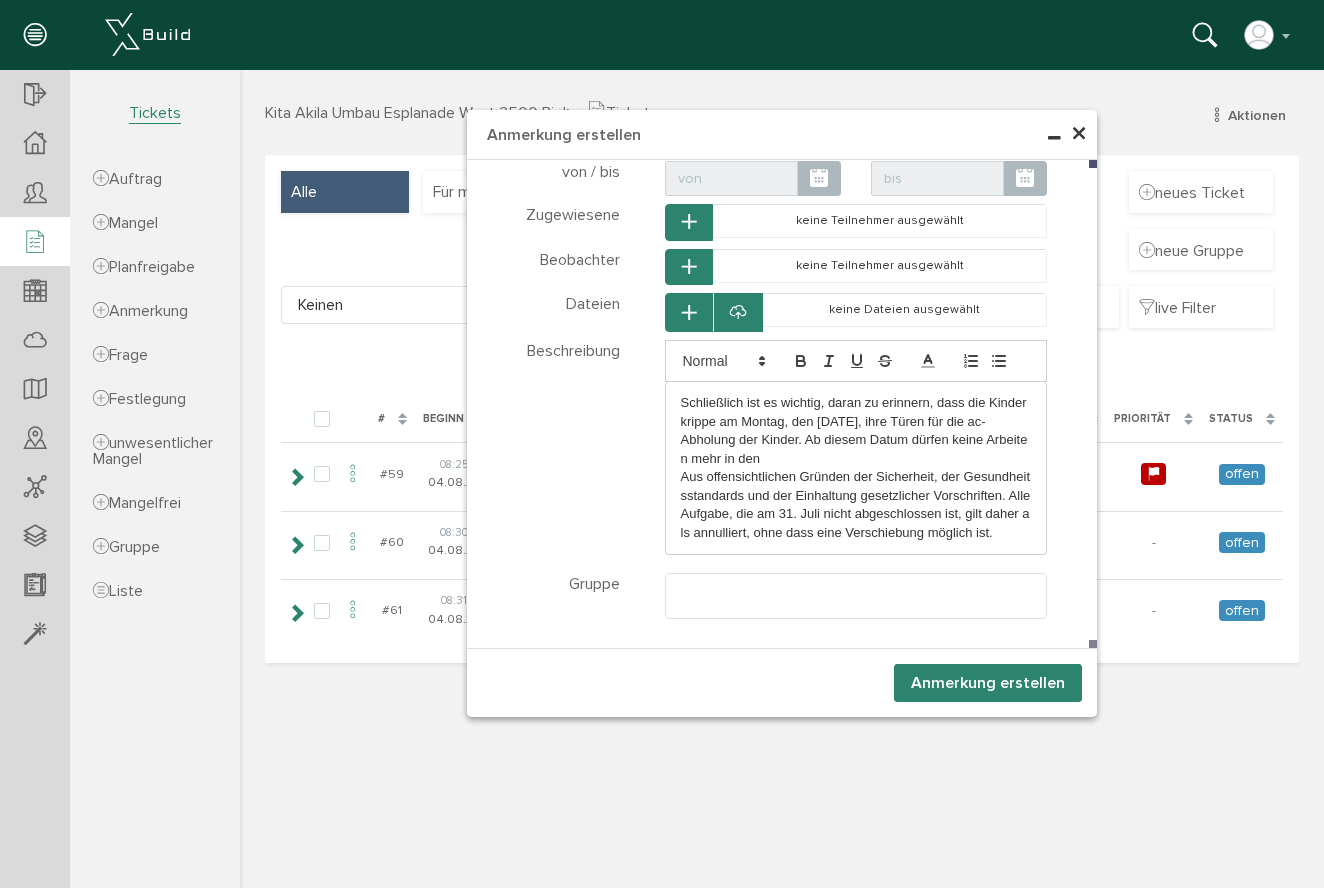 click on "Anmerkung erstellen" at bounding box center (988, 683) 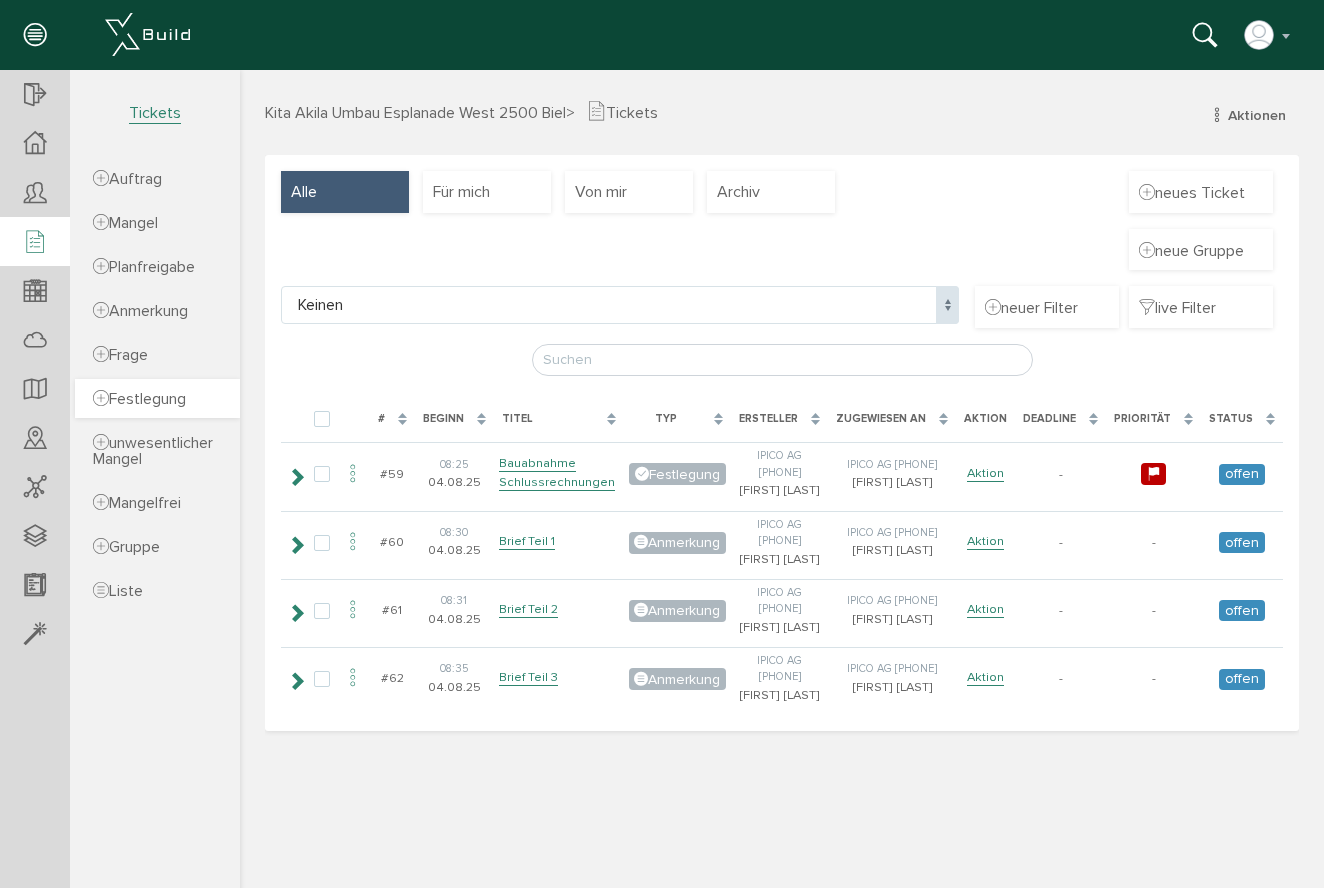 click on "Festlegung" at bounding box center [139, 399] 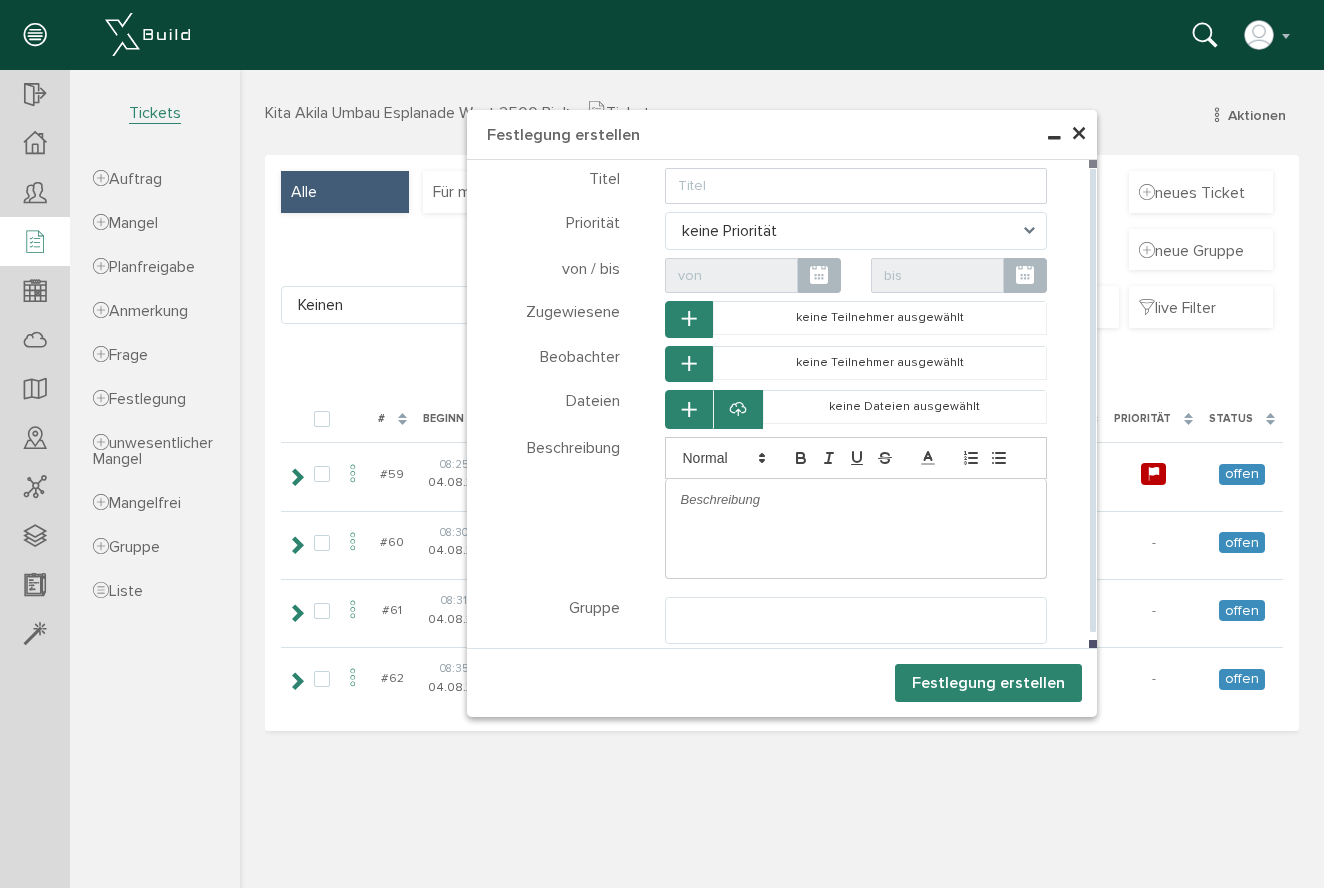 click on "Titel
Priorität
keine Priorität
niedrige Priorität
mittlere Priorität
hohe Priorität
keine Priorität
von / bis" at bounding box center (782, 404) 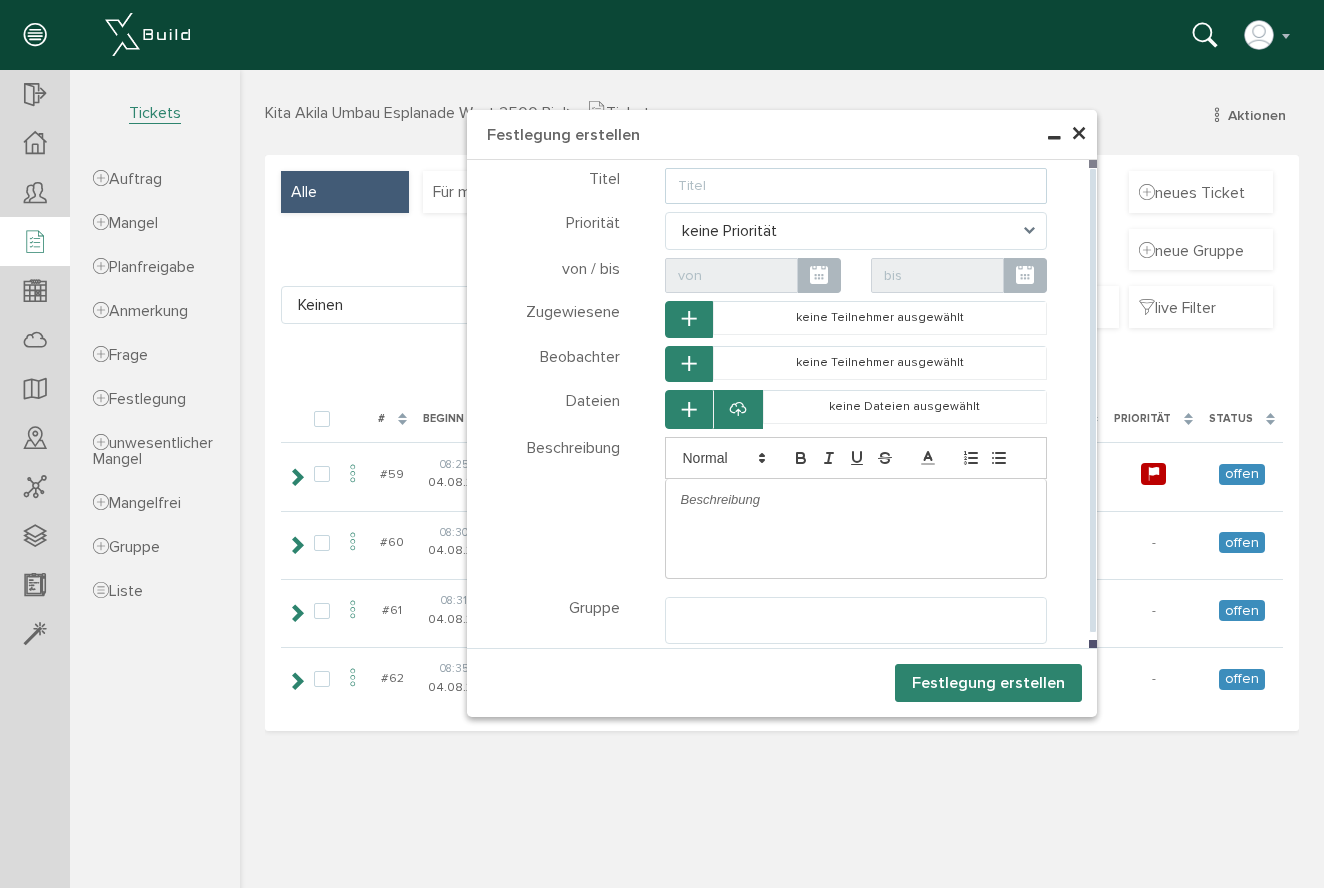 click at bounding box center (856, 186) 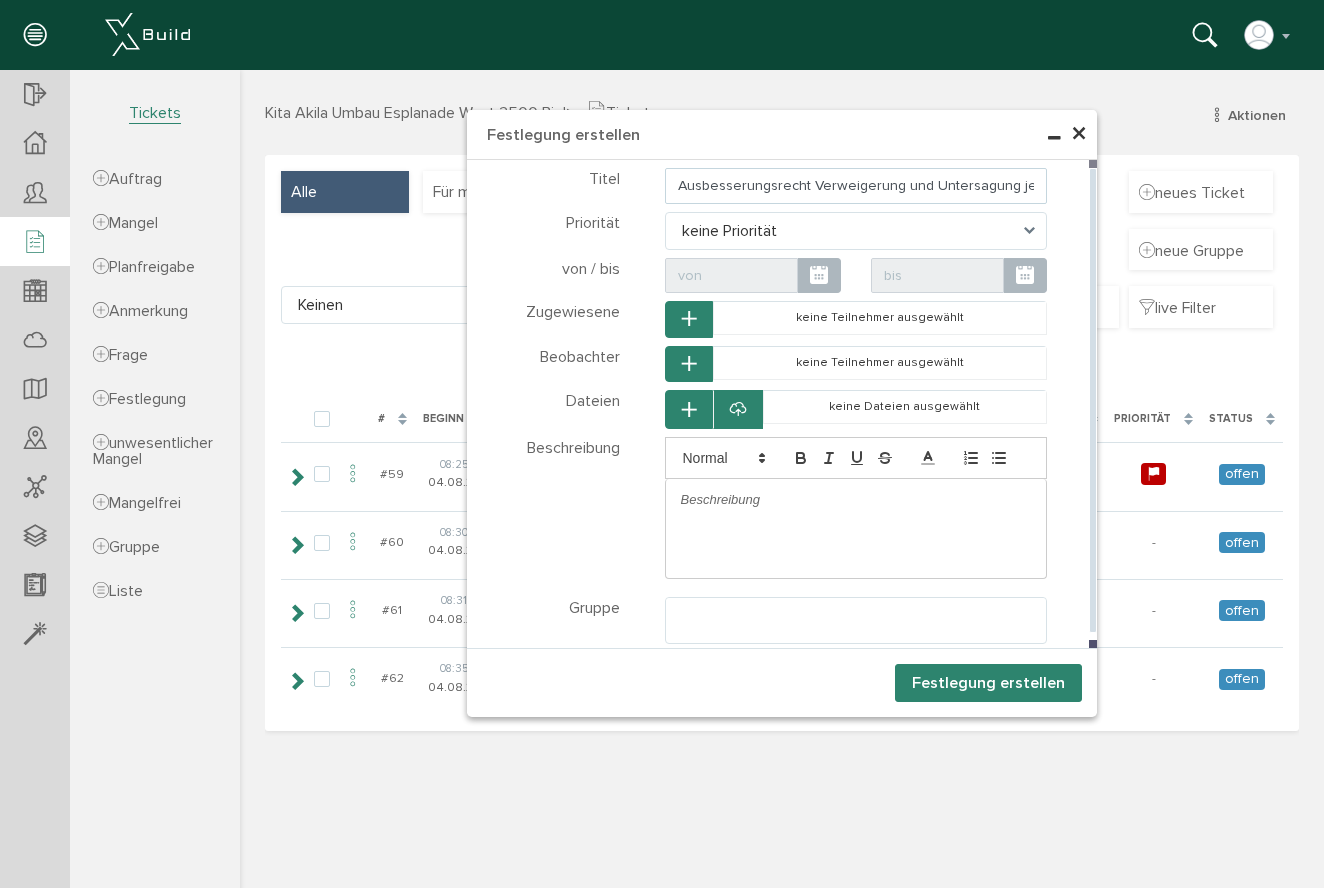 type on "Ausbesserungsrecht Verweigerung und Untersagung jeglicher Arbeiten" 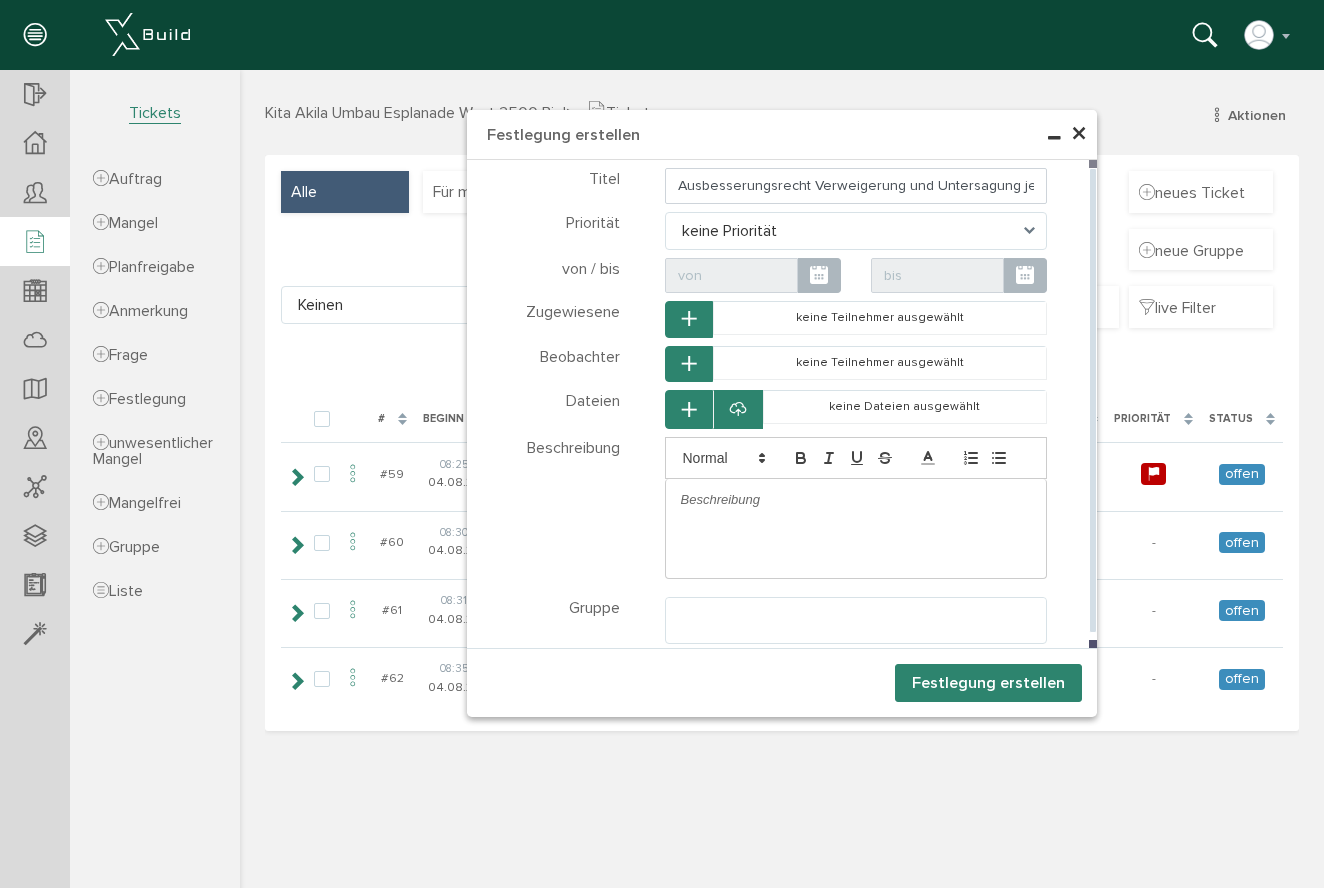 click at bounding box center (856, 500) 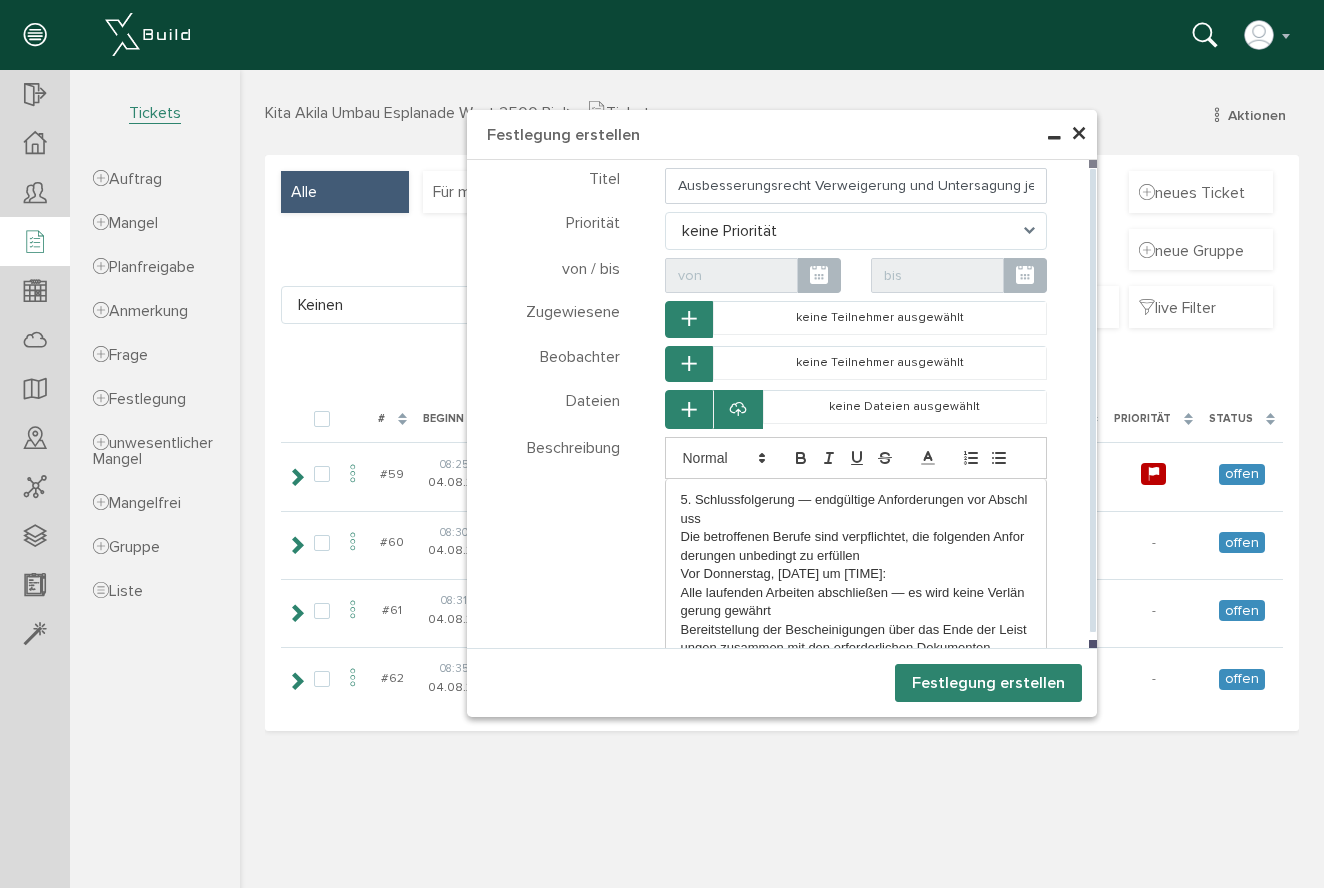 scroll, scrollTop: 0, scrollLeft: 0, axis: both 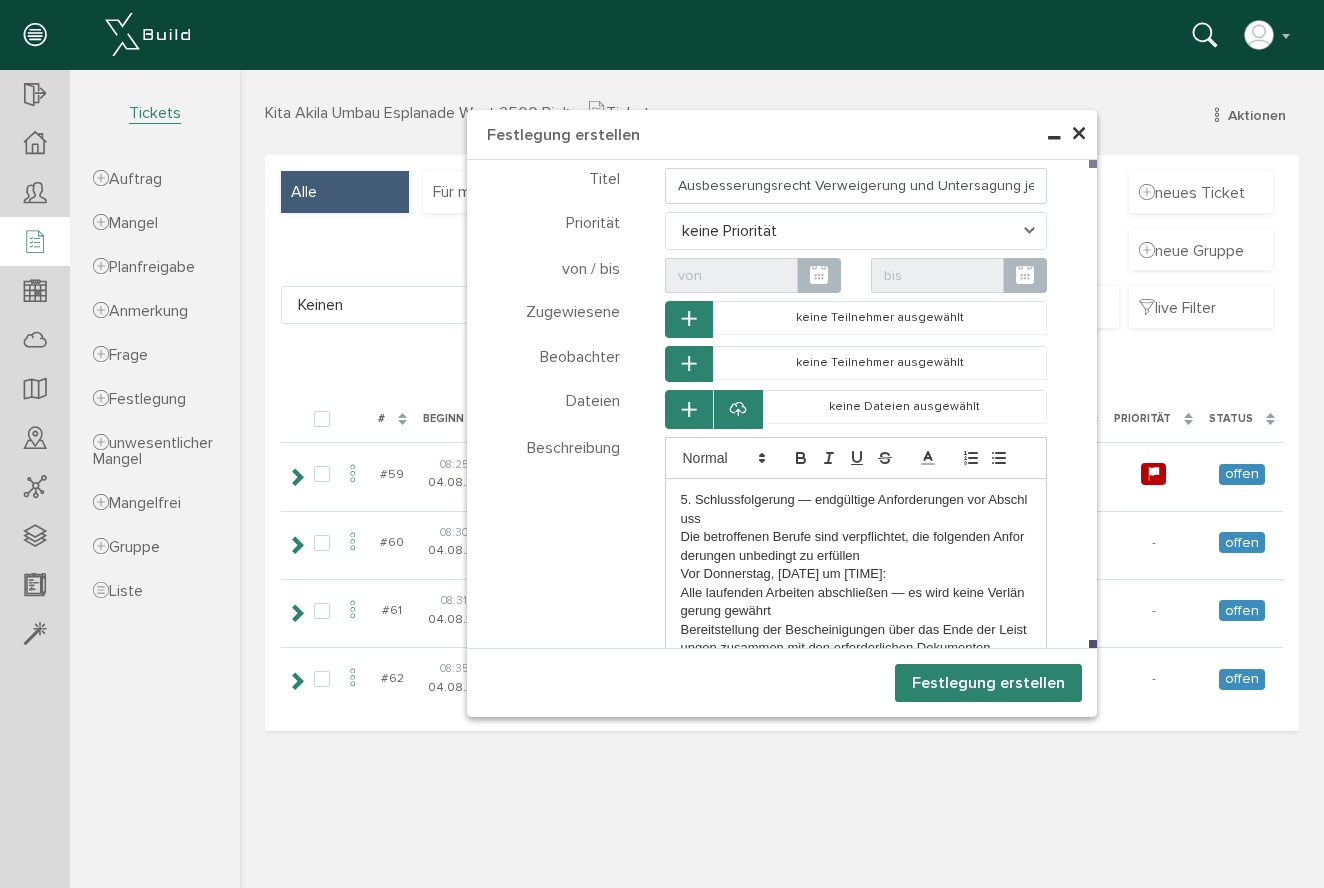 click on "Festlegung erstellen" at bounding box center [988, 683] 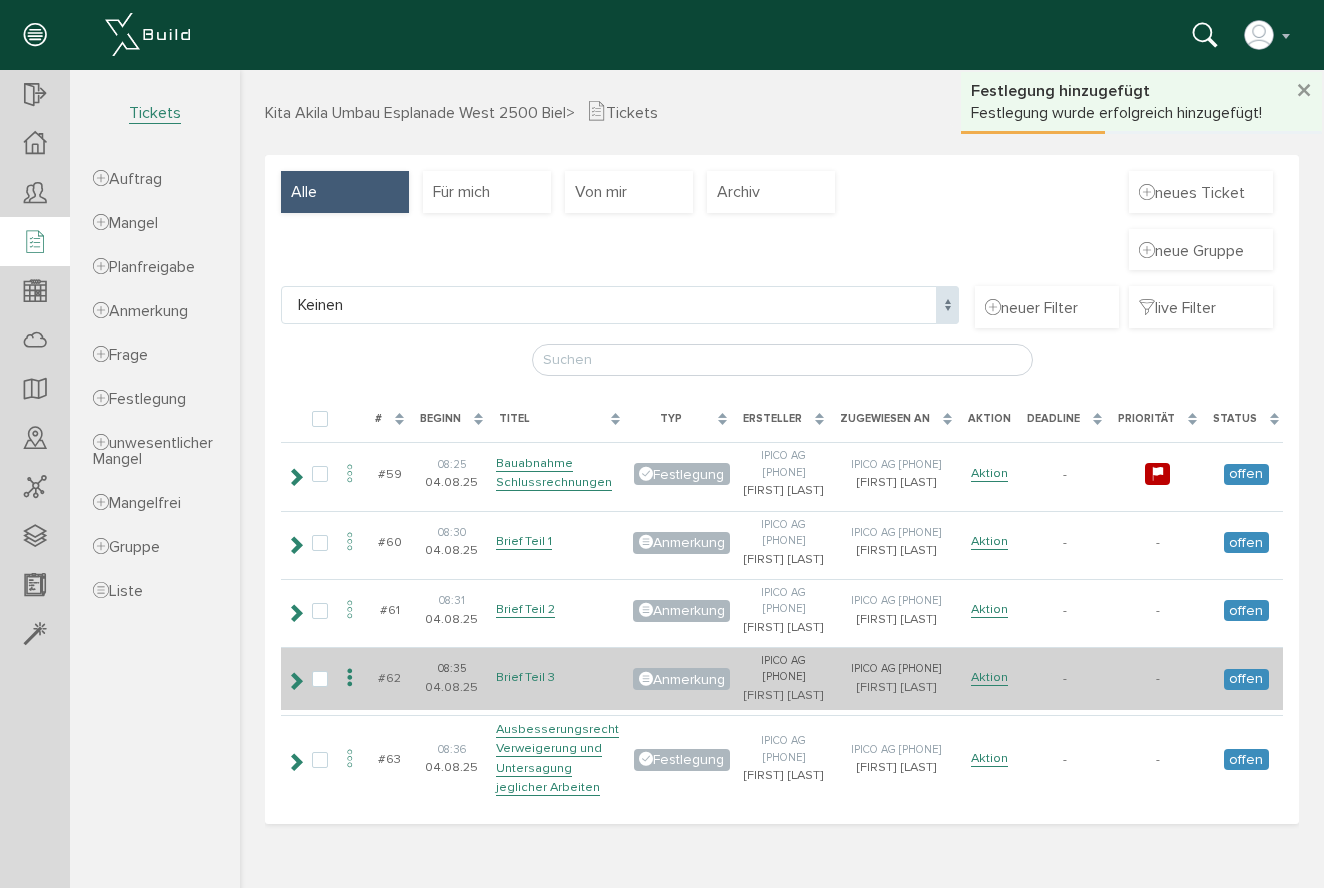click on "Brief Teil 3" at bounding box center [525, 677] 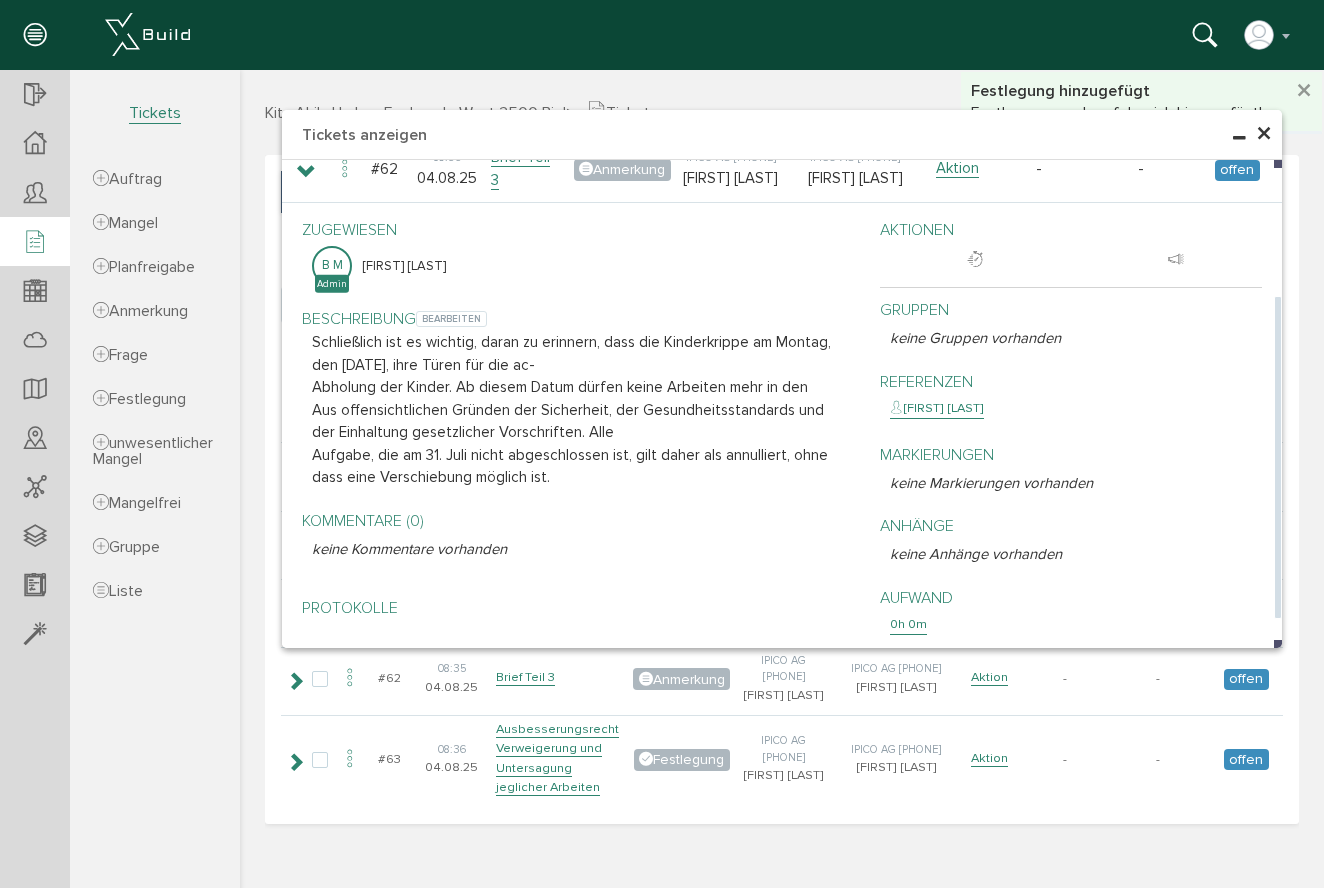 scroll, scrollTop: 27, scrollLeft: 0, axis: vertical 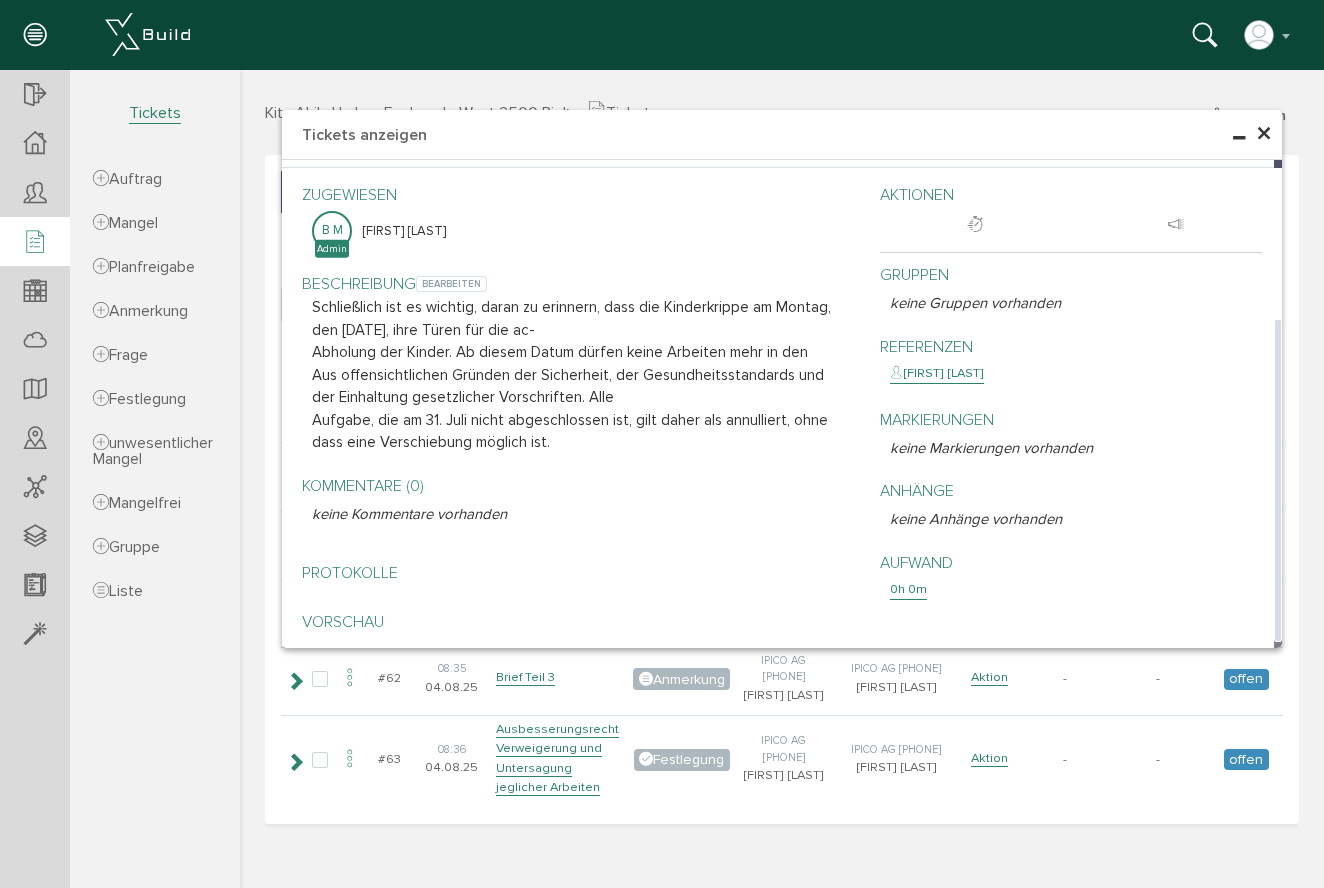 click on "Aufgabe, die am 31. Juli nicht abgeschlossen ist, gilt daher als annulliert, ohne dass eine Verschiebung möglich ist." at bounding box center (581, 431) 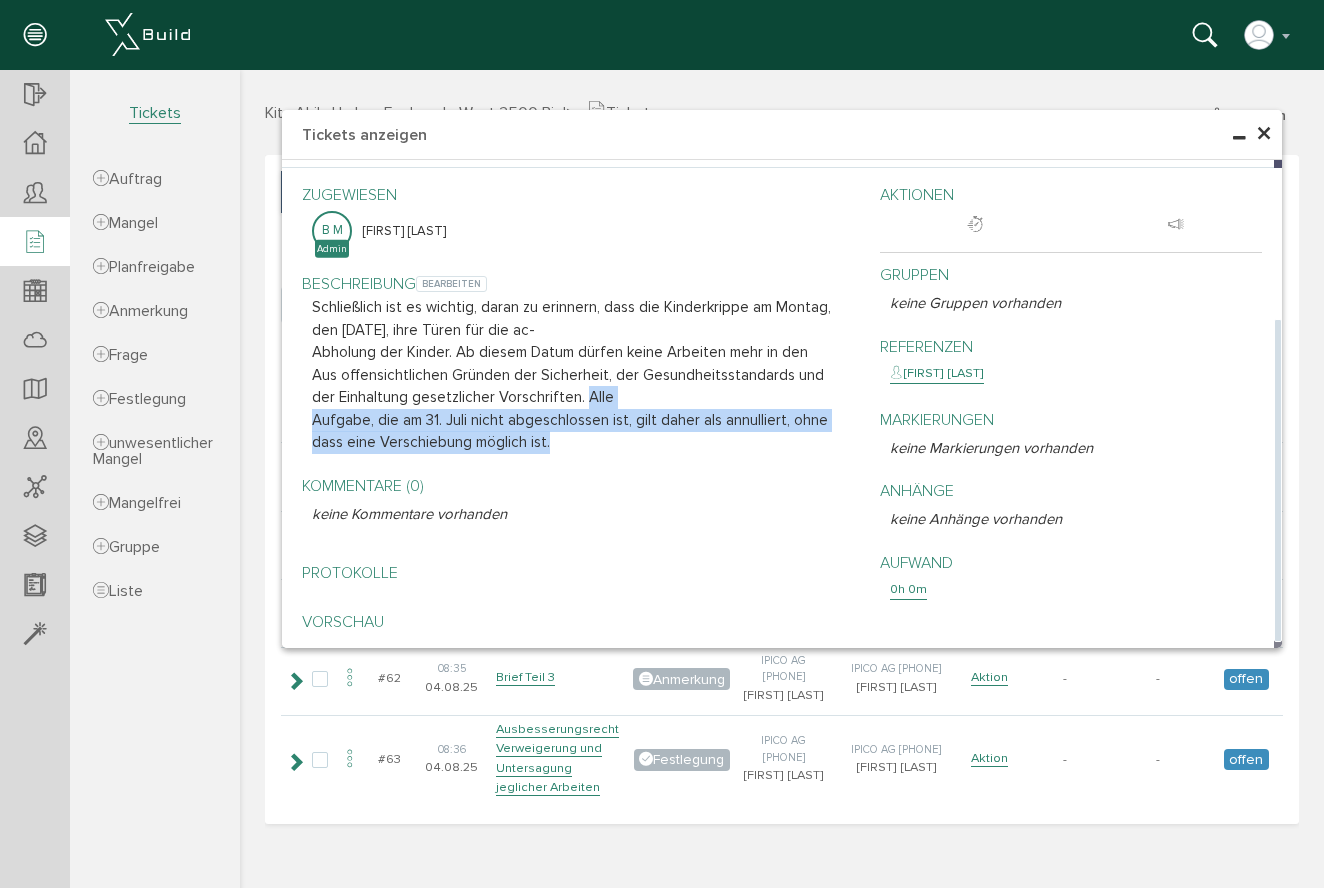 drag, startPoint x: 550, startPoint y: 388, endPoint x: 543, endPoint y: 438, distance: 50.48762 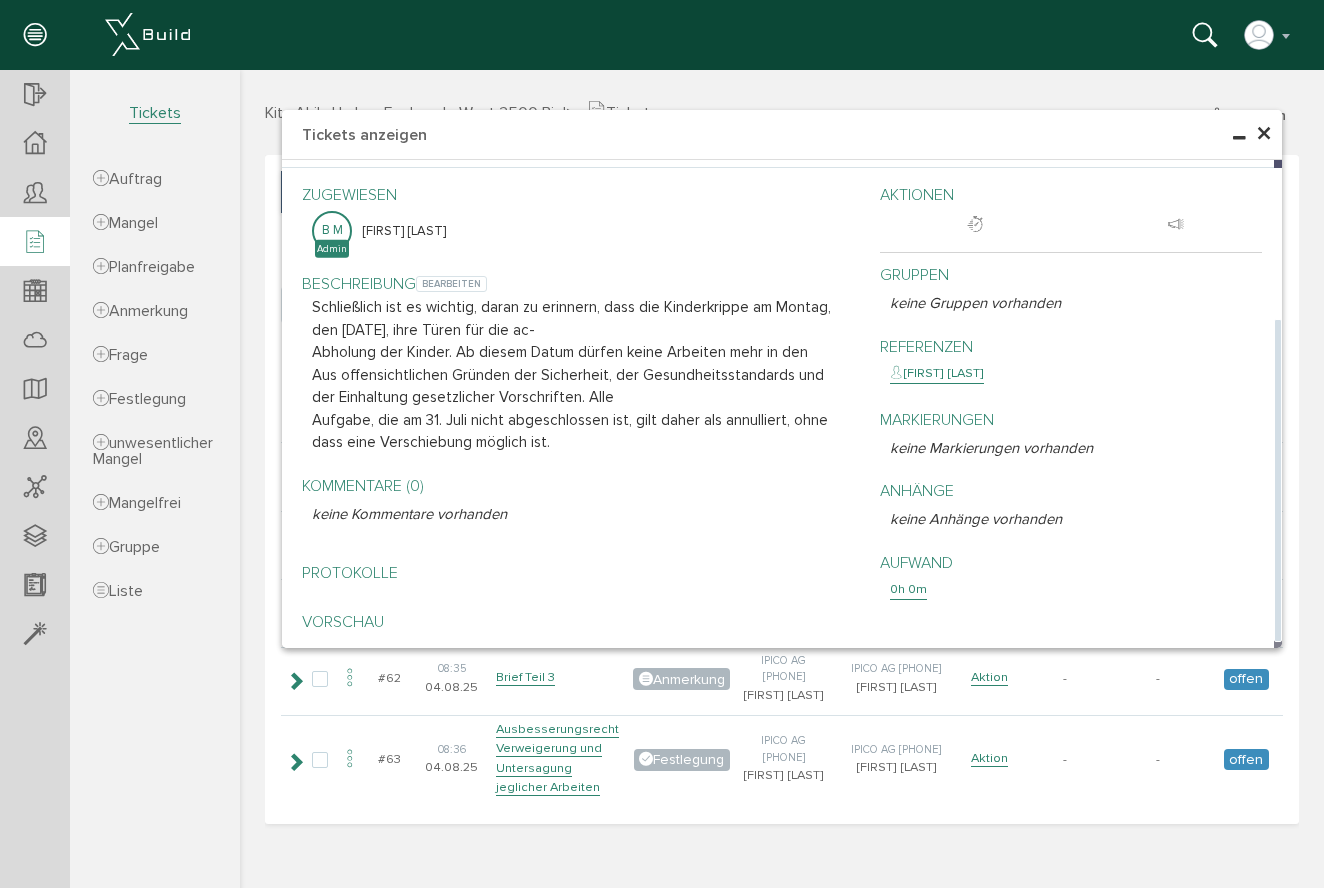 click on "Aufgabe, die am 31. Juli nicht abgeschlossen ist, gilt daher als annulliert, ohne dass eine Verschiebung möglich ist." at bounding box center [581, 431] 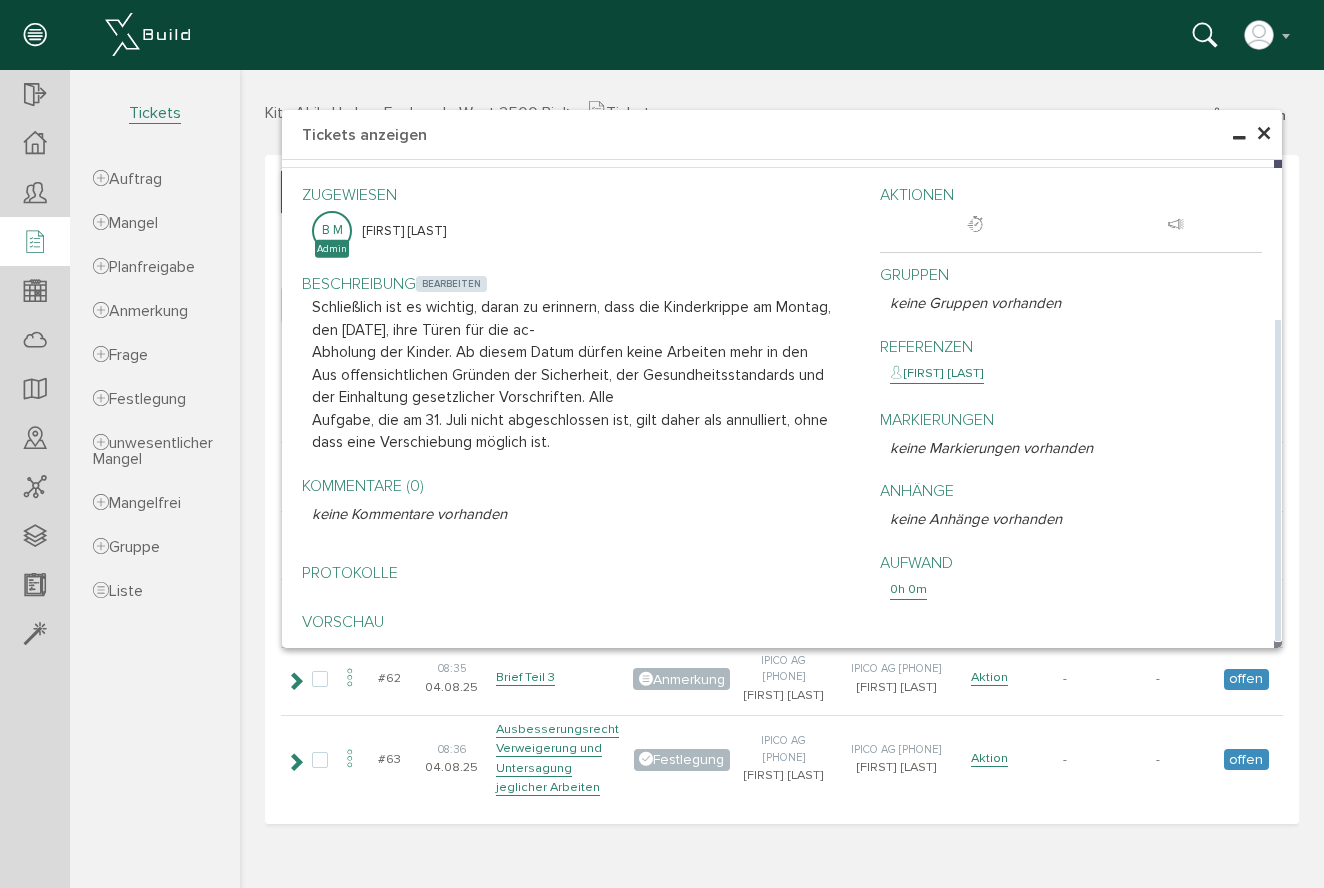click on "bearbeiten" at bounding box center [451, 284] 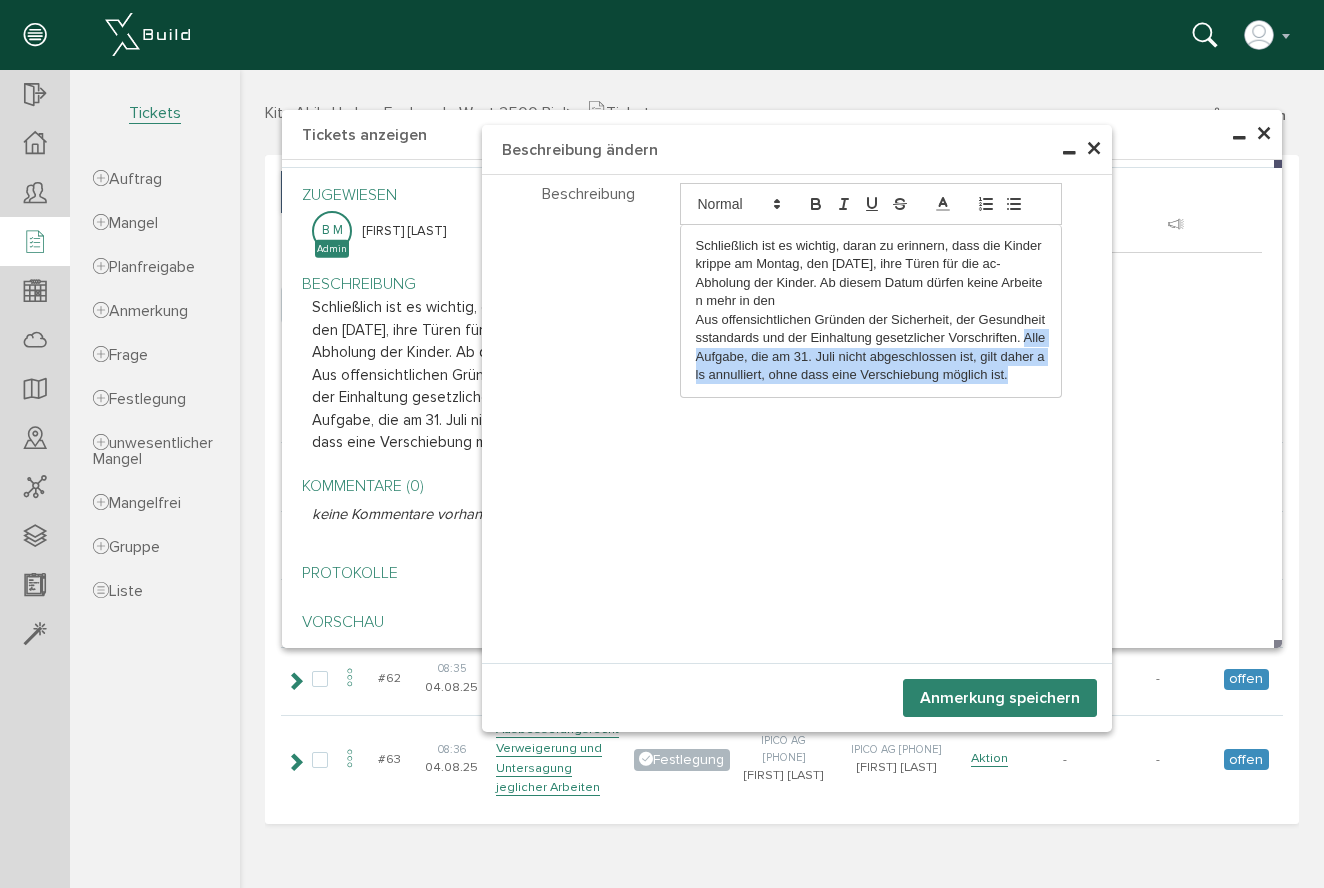 drag, startPoint x: 1014, startPoint y: 411, endPoint x: 679, endPoint y: 376, distance: 336.8234 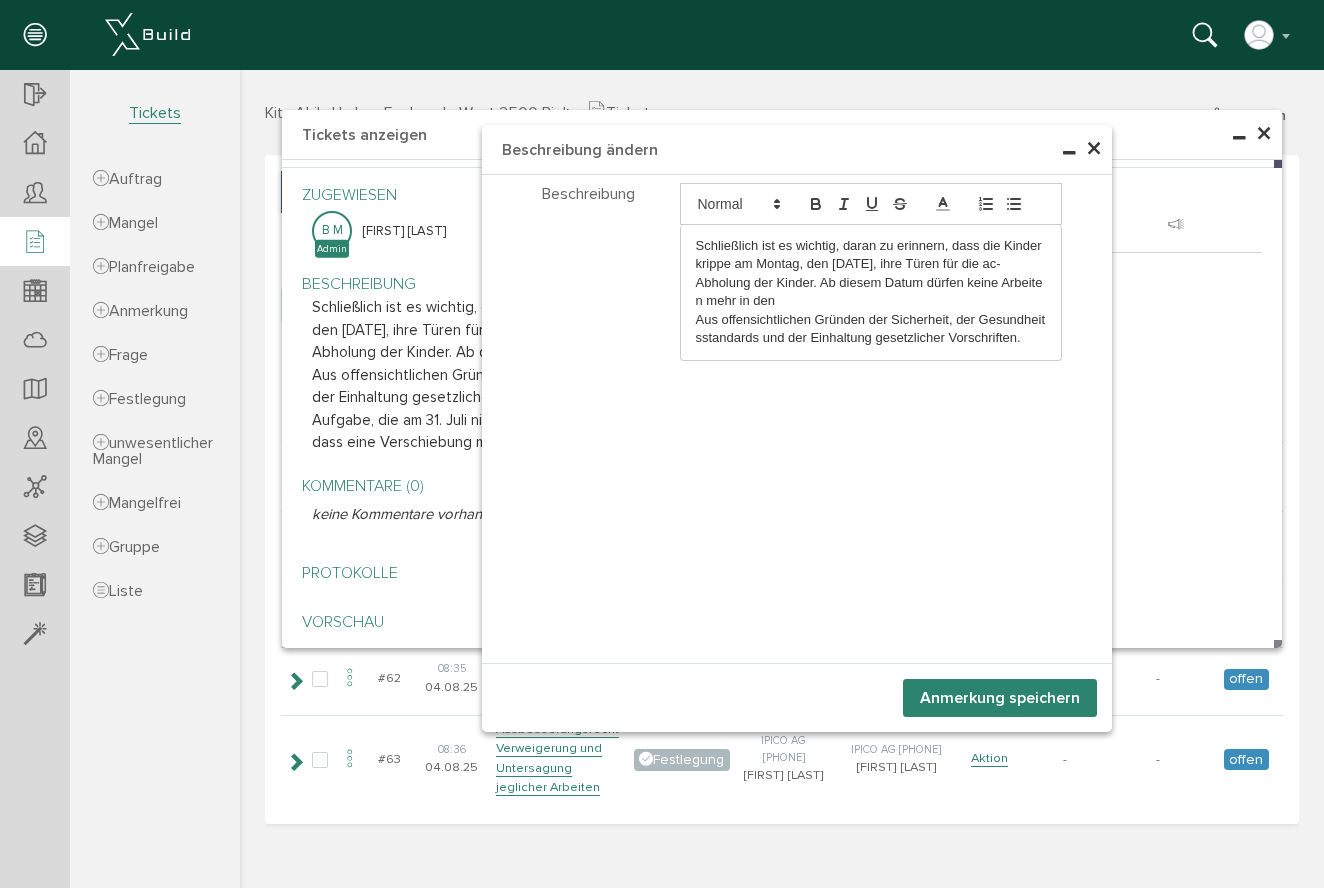 click on "Anmerkung speichern" at bounding box center [1000, 698] 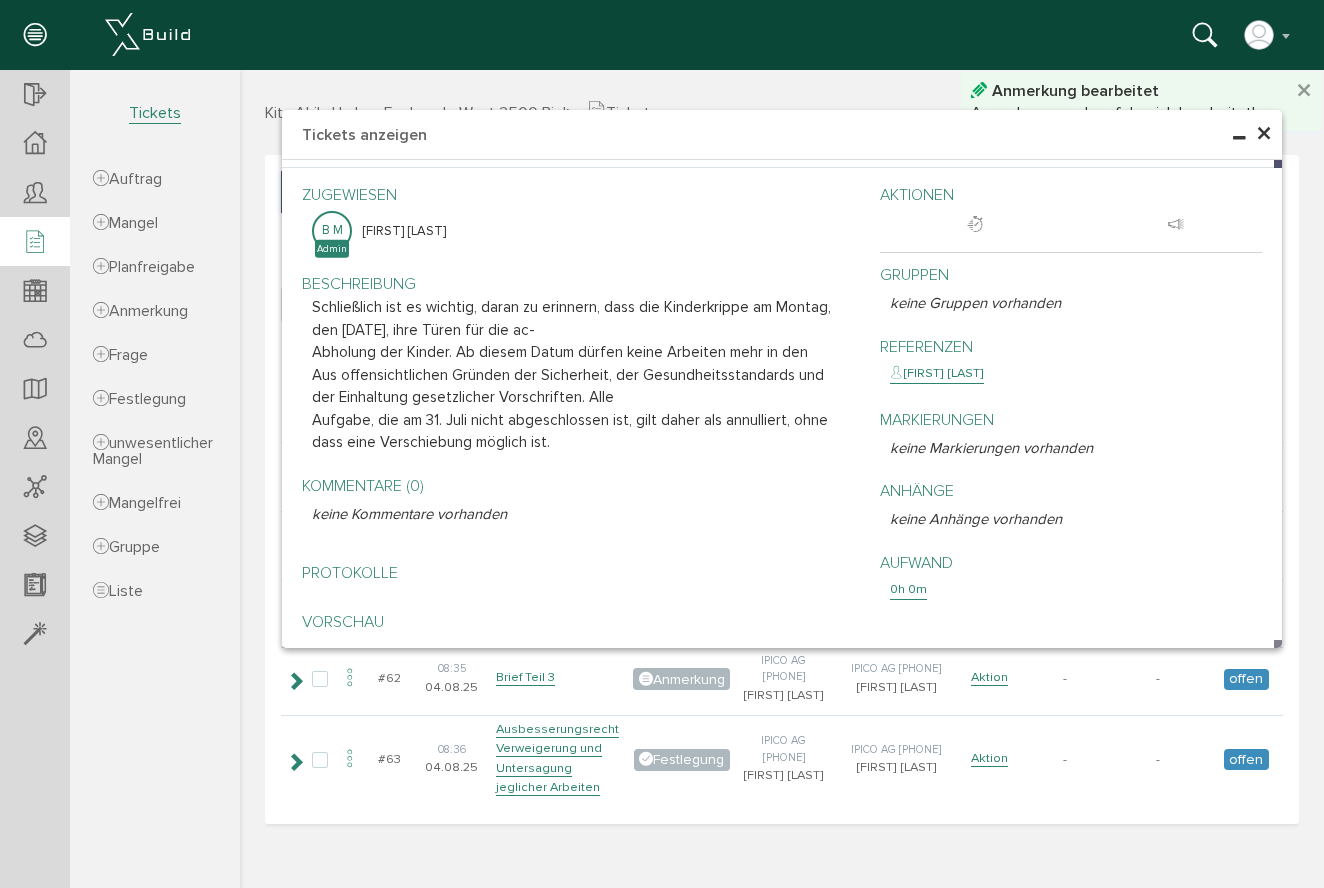 scroll, scrollTop: 462, scrollLeft: 0, axis: vertical 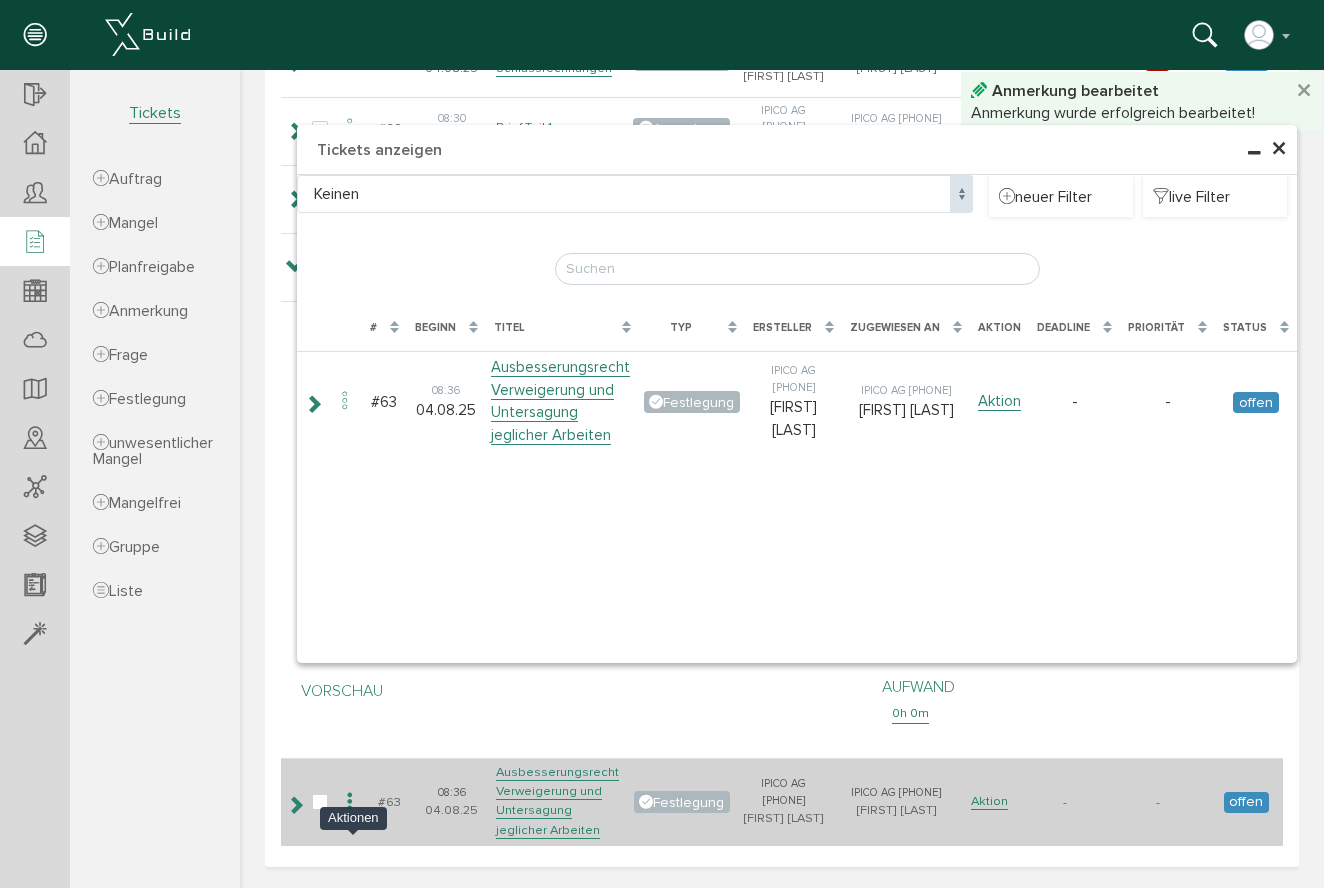 click at bounding box center [350, 802] 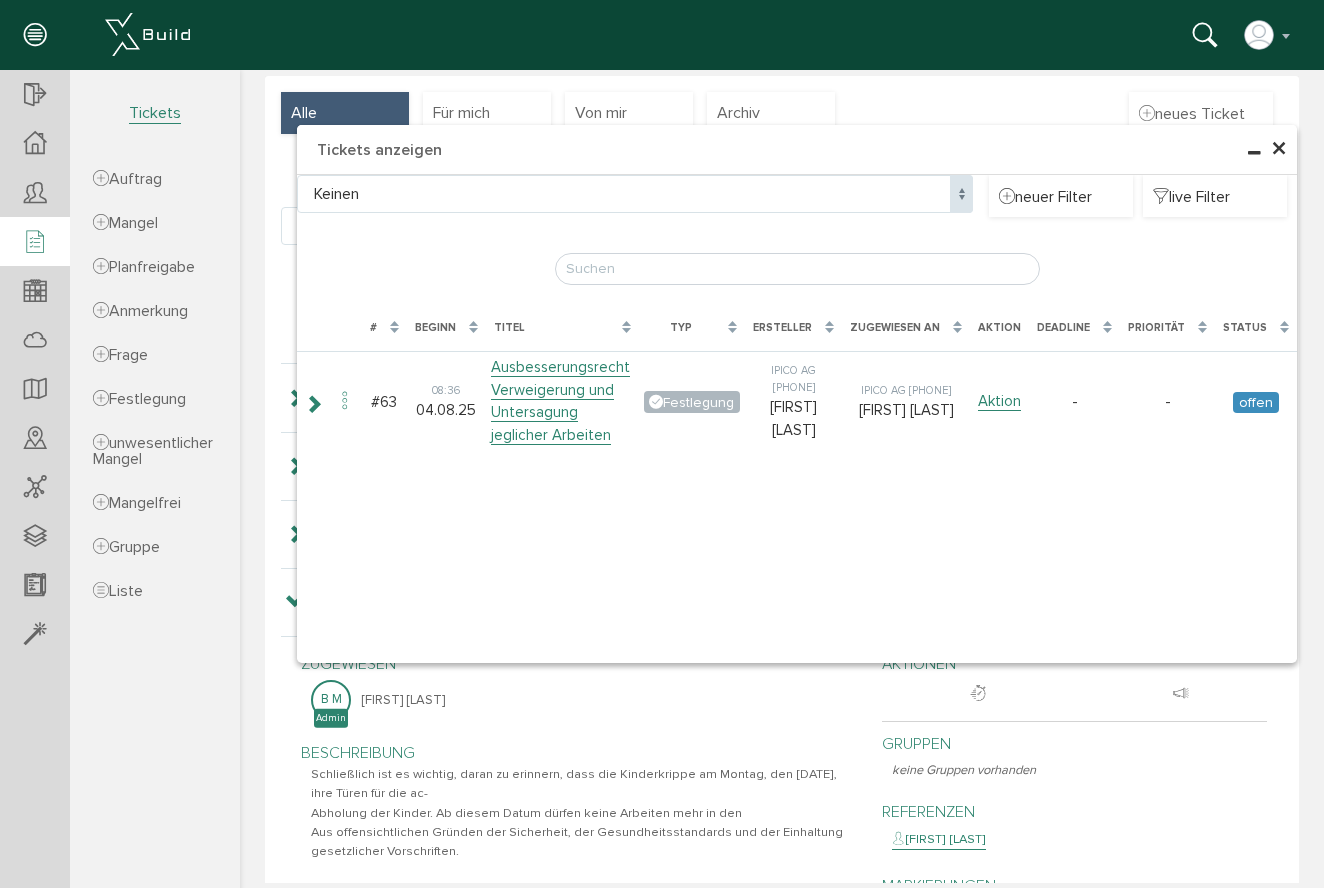 scroll, scrollTop: 0, scrollLeft: 0, axis: both 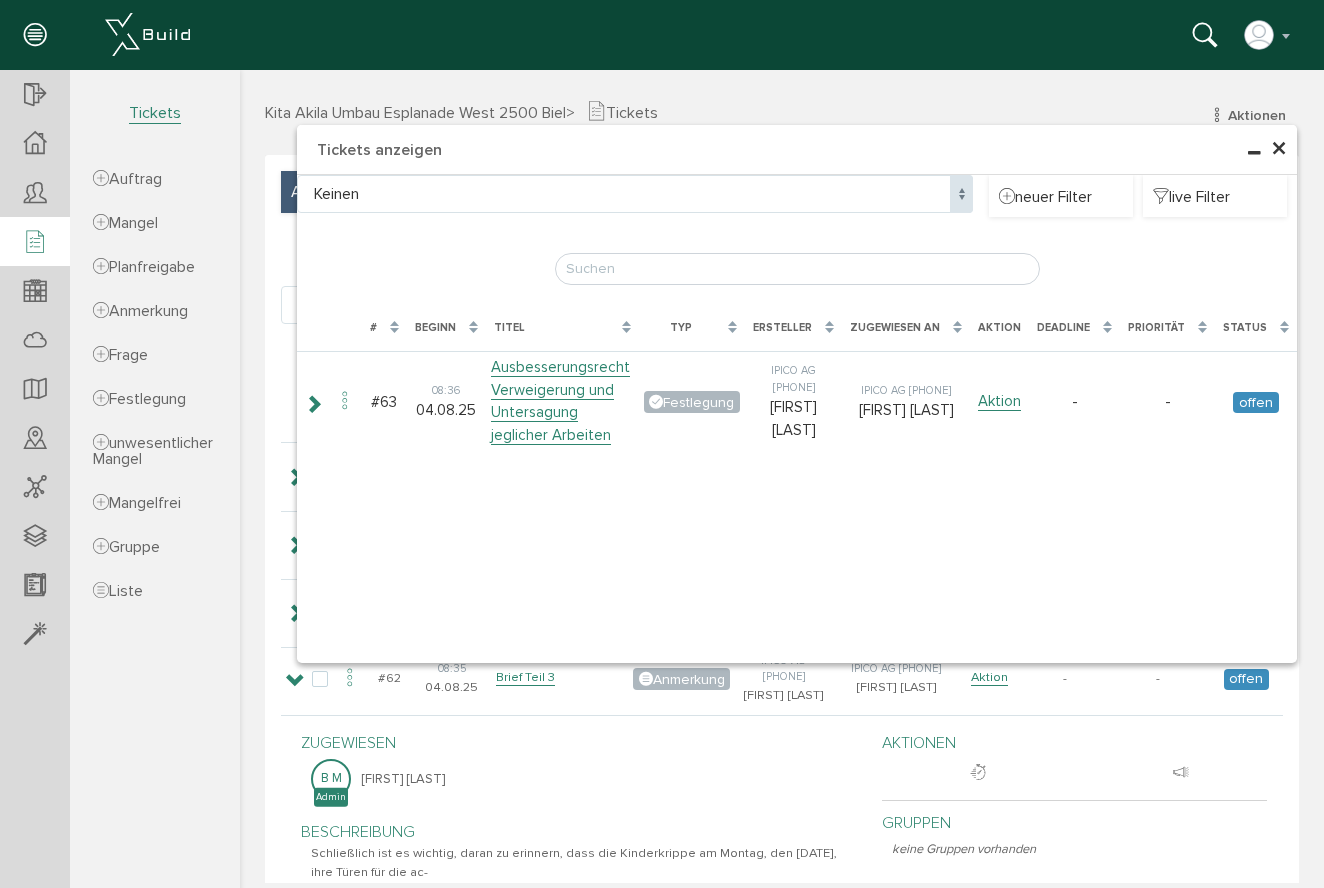 click on "×" at bounding box center [1279, 149] 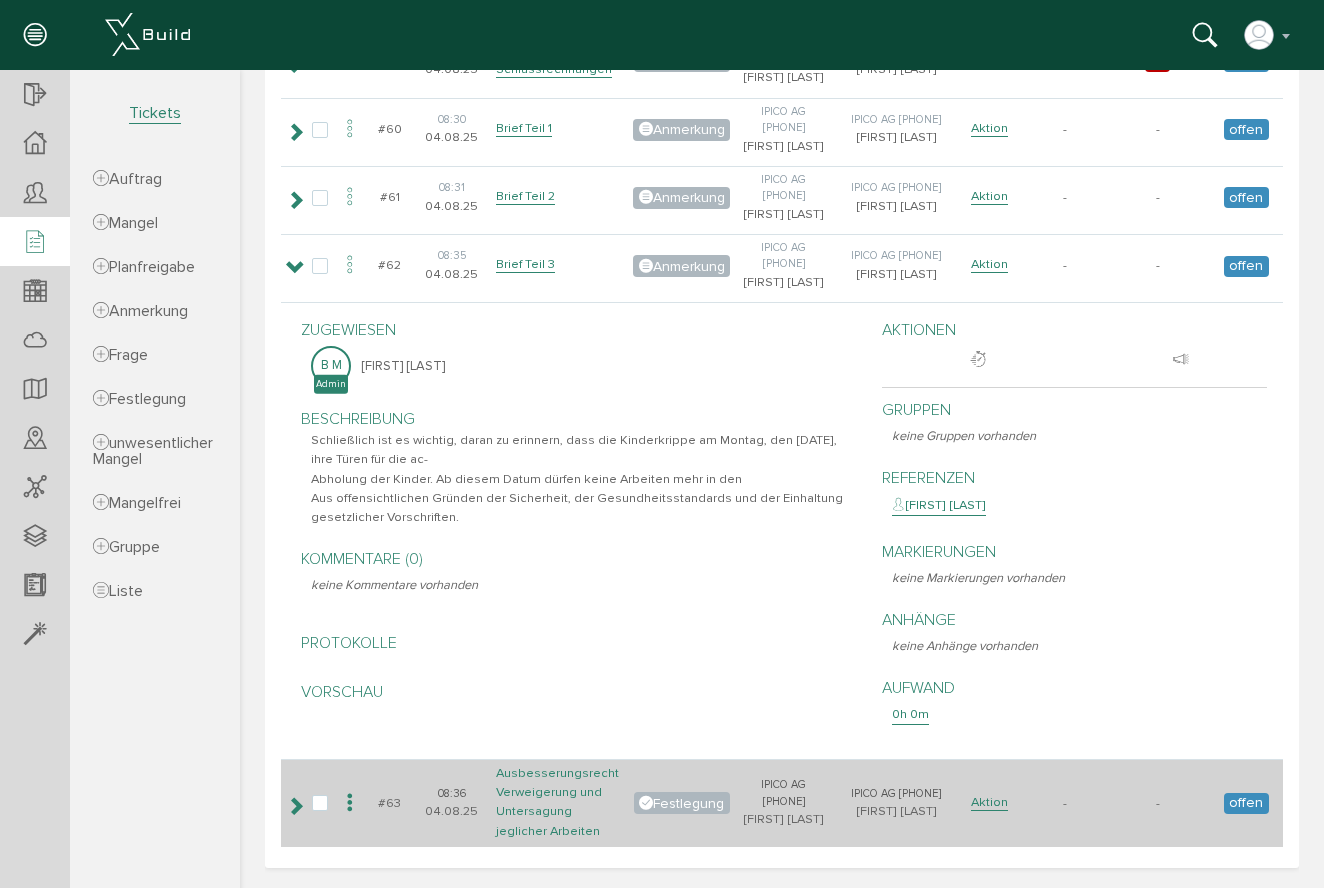 scroll, scrollTop: 462, scrollLeft: 0, axis: vertical 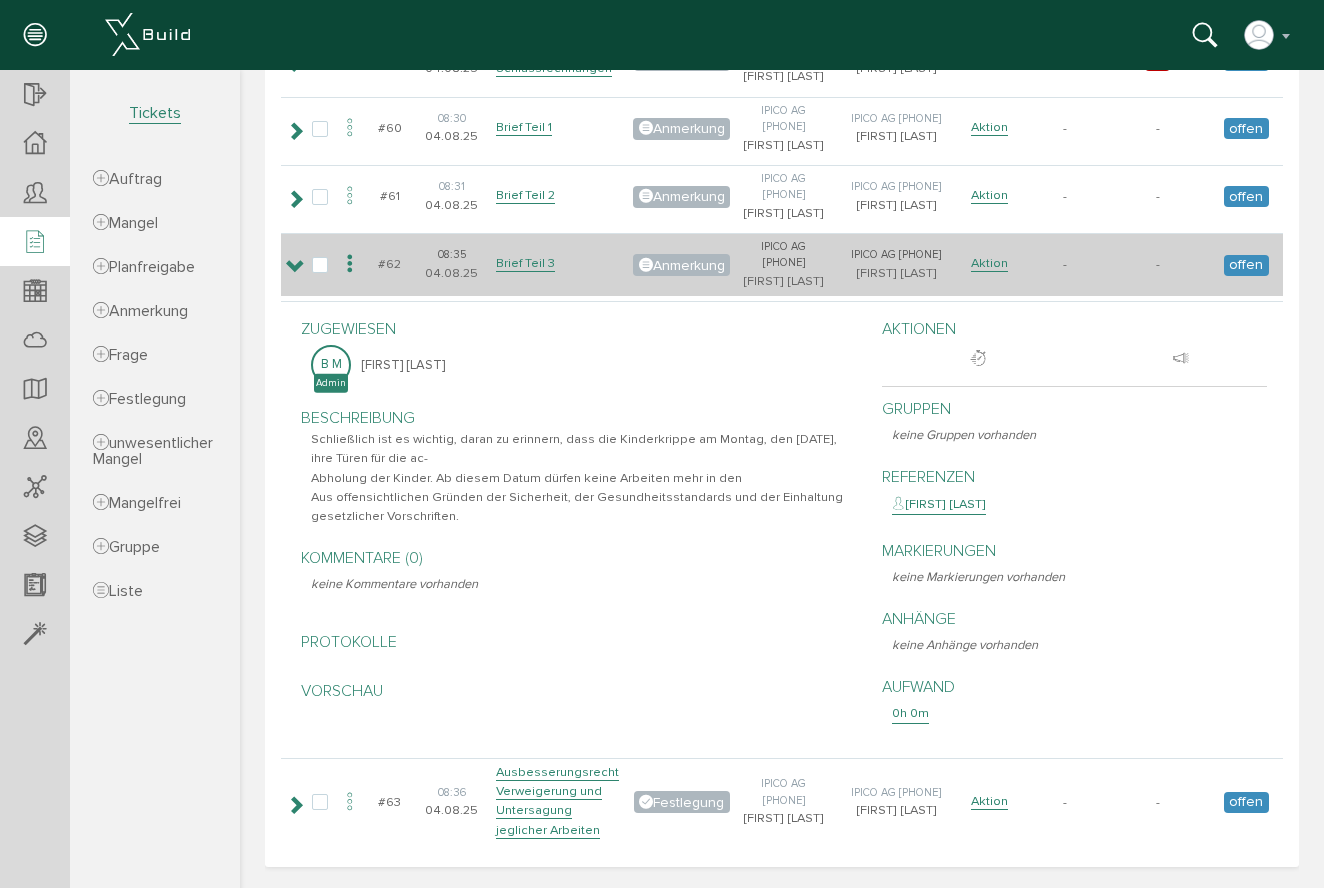 click at bounding box center [295, 267] 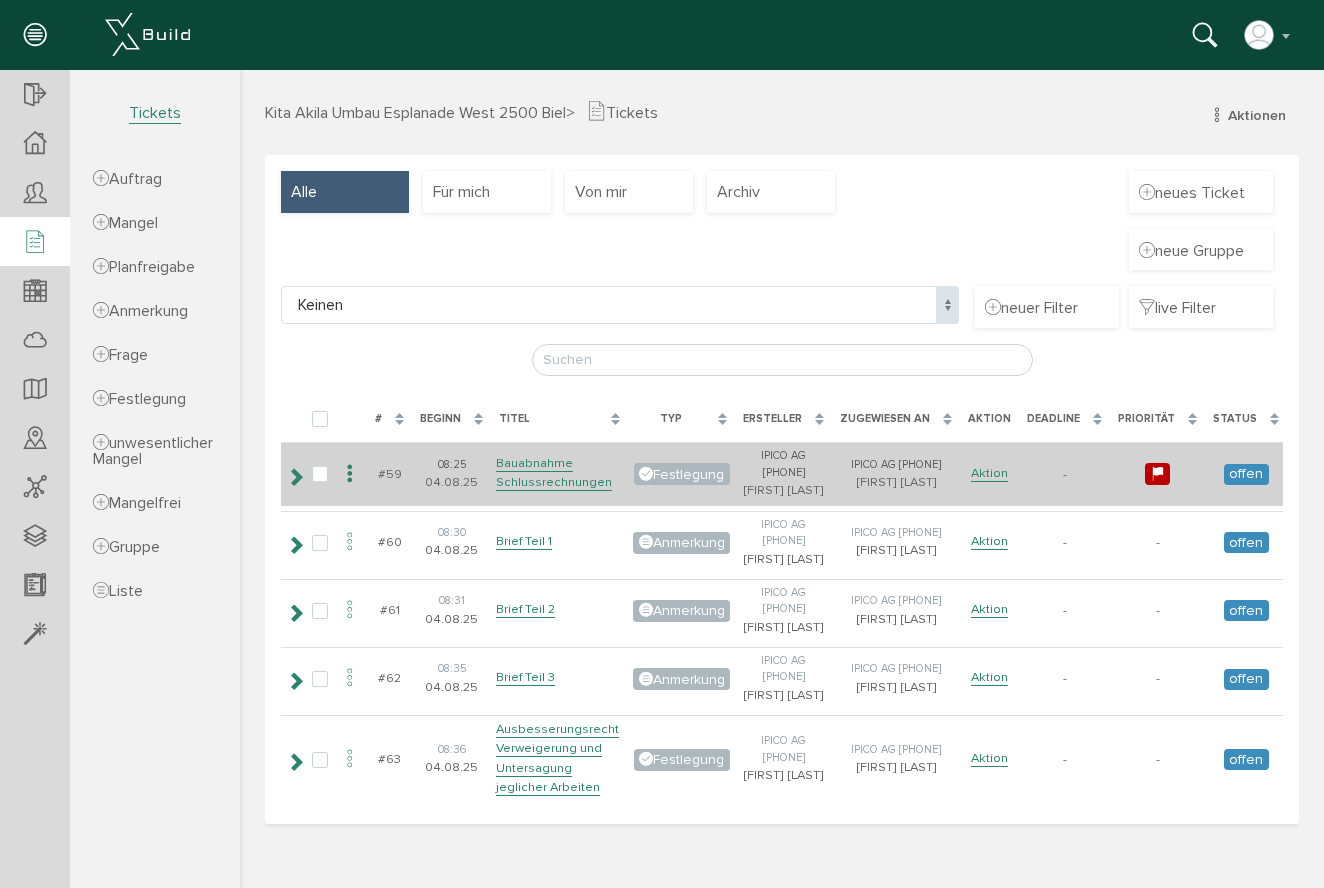 scroll, scrollTop: 23, scrollLeft: 0, axis: vertical 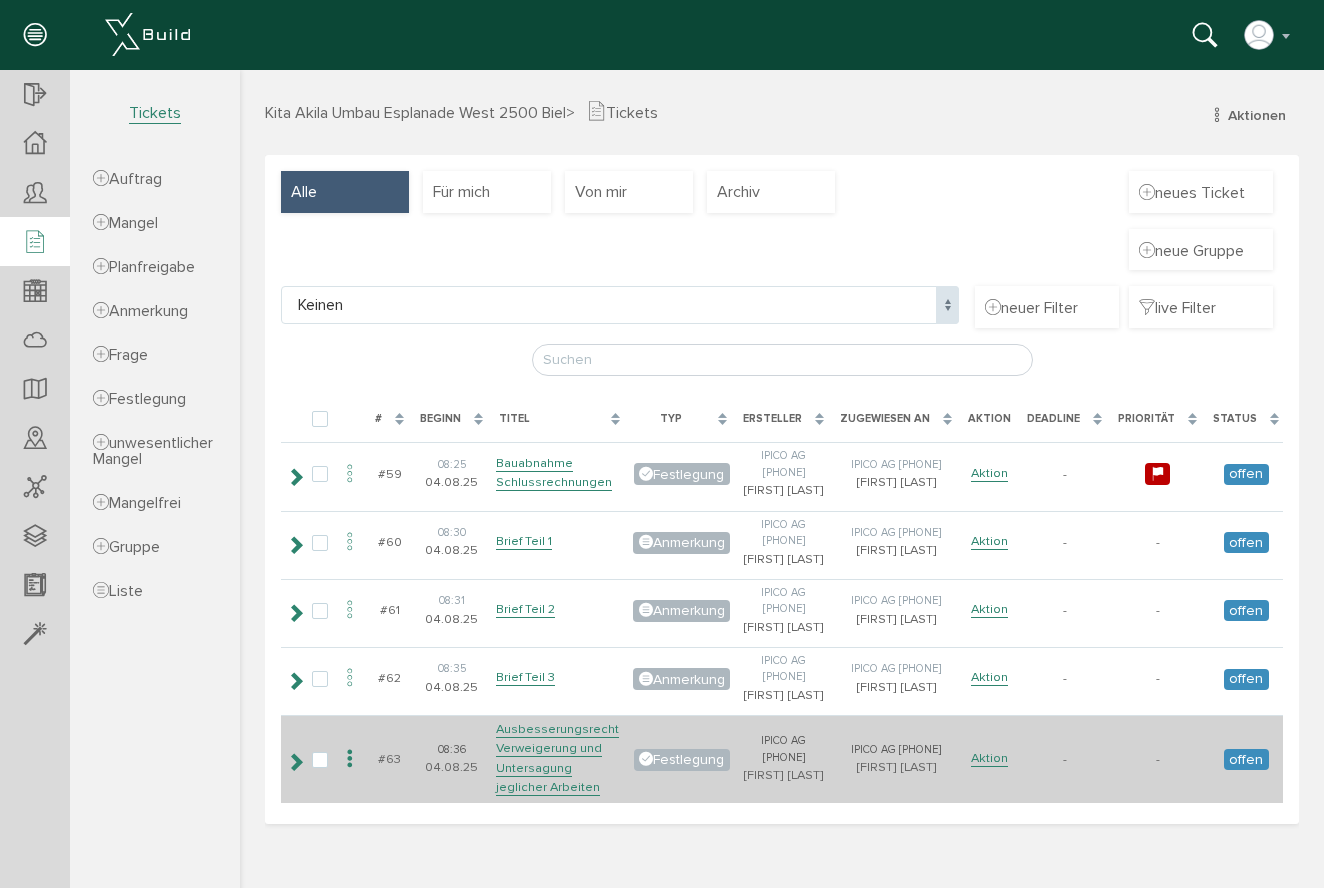 click at bounding box center [295, 762] 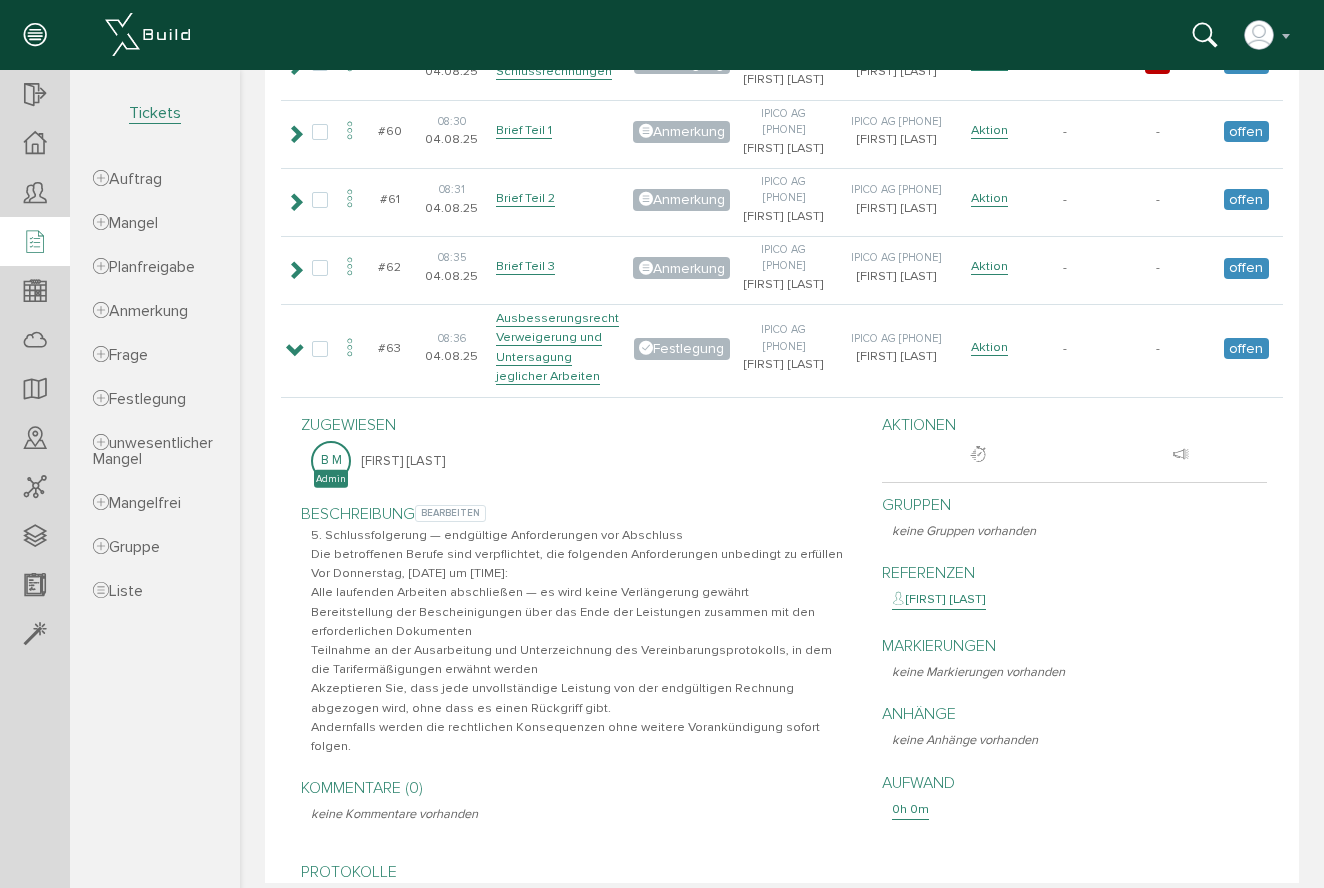 scroll, scrollTop: 586, scrollLeft: 0, axis: vertical 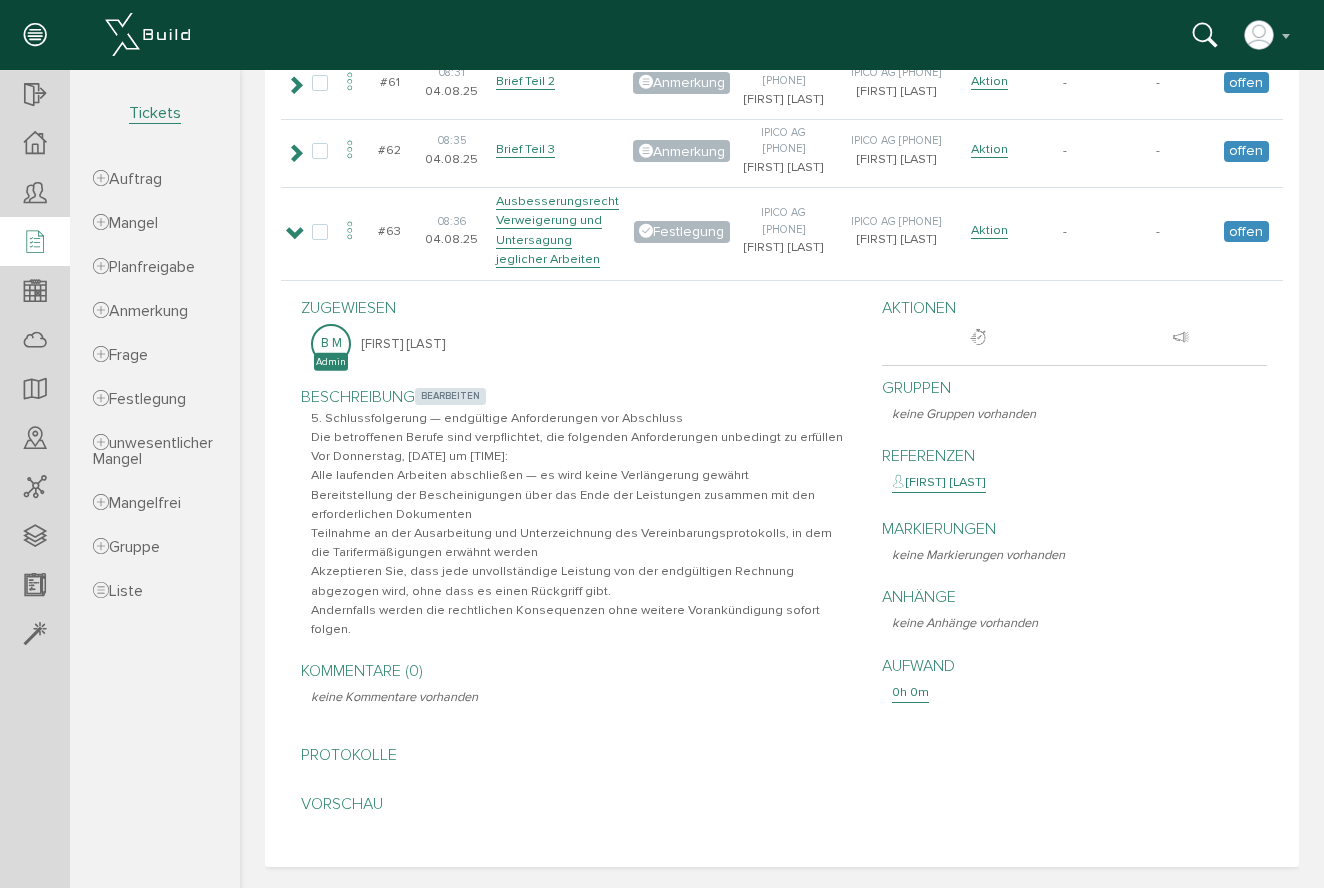 click on "bearbeiten" at bounding box center [450, 396] 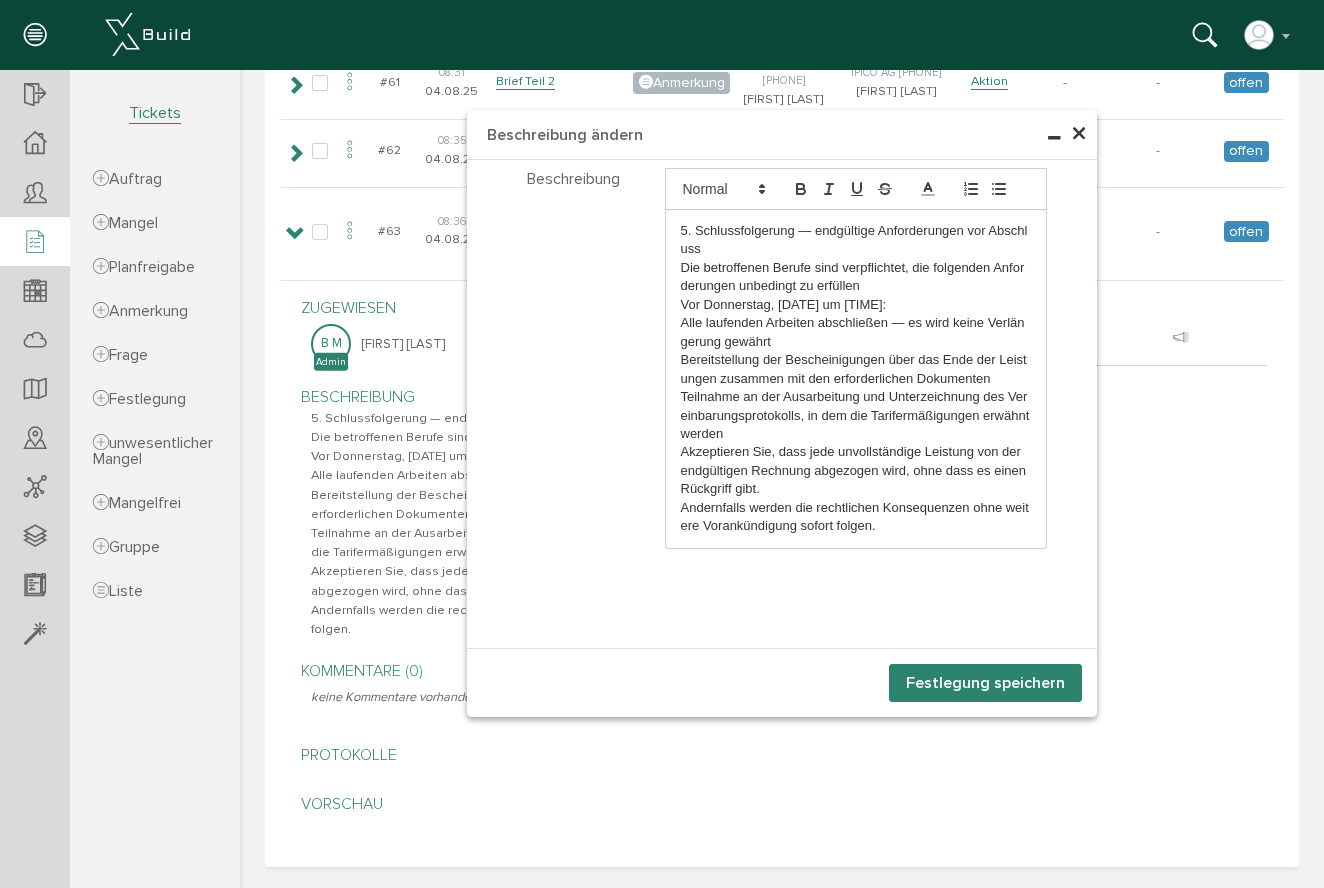 click on "5. Schlussfolgerung — endgültige Anforderungen vor Abschluss Die betroffenen Berufe sind verpflichtet, die folgenden Anforderungen unbedingt zu erfüllen Vor Donnerstag, 31. Juli 2025 um 17:00 Uhr: Alle laufenden Arbeiten abschließen — es wird keine Verlängerung gewährt Bereitstellung der Bescheinigungen über das Ende der Leistungen zusammen mit den erforderlichen Dokumenten Teilnahme an der Ausarbeitung und Unterzeichnung des Vereinbarungsprotokolls, in dem die Tarifermäßigungen erwähnt werden Akzeptieren Sie, dass jede unvollständige Leistung von der endgültigen Rechnung abgezogen wird, ohne dass es einen Rückgriff gibt. Andernfalls werden die rechtlichen Konsequenzen ohne weitere Vorankündigung sofort folgen." at bounding box center [856, 379] 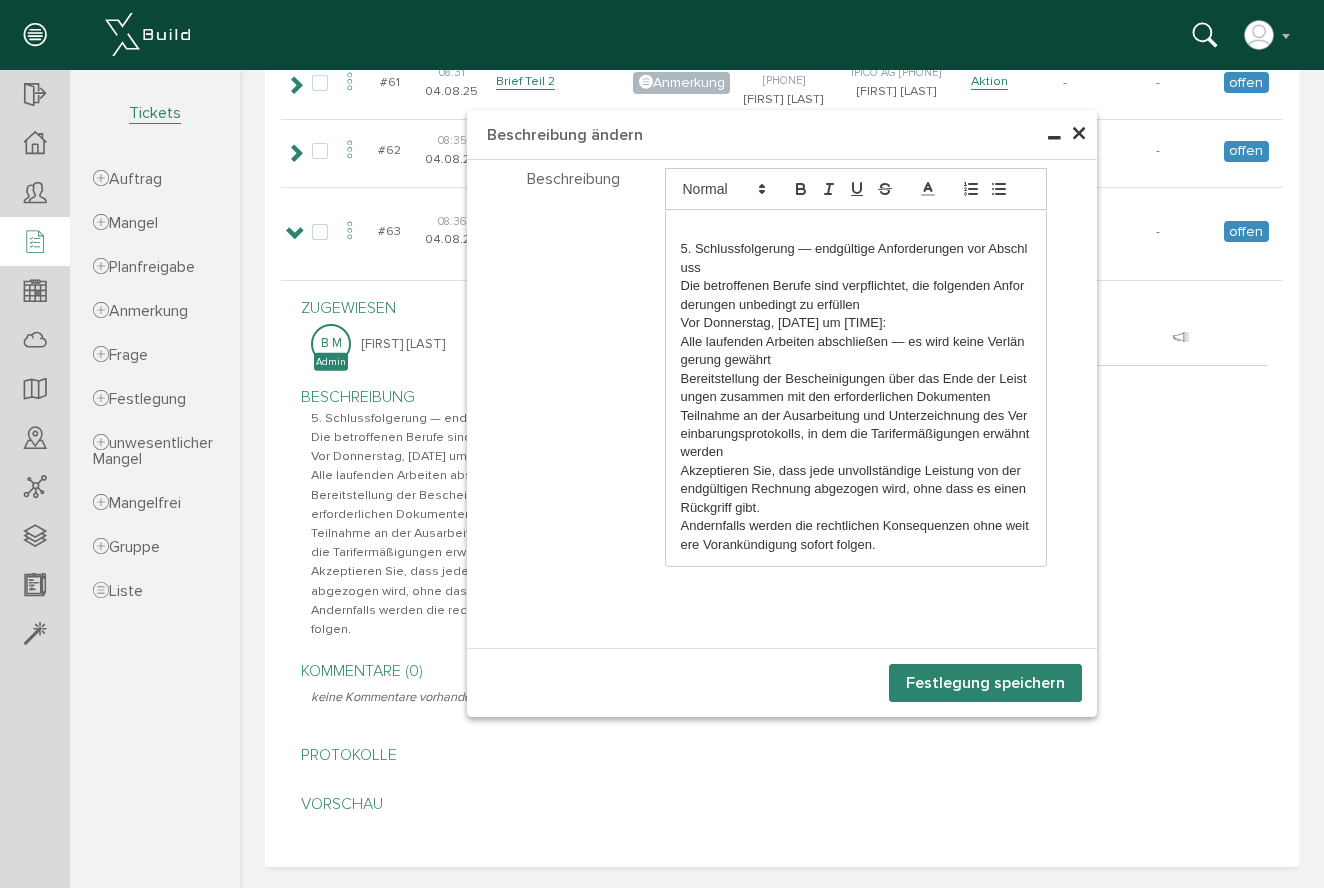 scroll, scrollTop: 0, scrollLeft: 0, axis: both 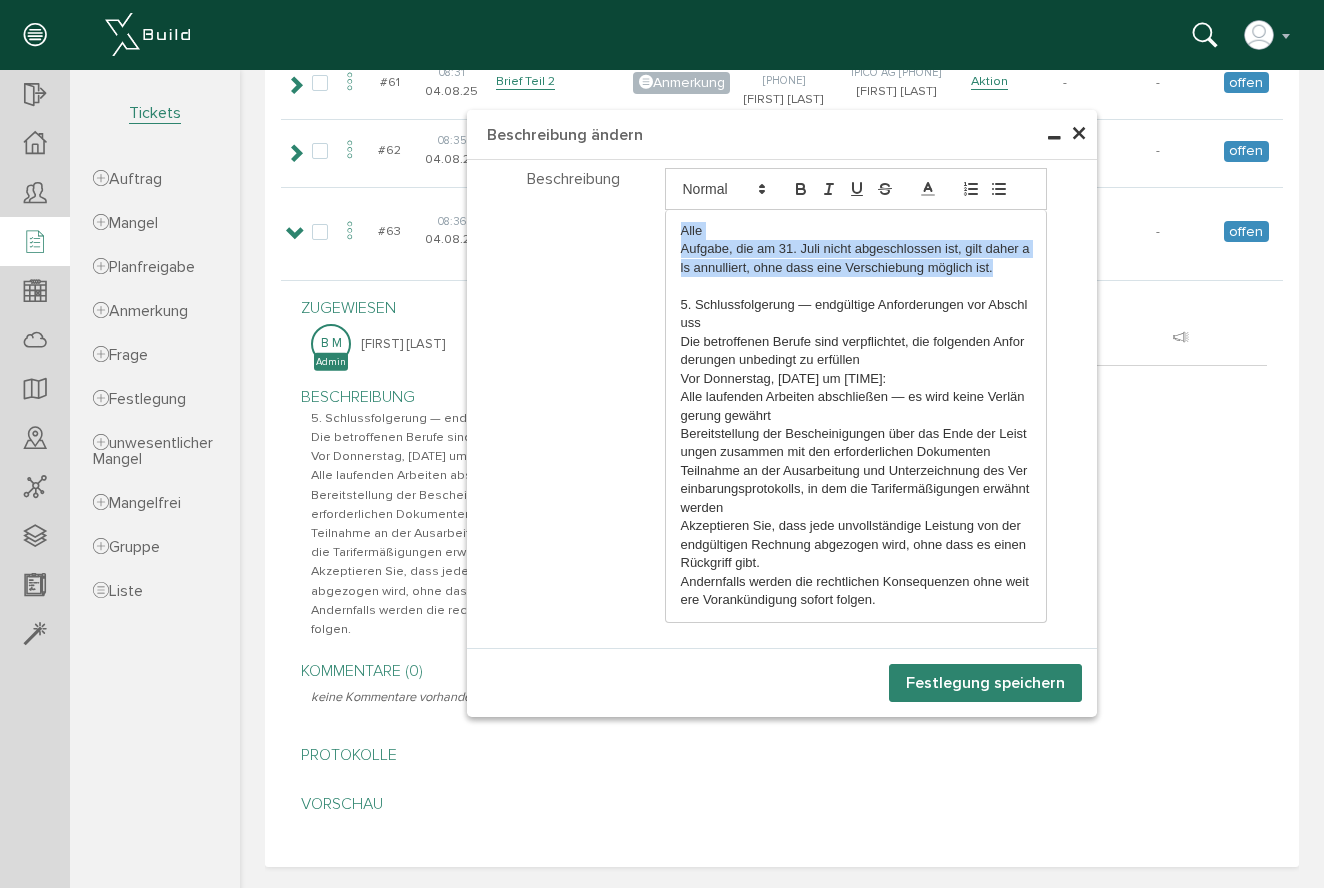 drag, startPoint x: 992, startPoint y: 268, endPoint x: 645, endPoint y: 222, distance: 350.0357 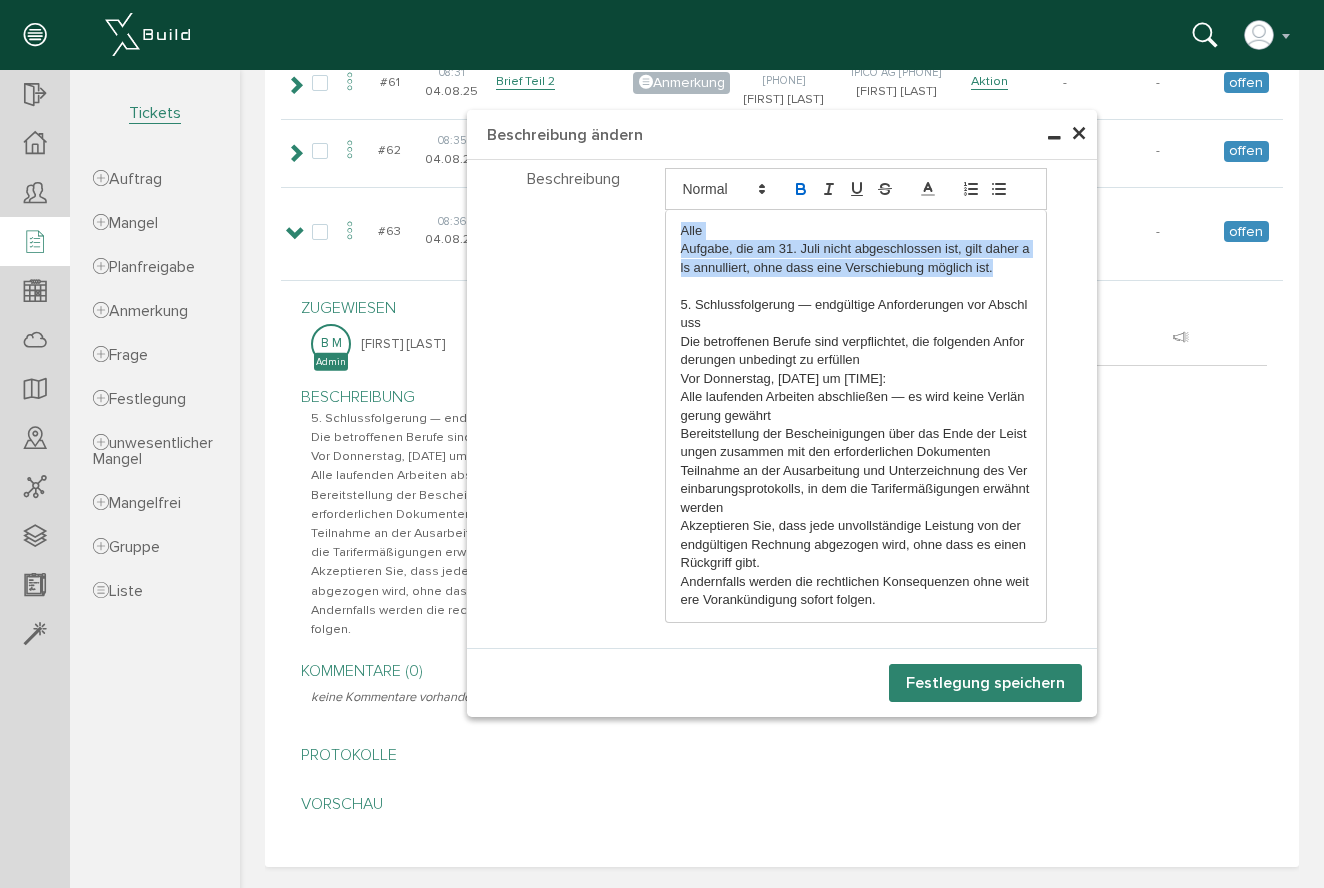 click 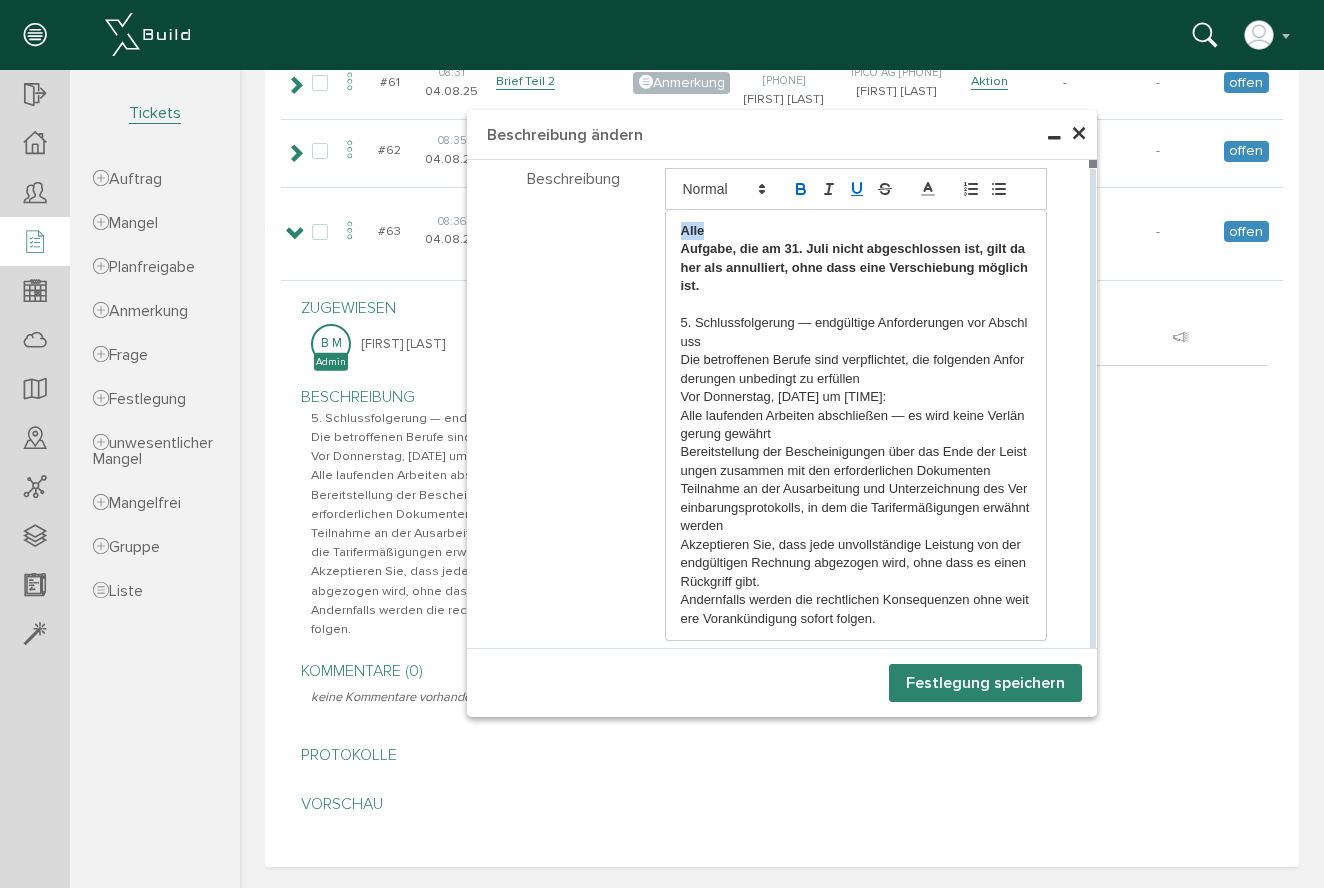 click 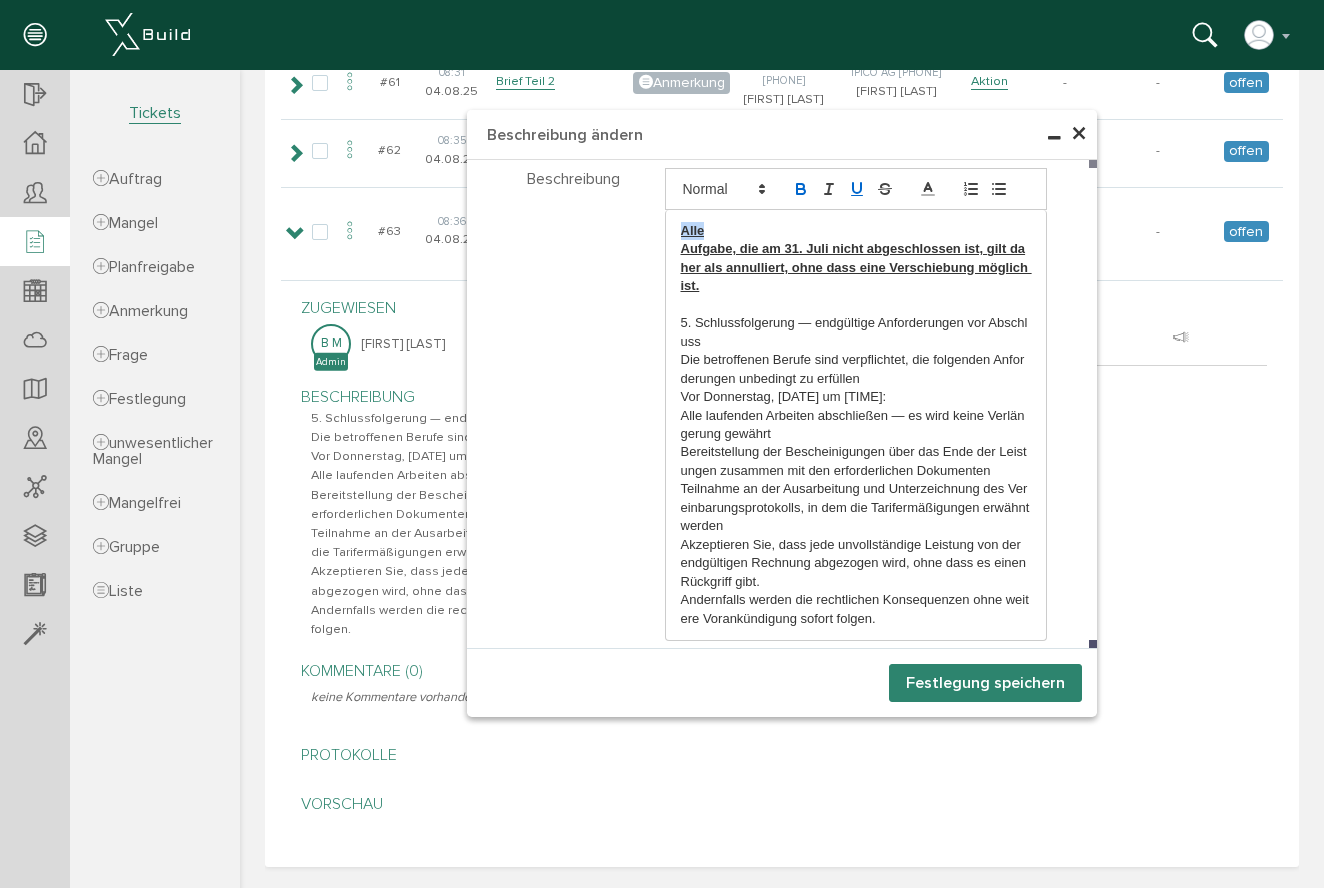 click on "Festlegung speichern" at bounding box center [985, 683] 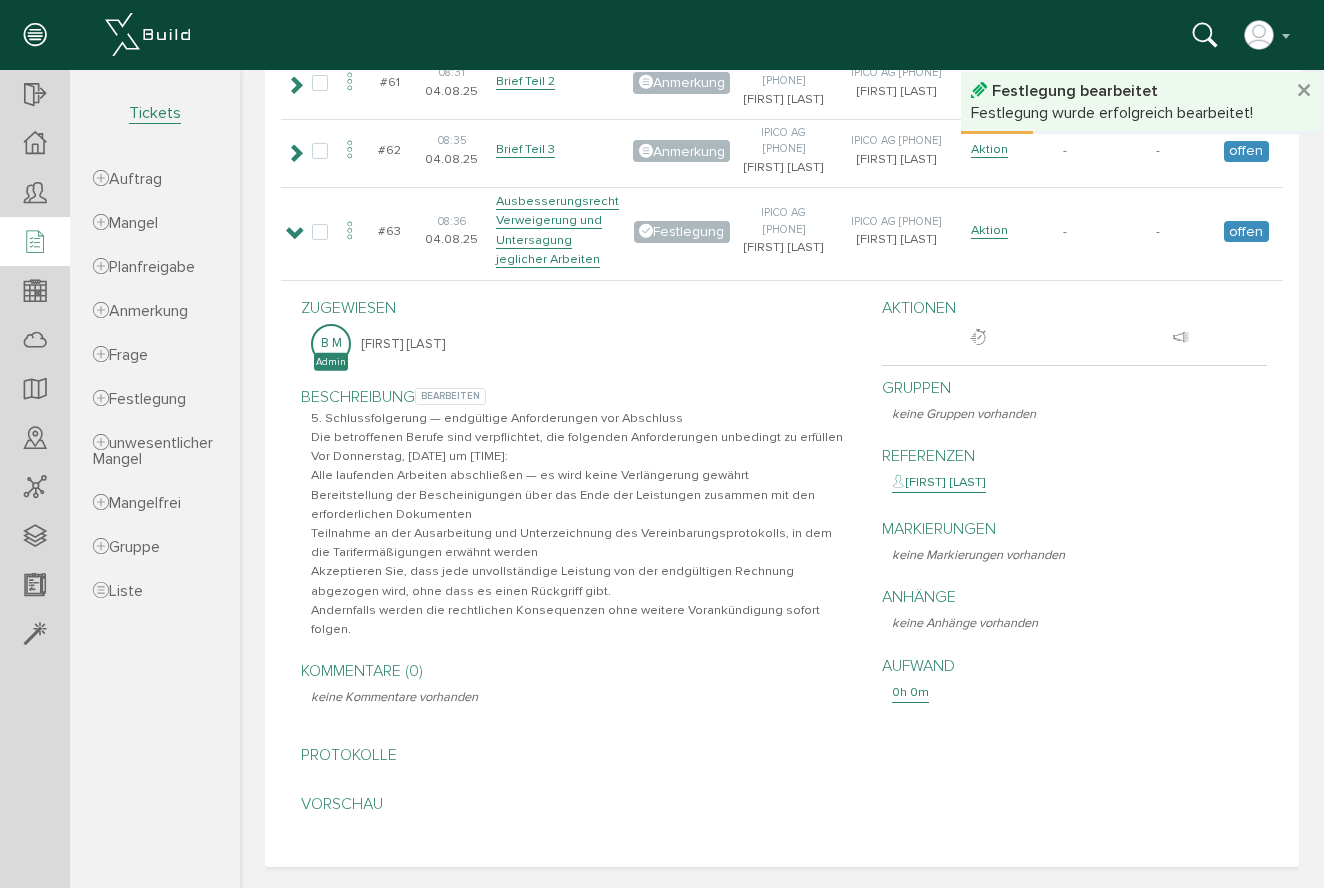 scroll, scrollTop: 662, scrollLeft: 0, axis: vertical 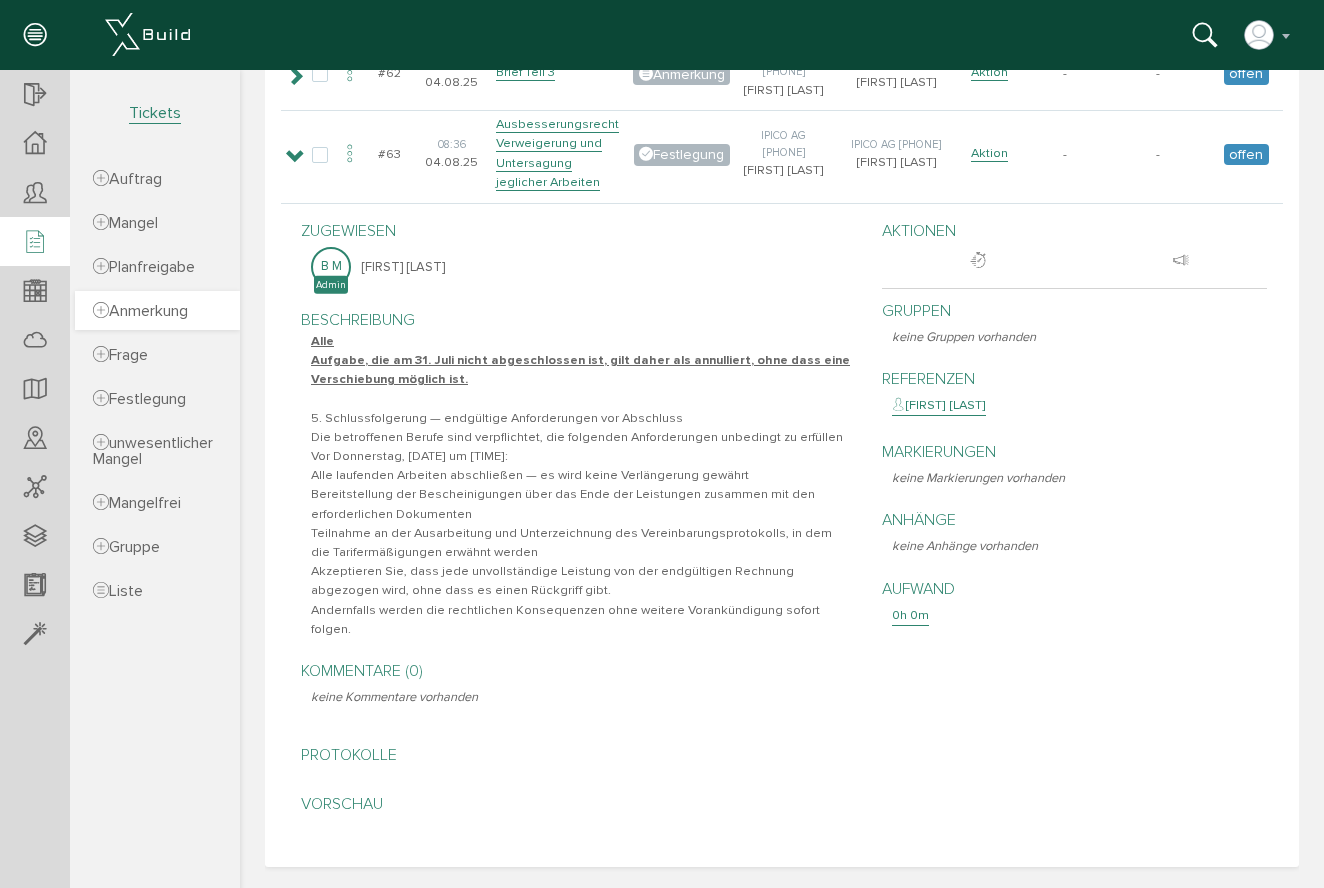 click at bounding box center [101, 311] 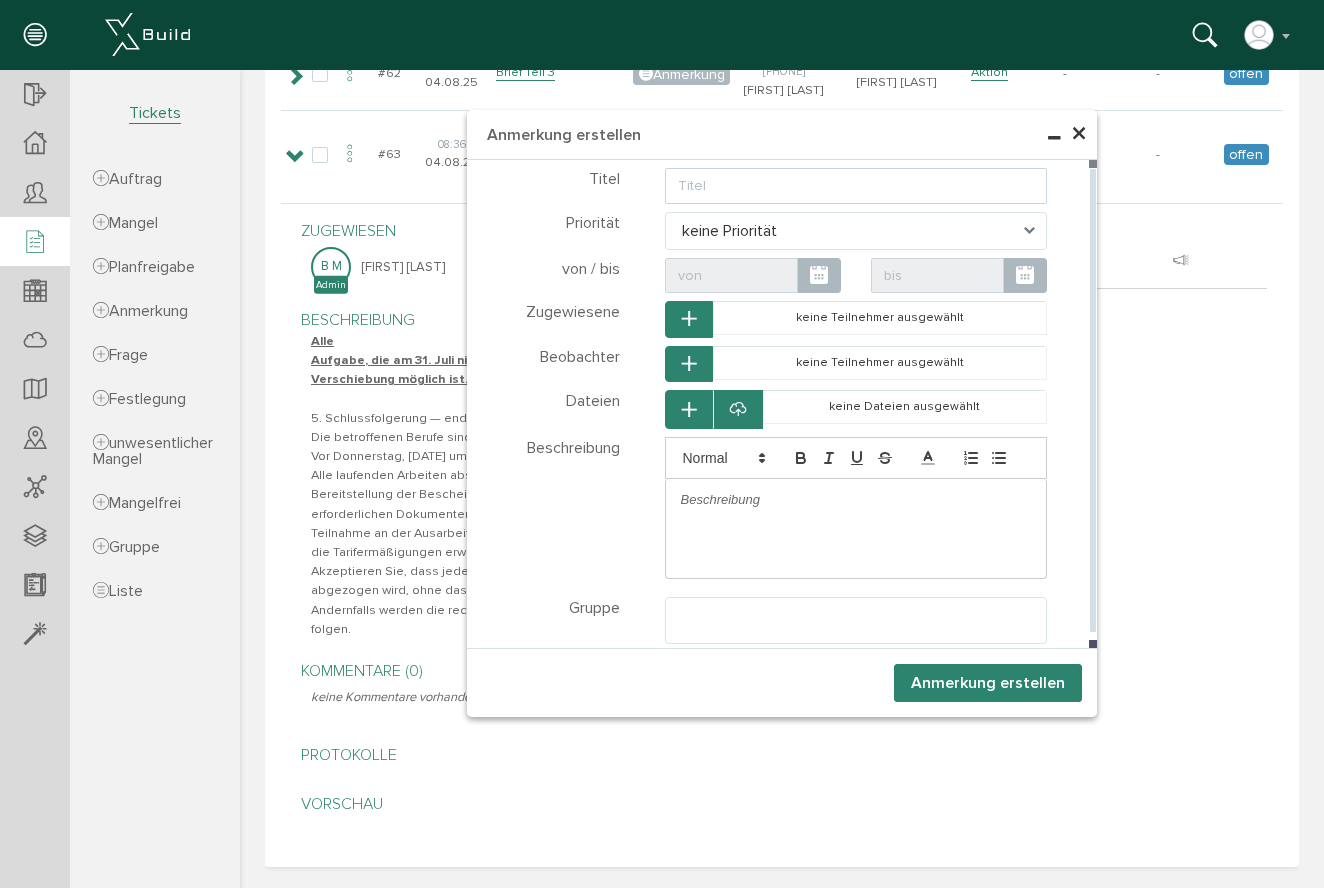 click at bounding box center (856, 186) 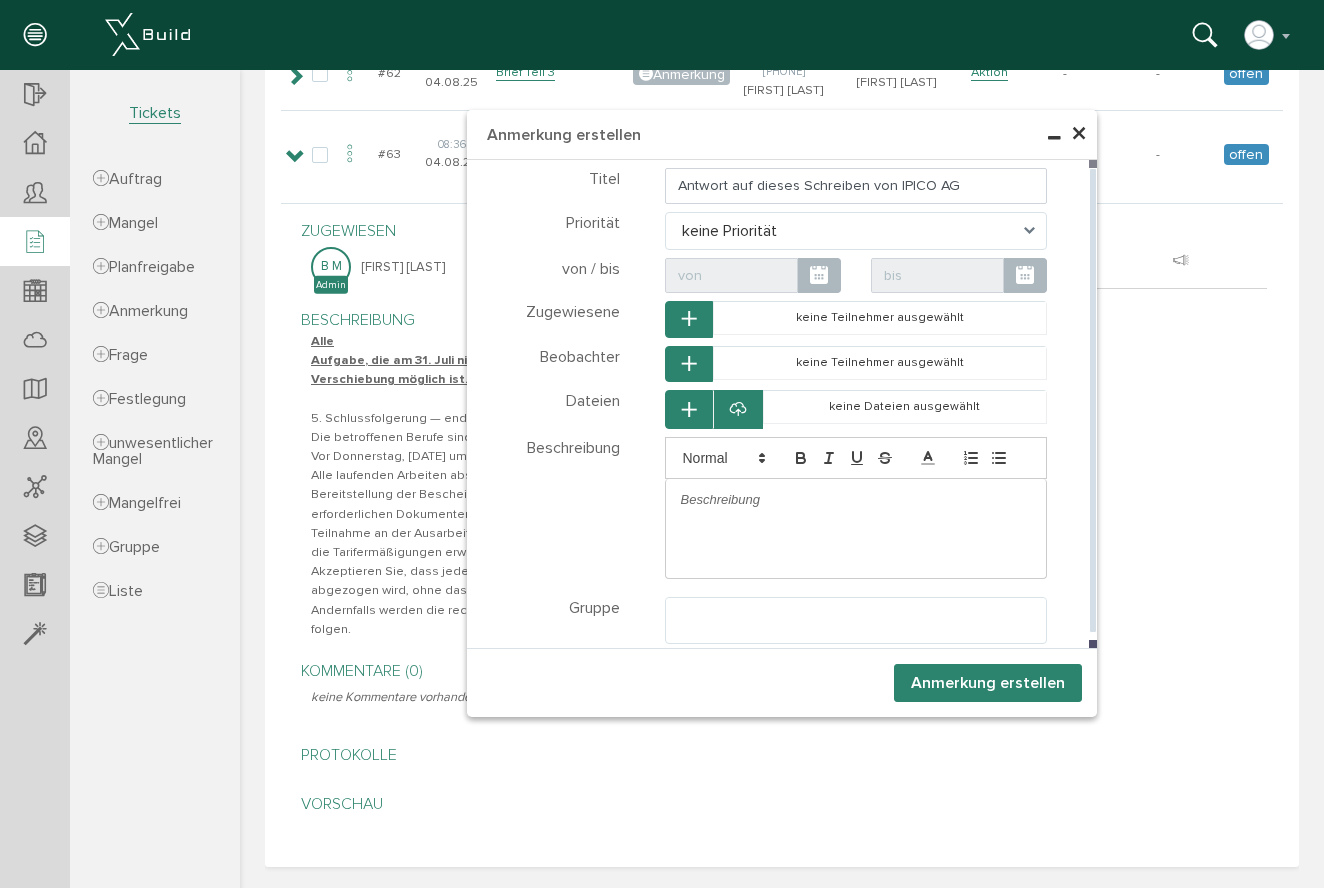click at bounding box center [856, 500] 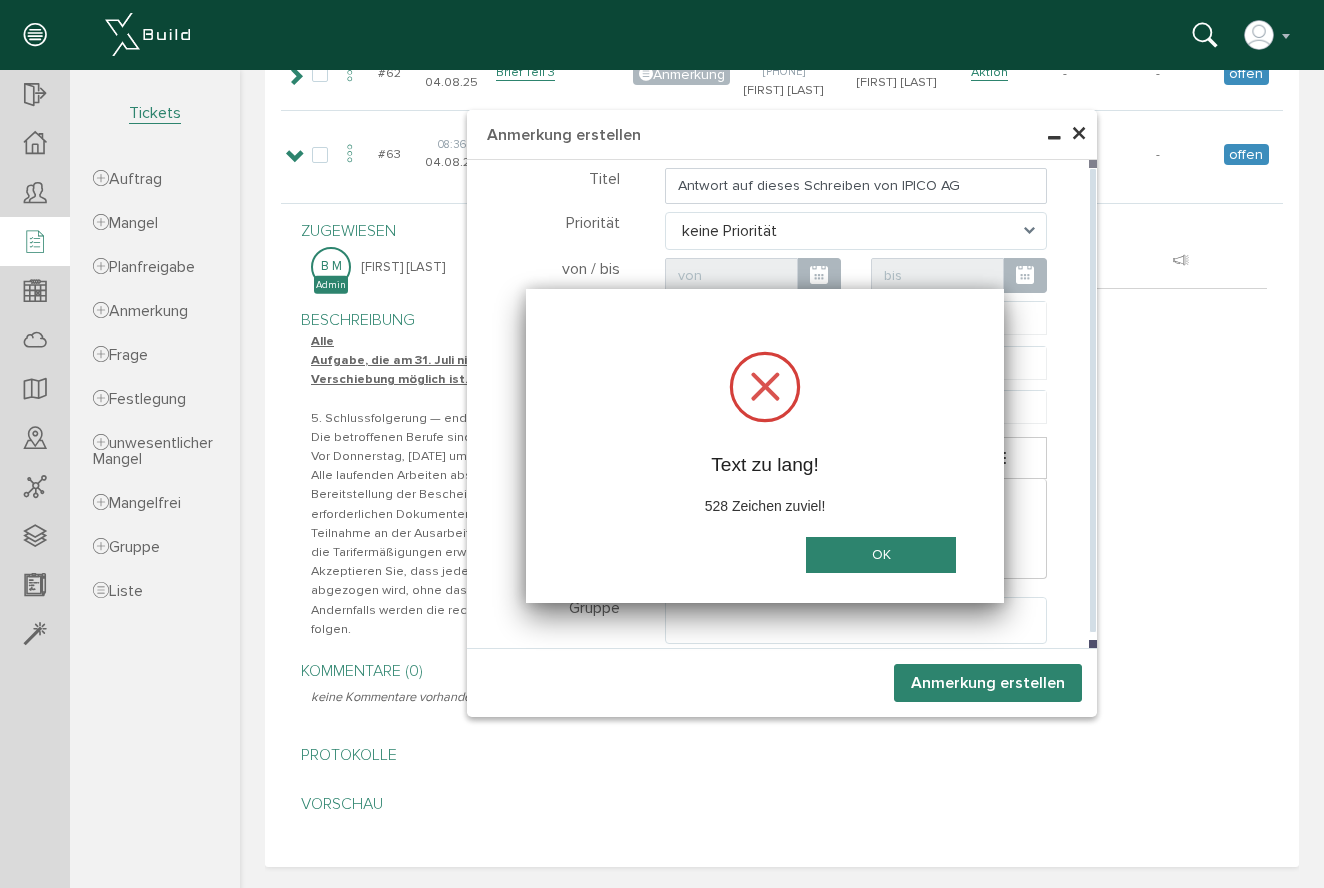 scroll, scrollTop: 0, scrollLeft: 0, axis: both 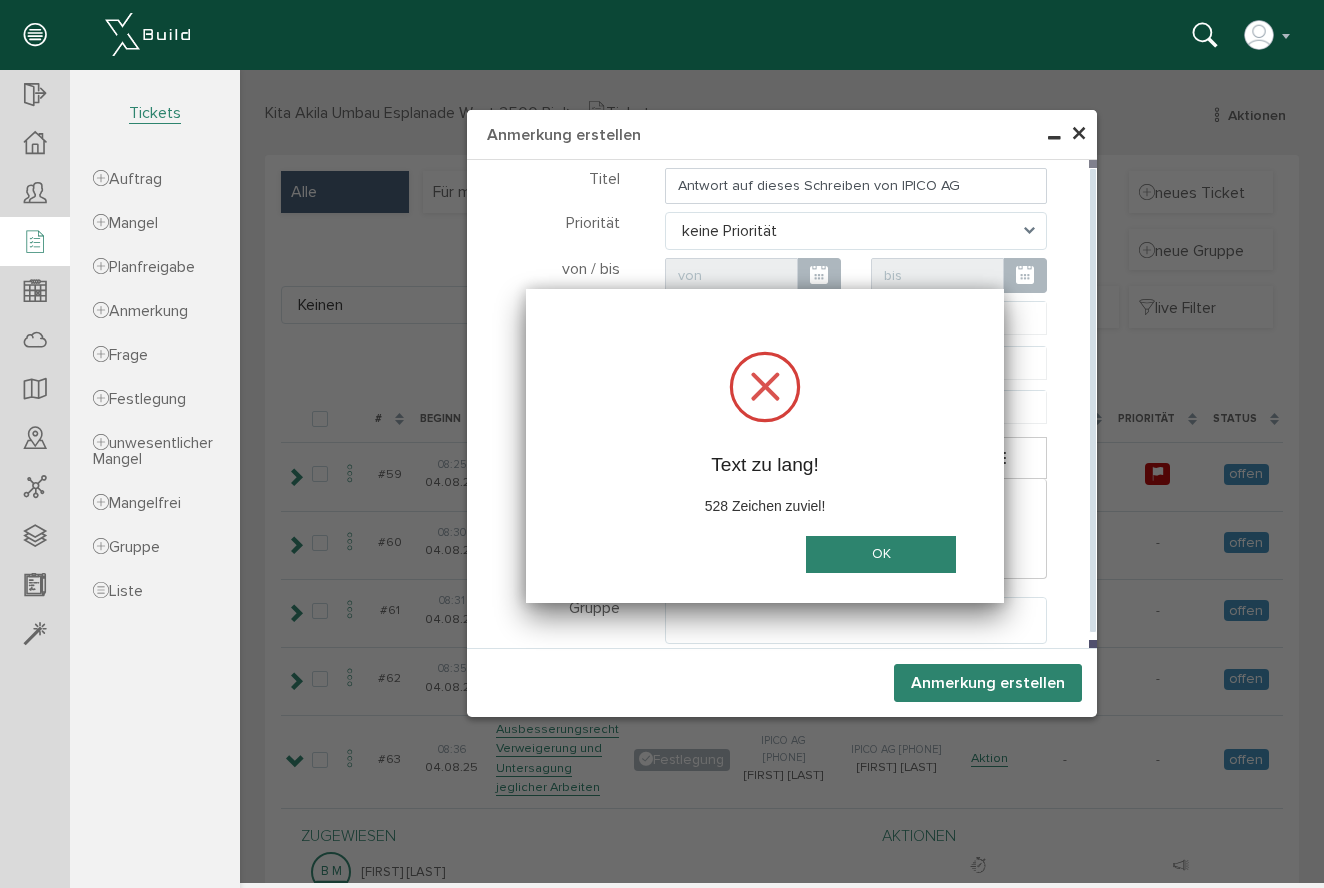 click on "OK" at bounding box center (881, 554) 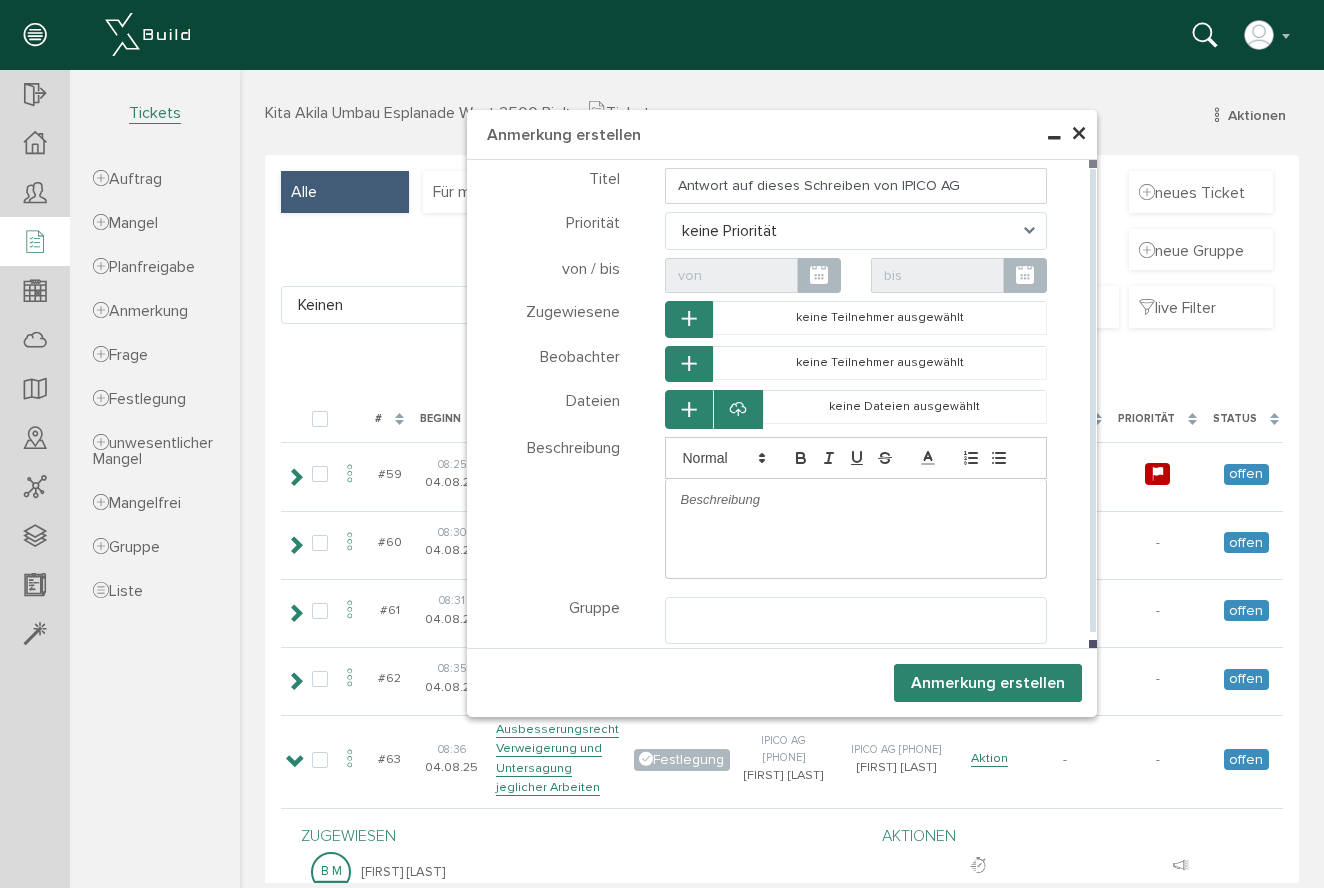 click at bounding box center (856, 458) 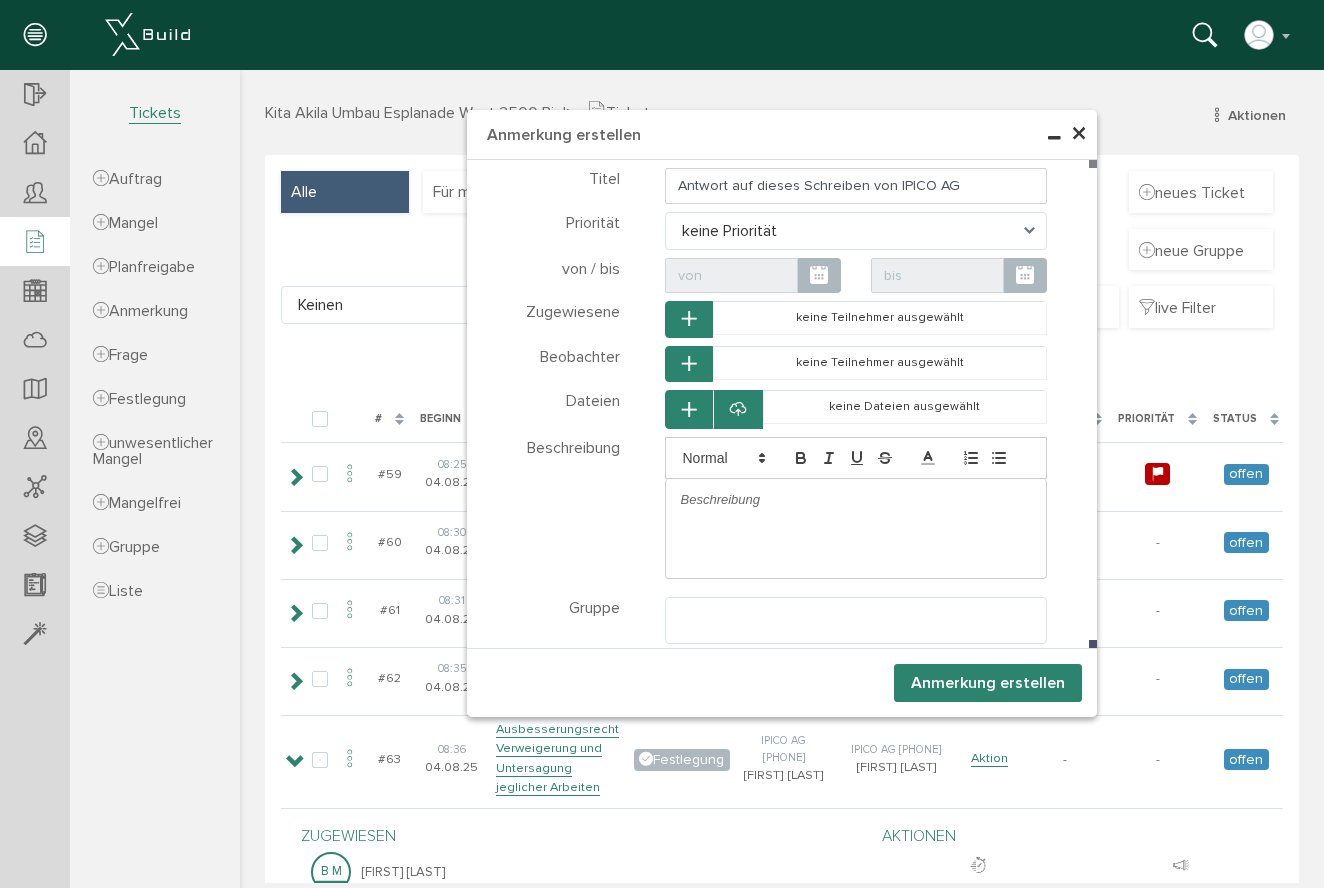click at bounding box center [856, 500] 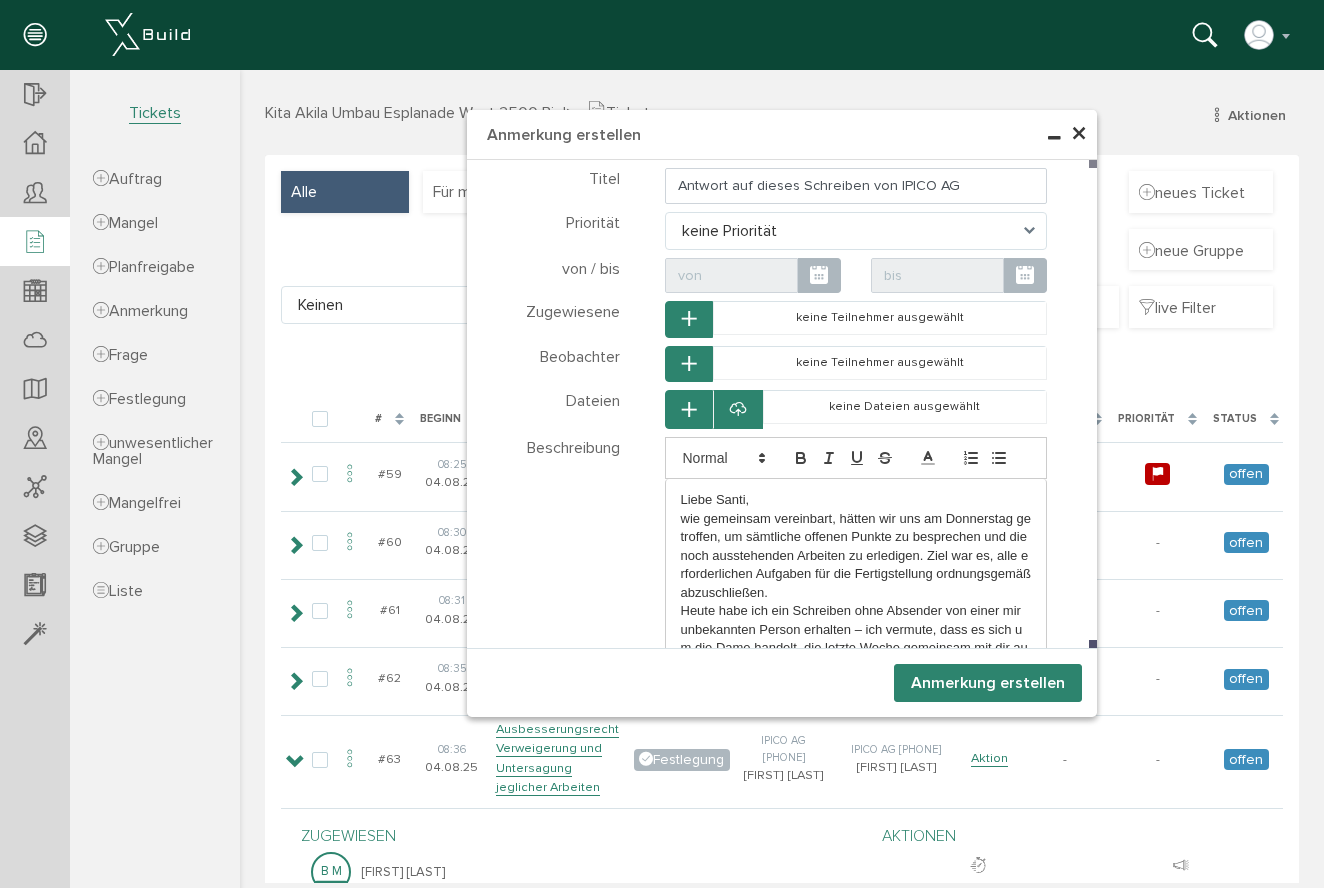 scroll, scrollTop: 0, scrollLeft: 0, axis: both 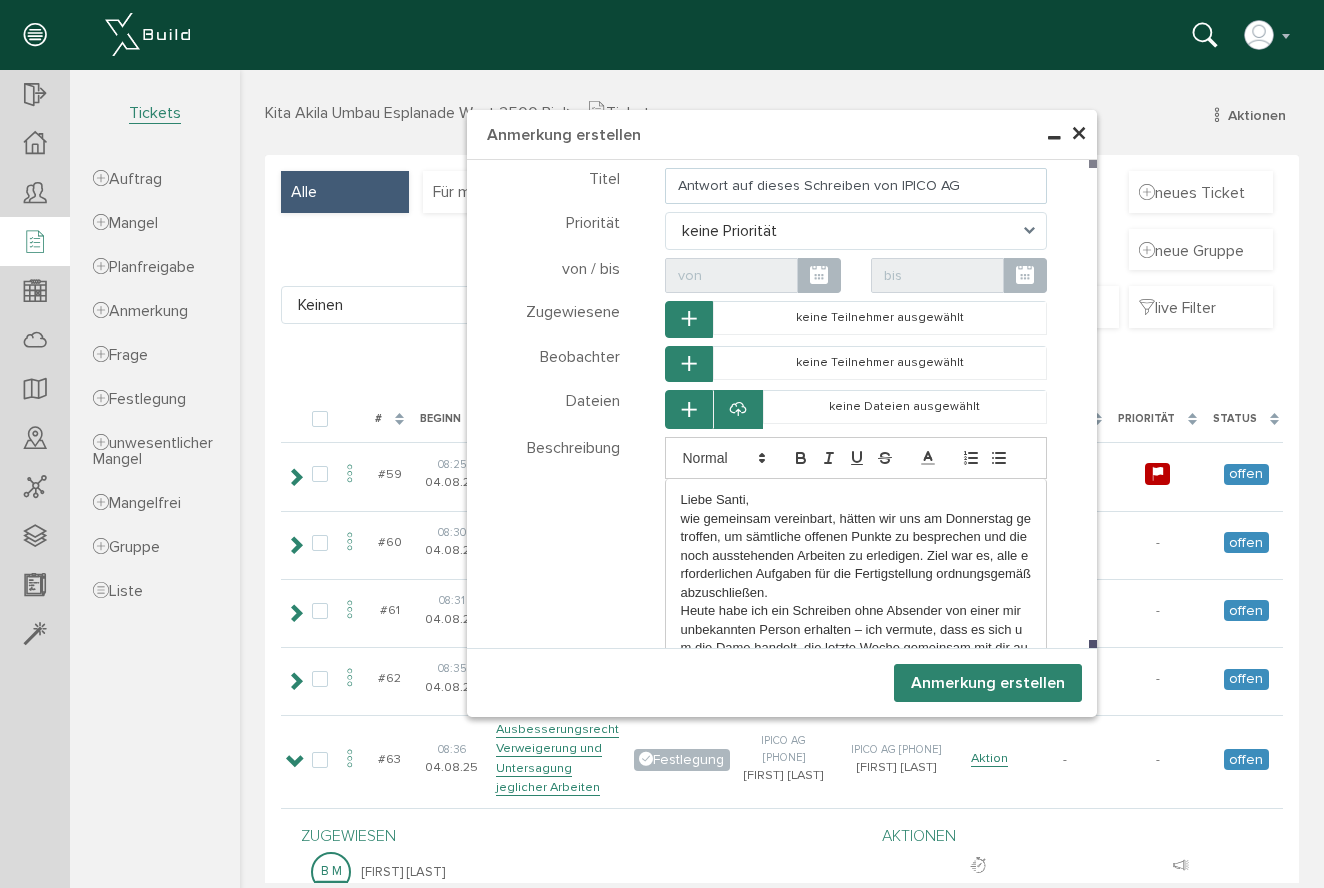click on "Antwort auf dieses Schreiben von IPICO AG" at bounding box center (856, 186) 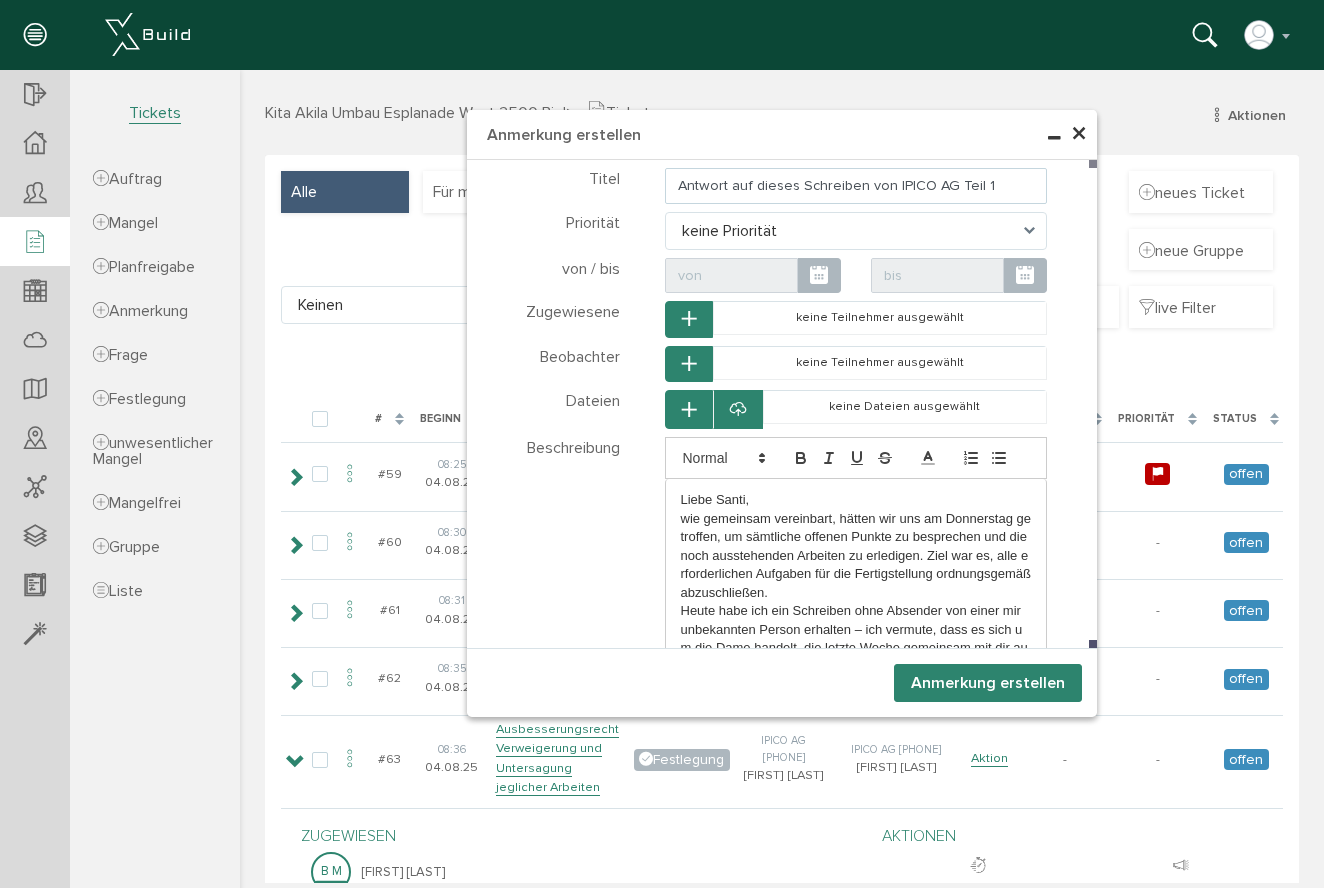 type on "Antwort auf dieses Schreiben von IPICO AG Teil 1" 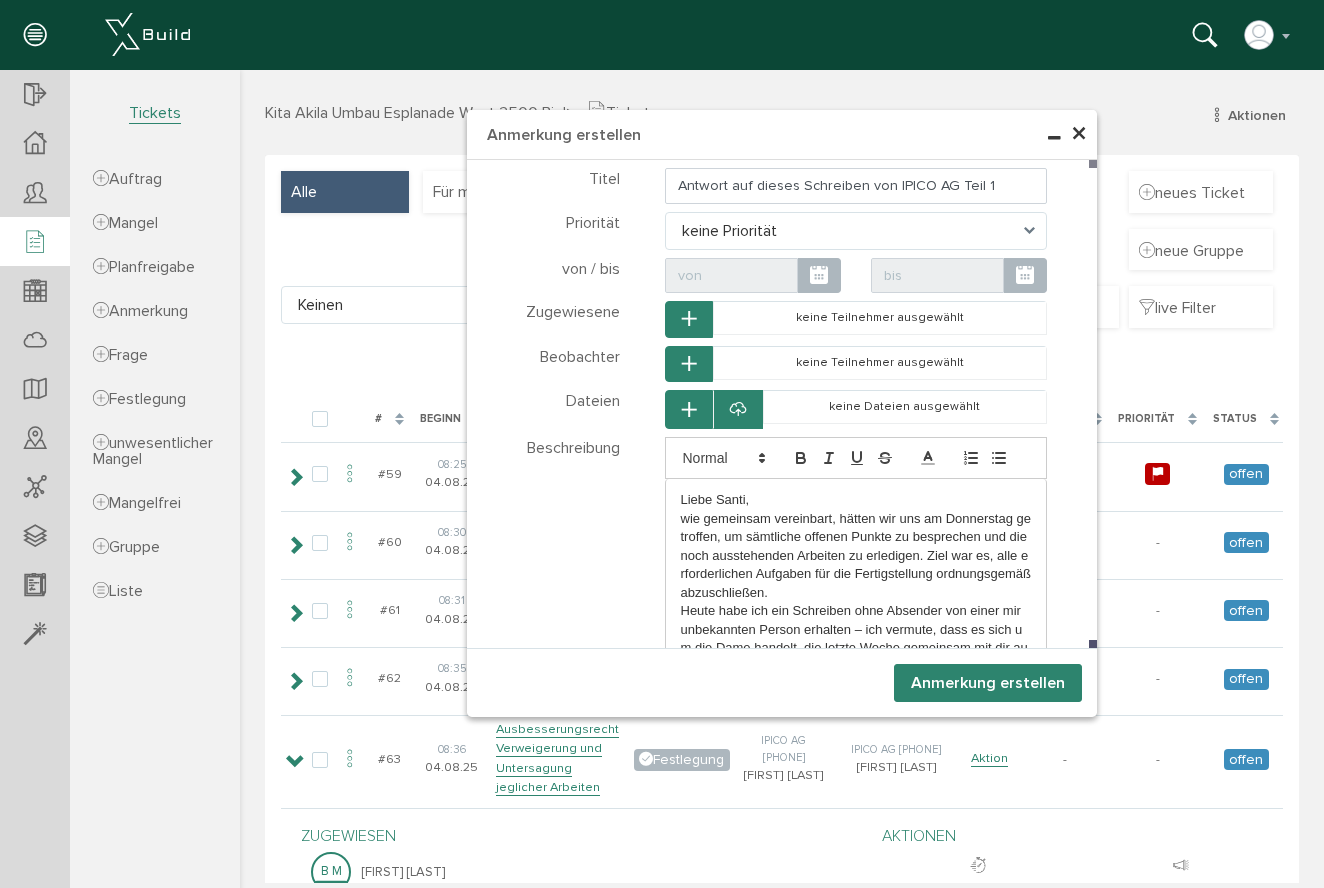 click on "Anmerkung erstellen" at bounding box center [988, 683] 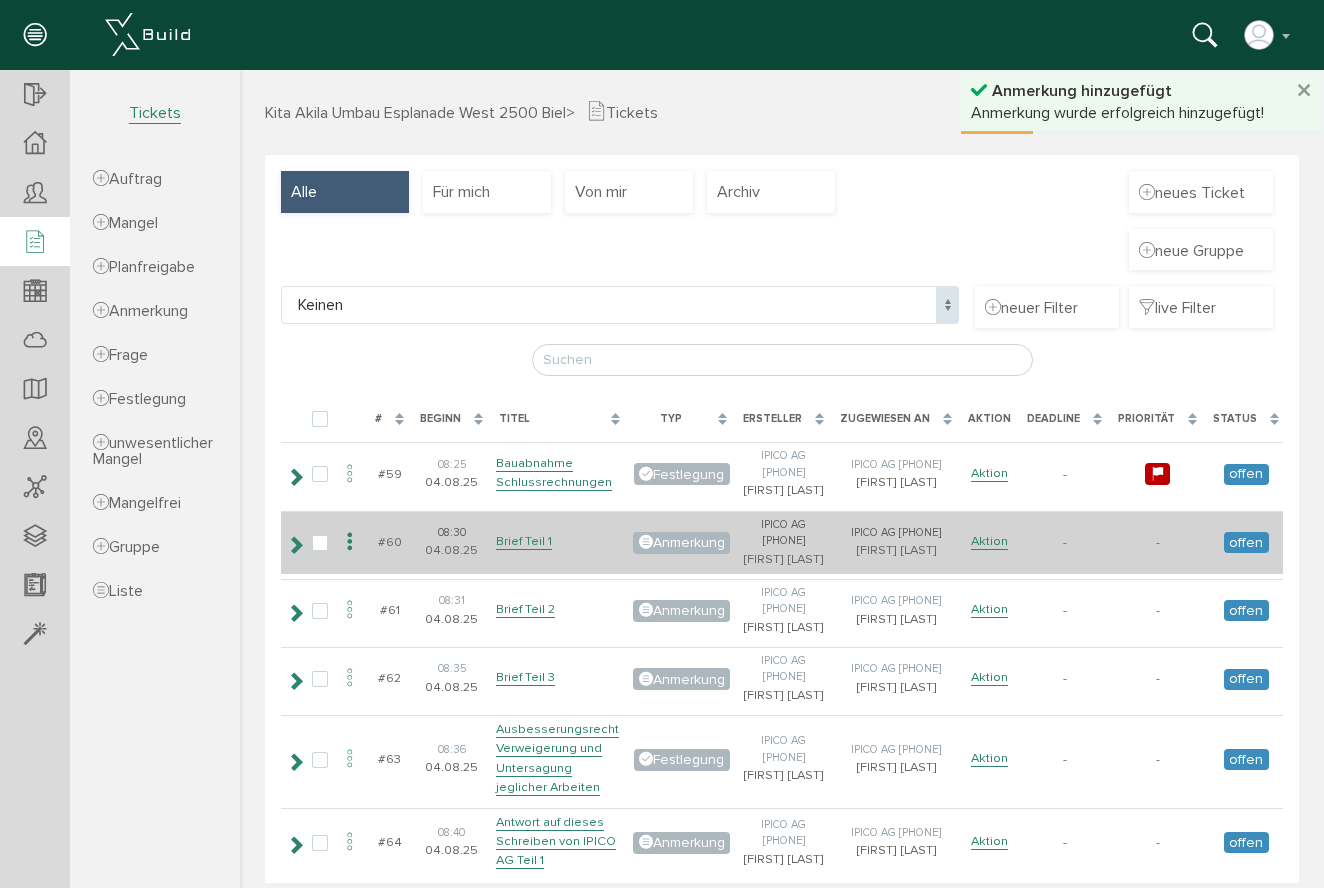 scroll, scrollTop: 113, scrollLeft: 0, axis: vertical 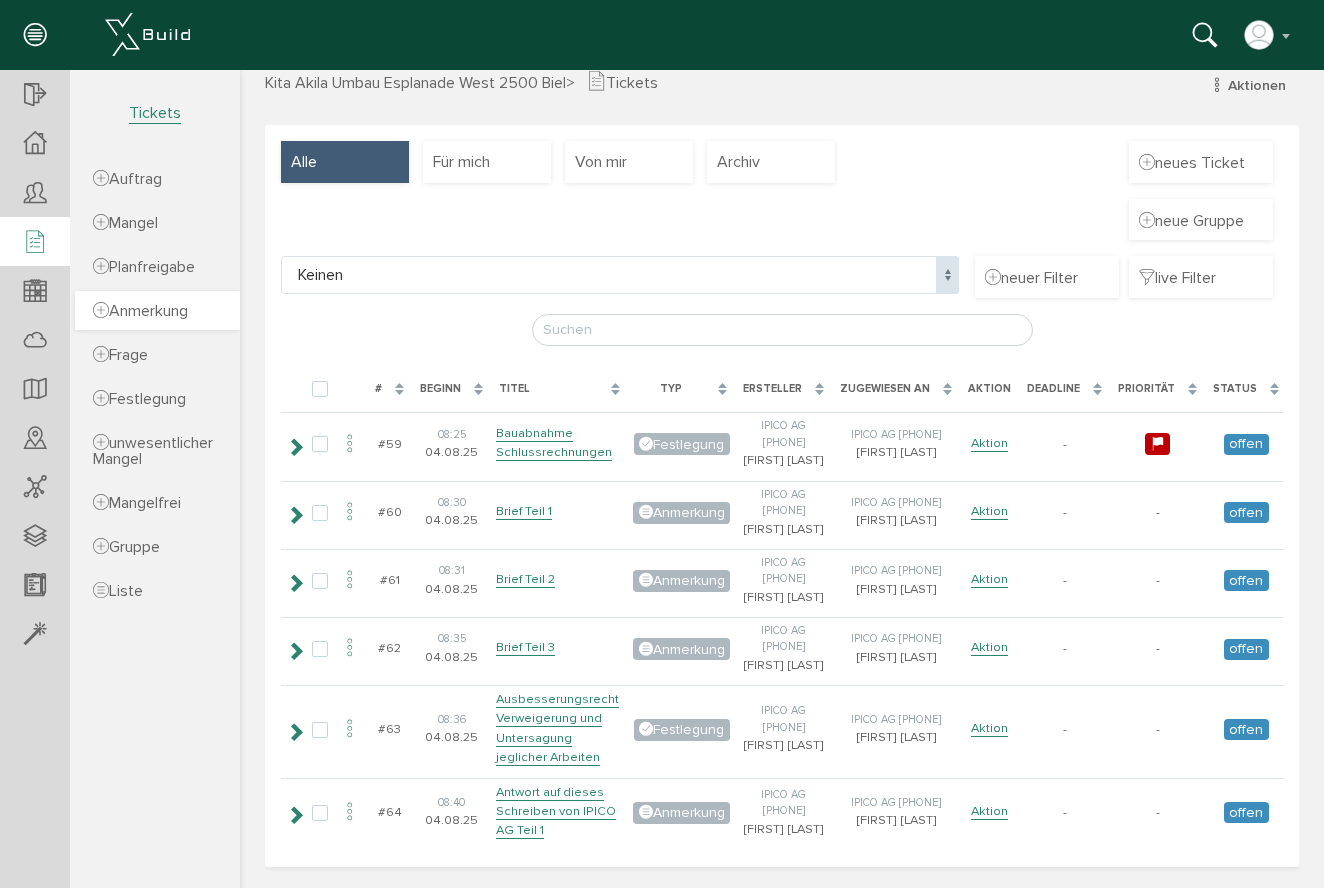 click on "Anmerkung" at bounding box center (140, 311) 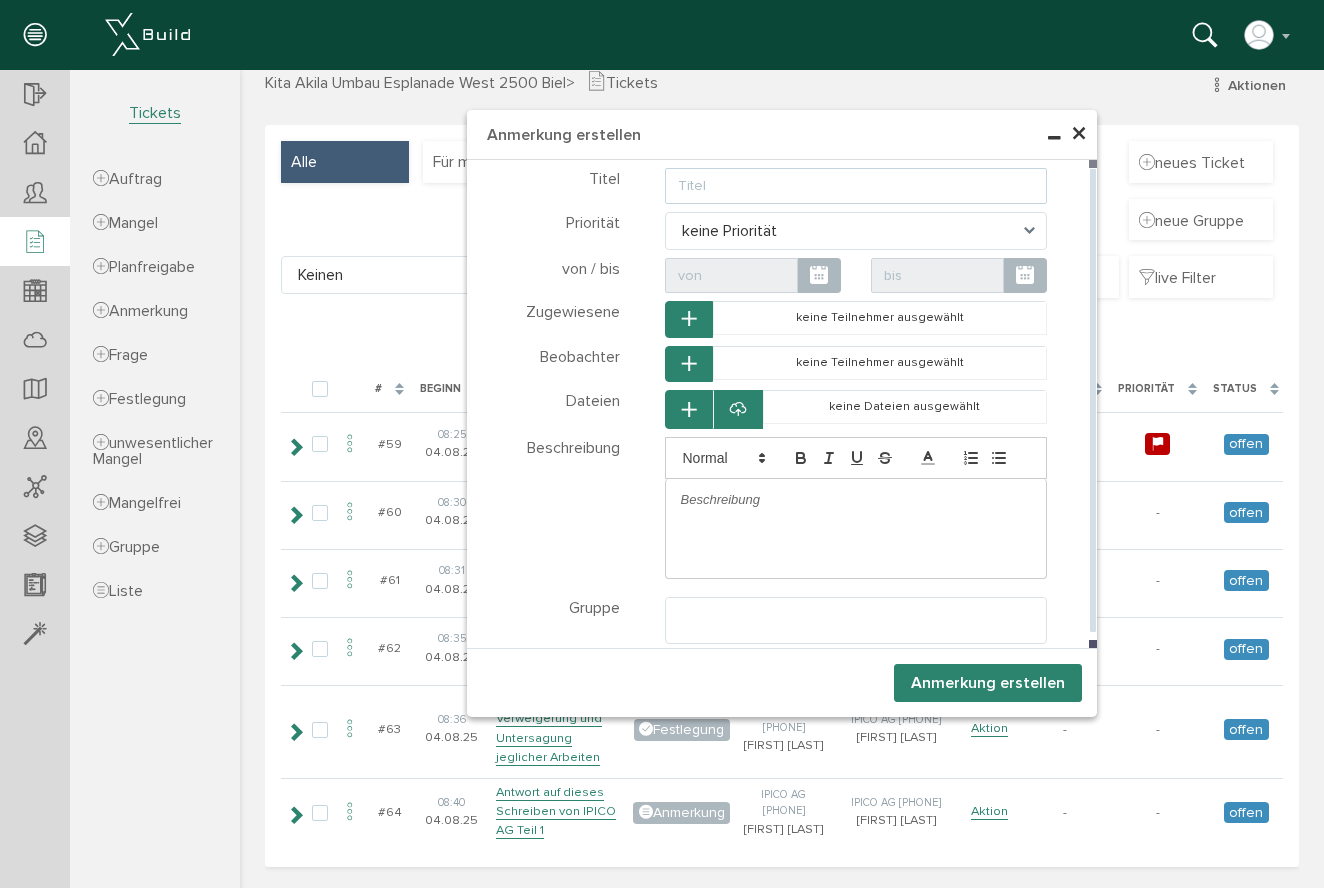 click at bounding box center (856, 186) 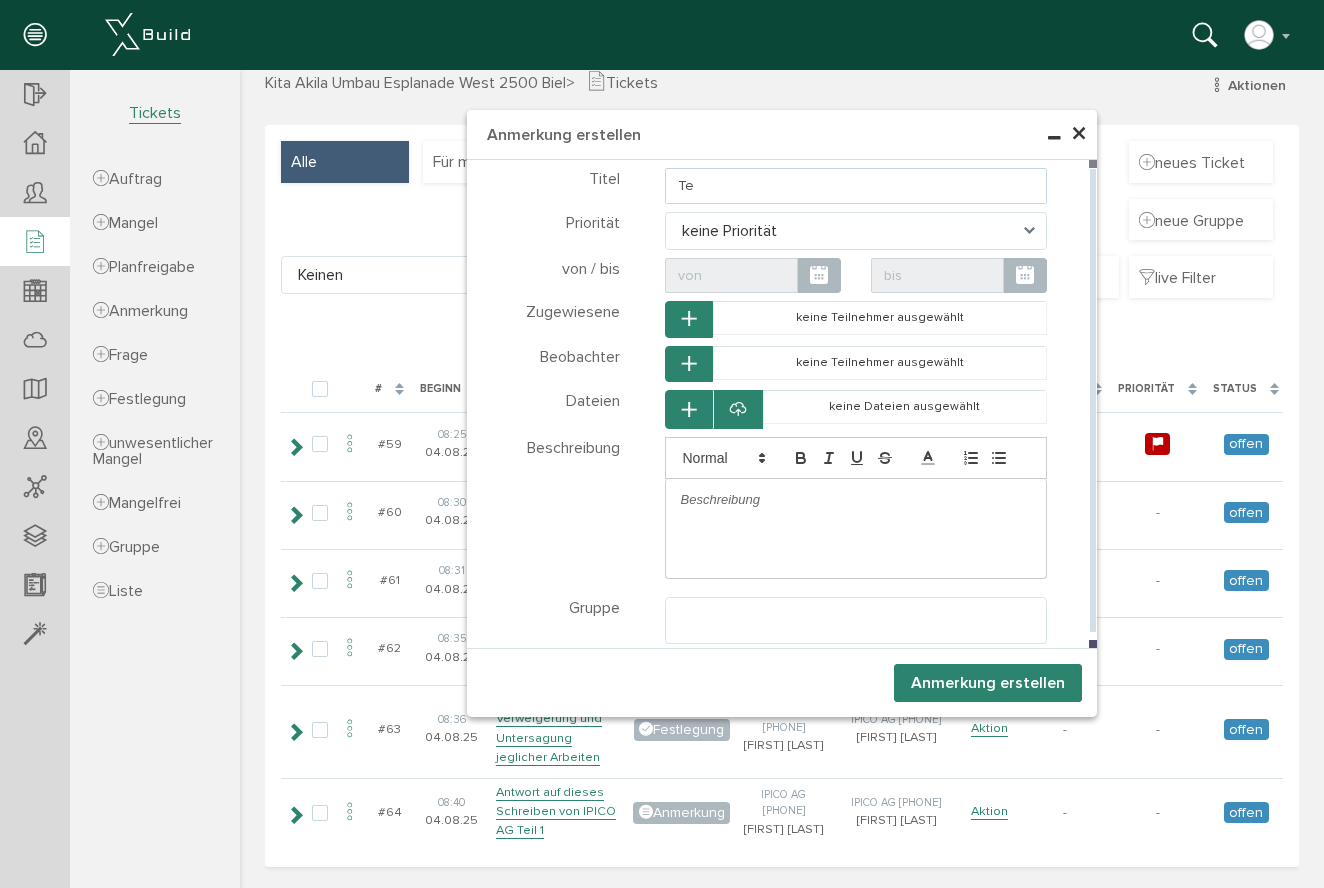 type on "T" 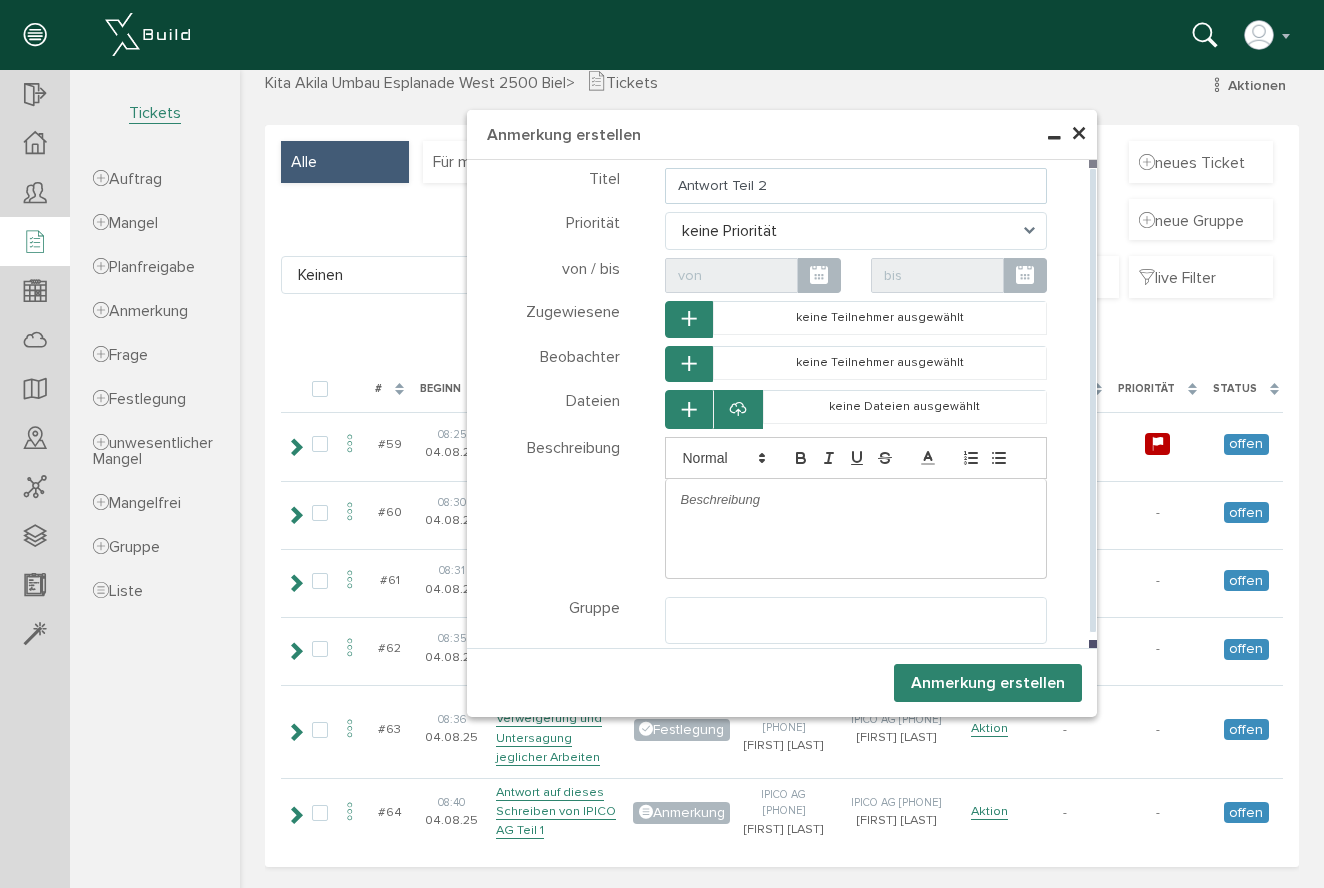 type on "Antwort Teil 2" 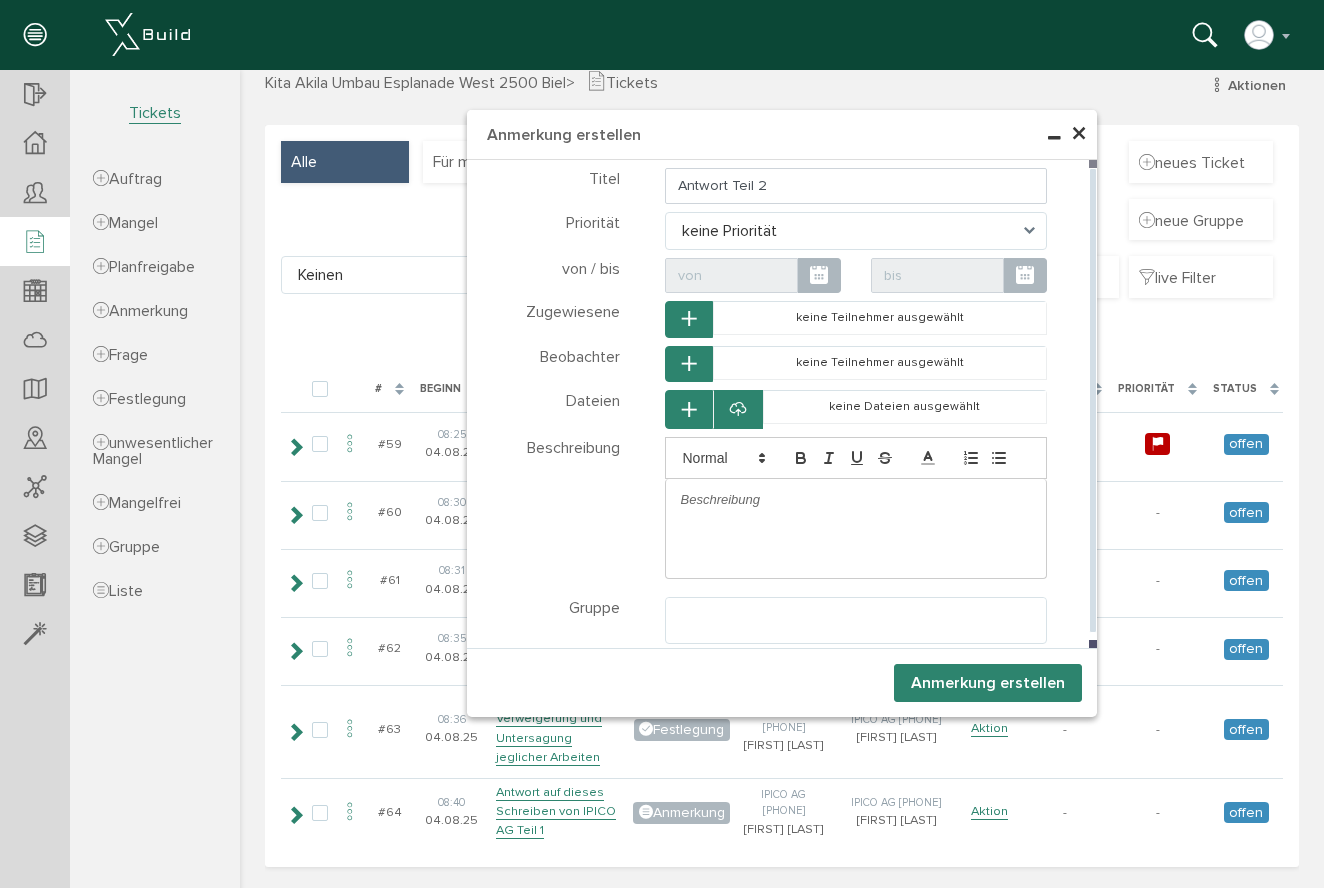 click at bounding box center [856, 500] 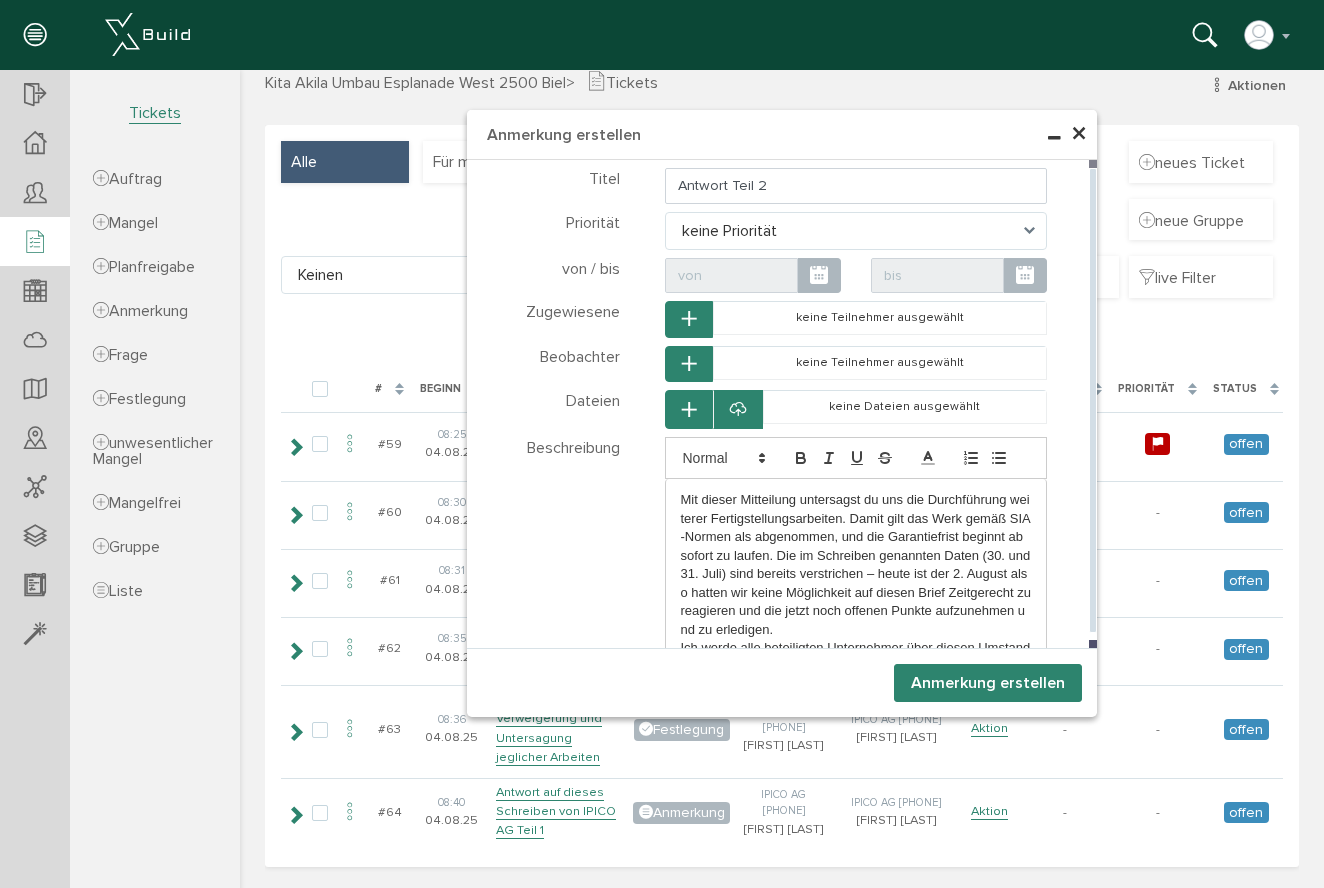 scroll, scrollTop: 0, scrollLeft: 0, axis: both 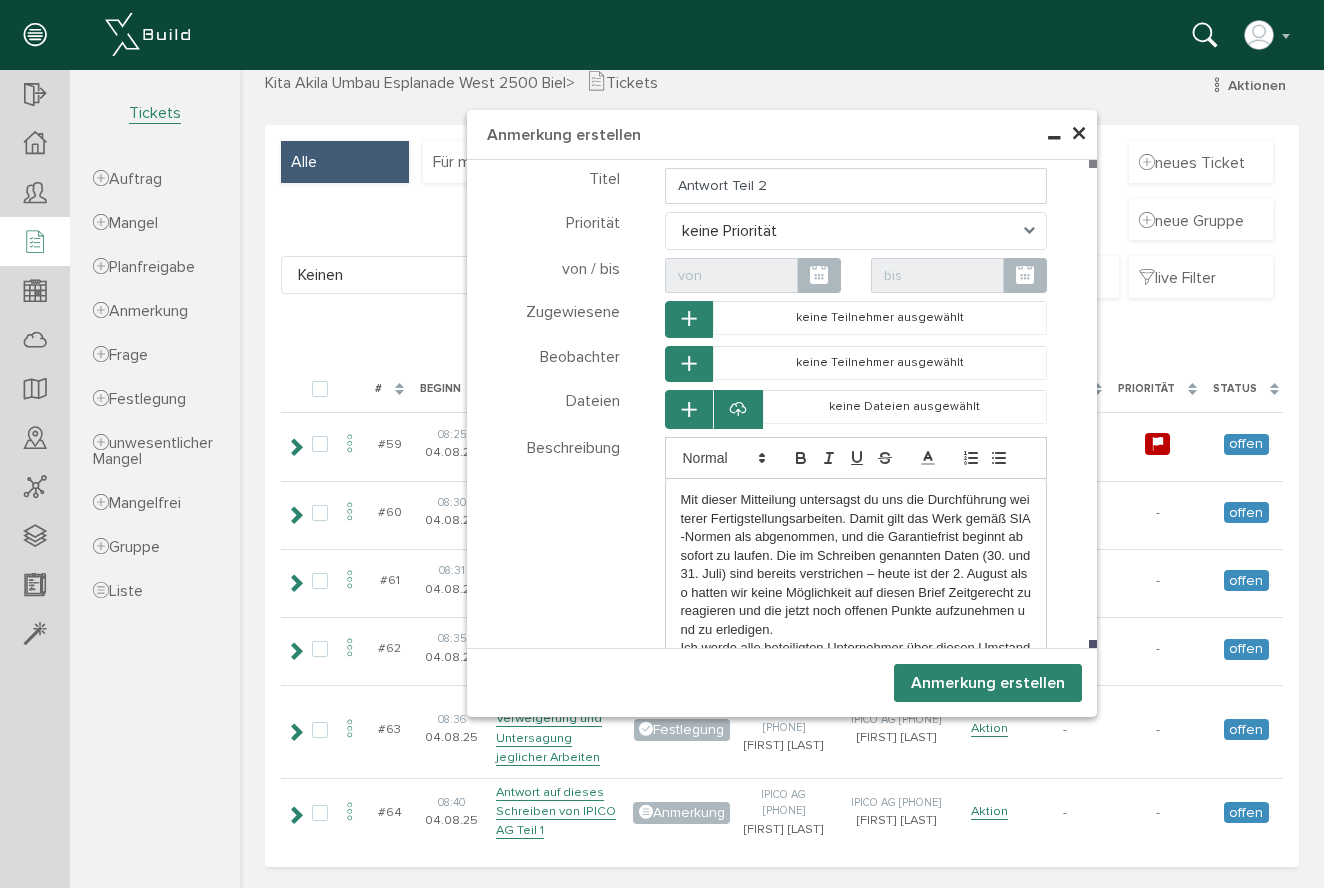 click on "Anmerkung erstellen" at bounding box center (988, 683) 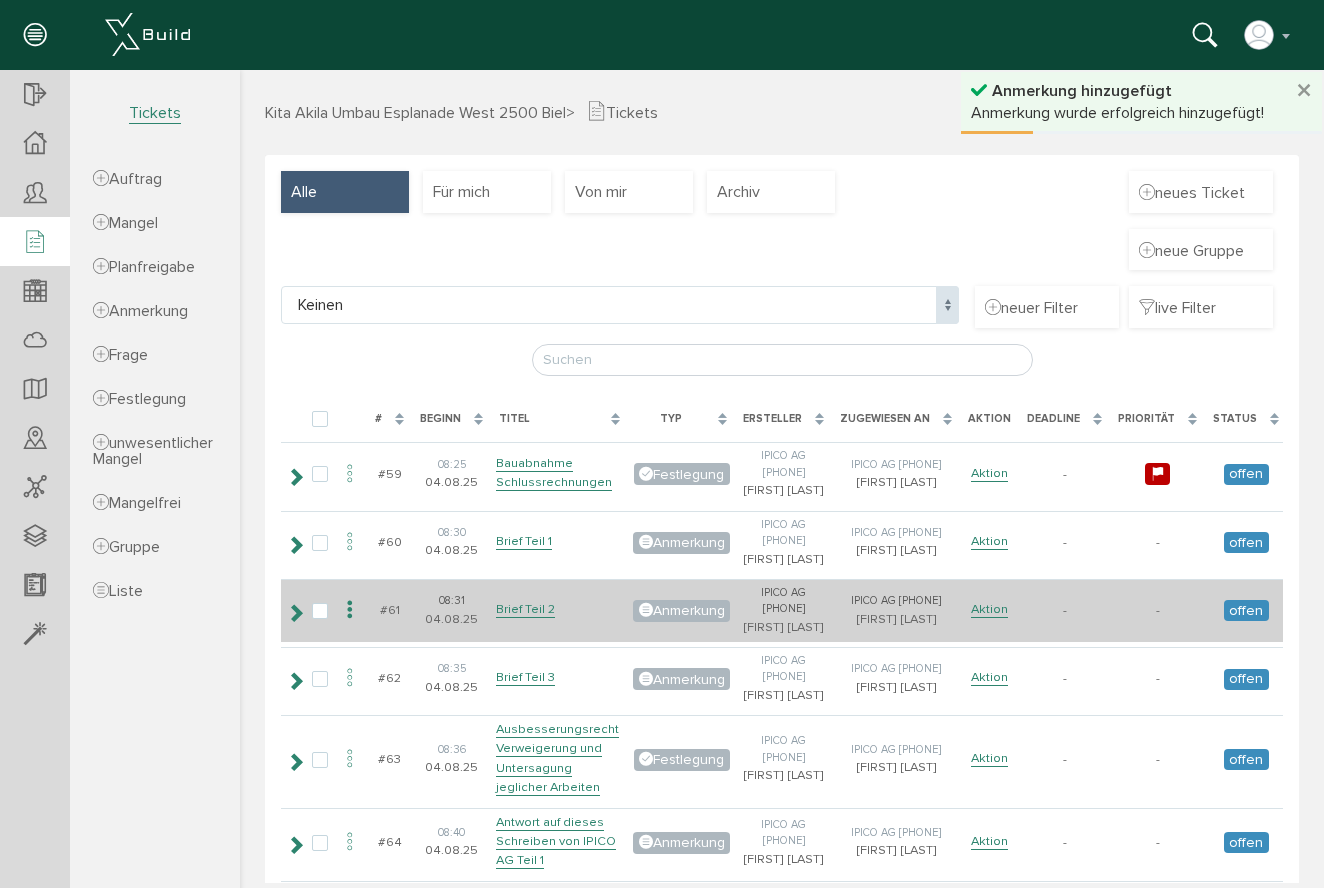 scroll, scrollTop: 199, scrollLeft: 0, axis: vertical 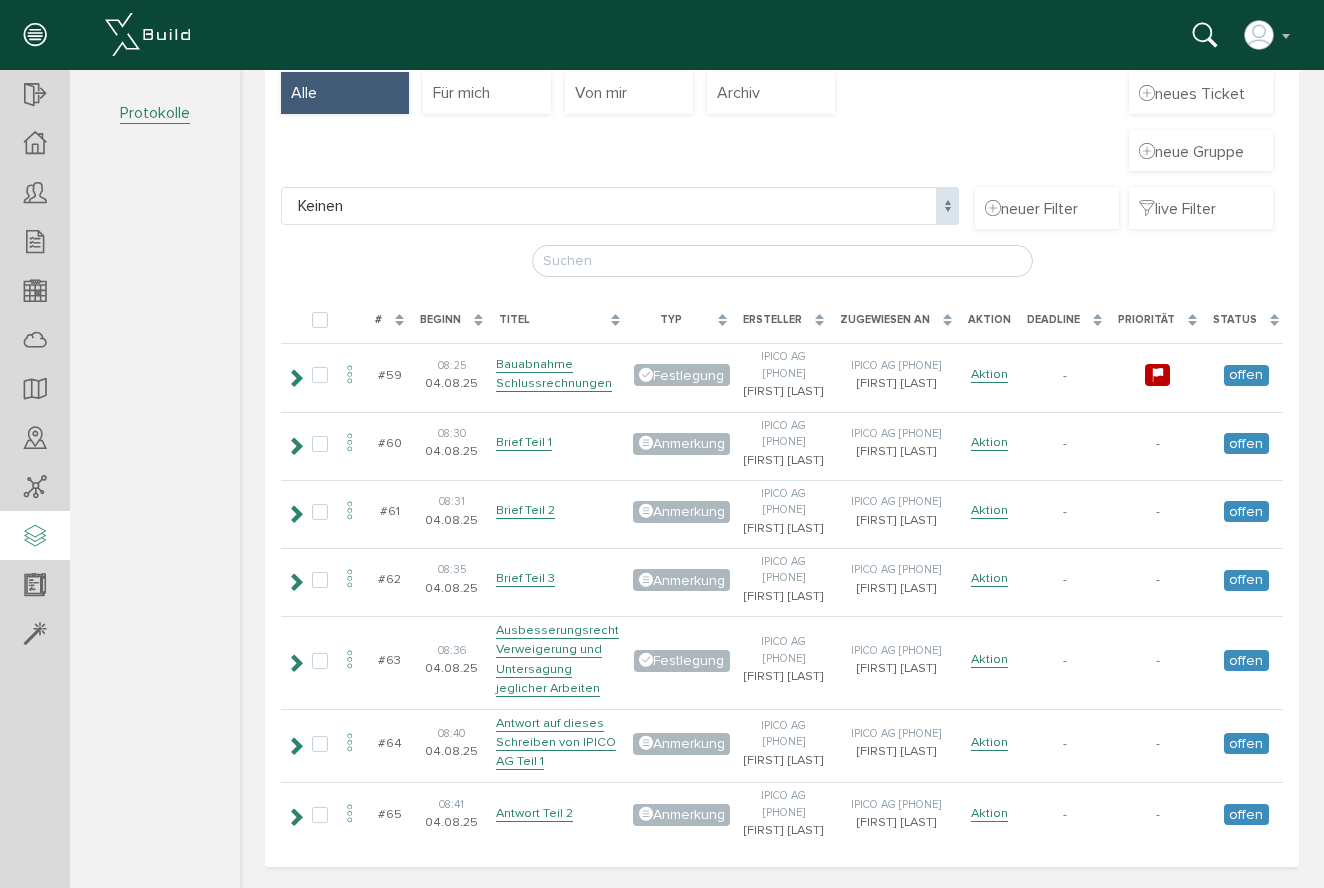 click at bounding box center [35, 537] 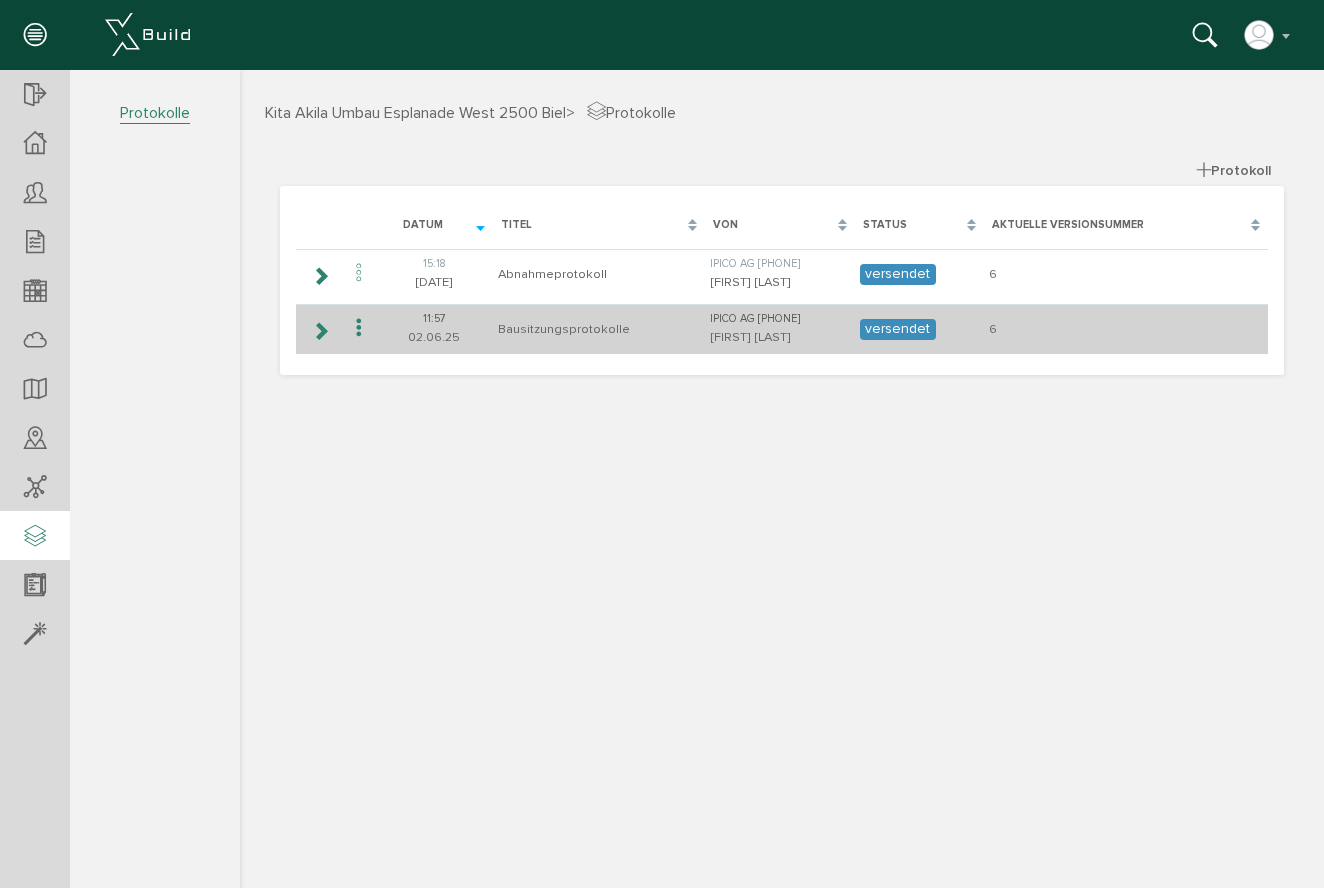 click at bounding box center (319, 329) 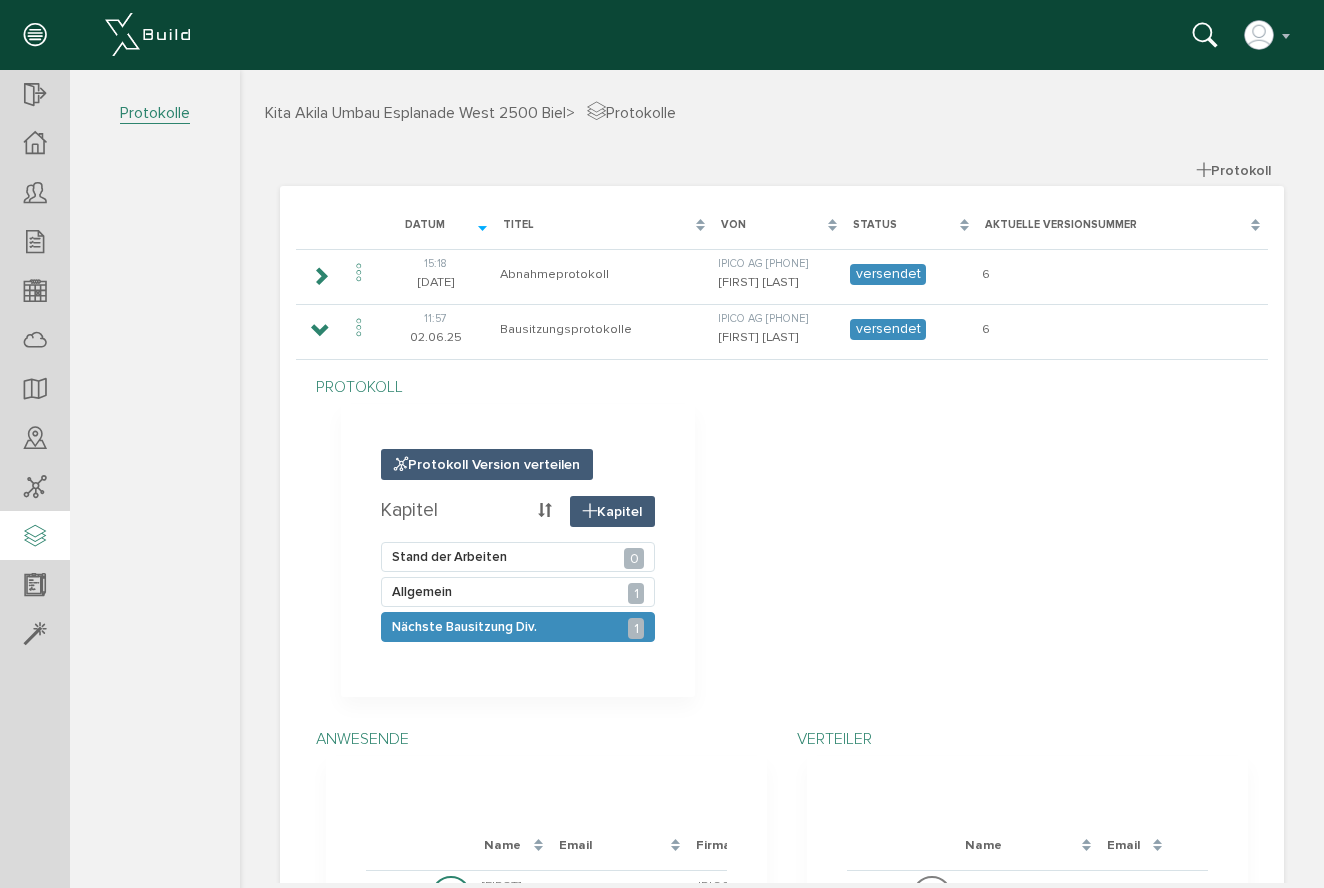 click on "Nächste Bausitzung Div. 1" at bounding box center [518, 627] 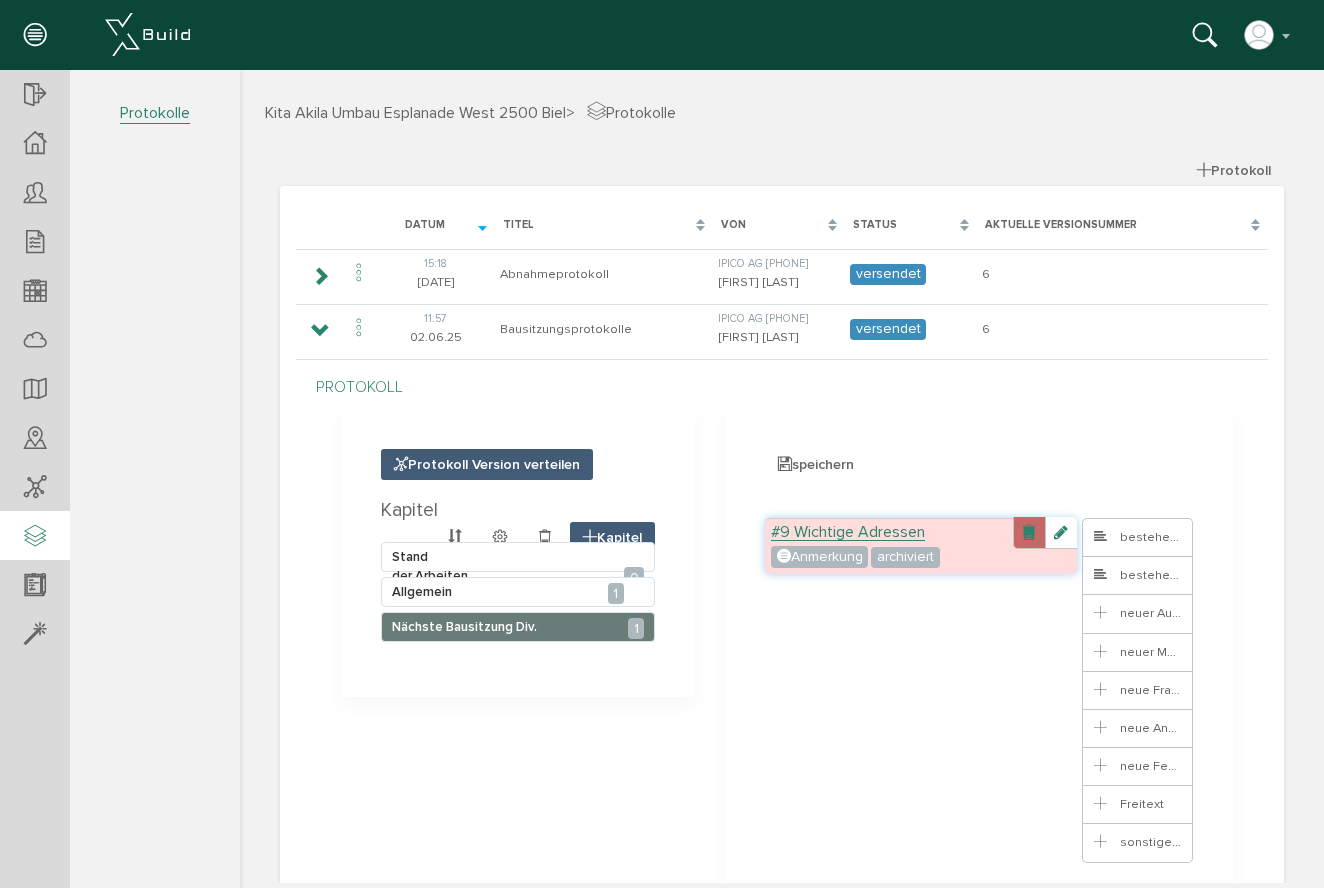 click at bounding box center (1029, 533) 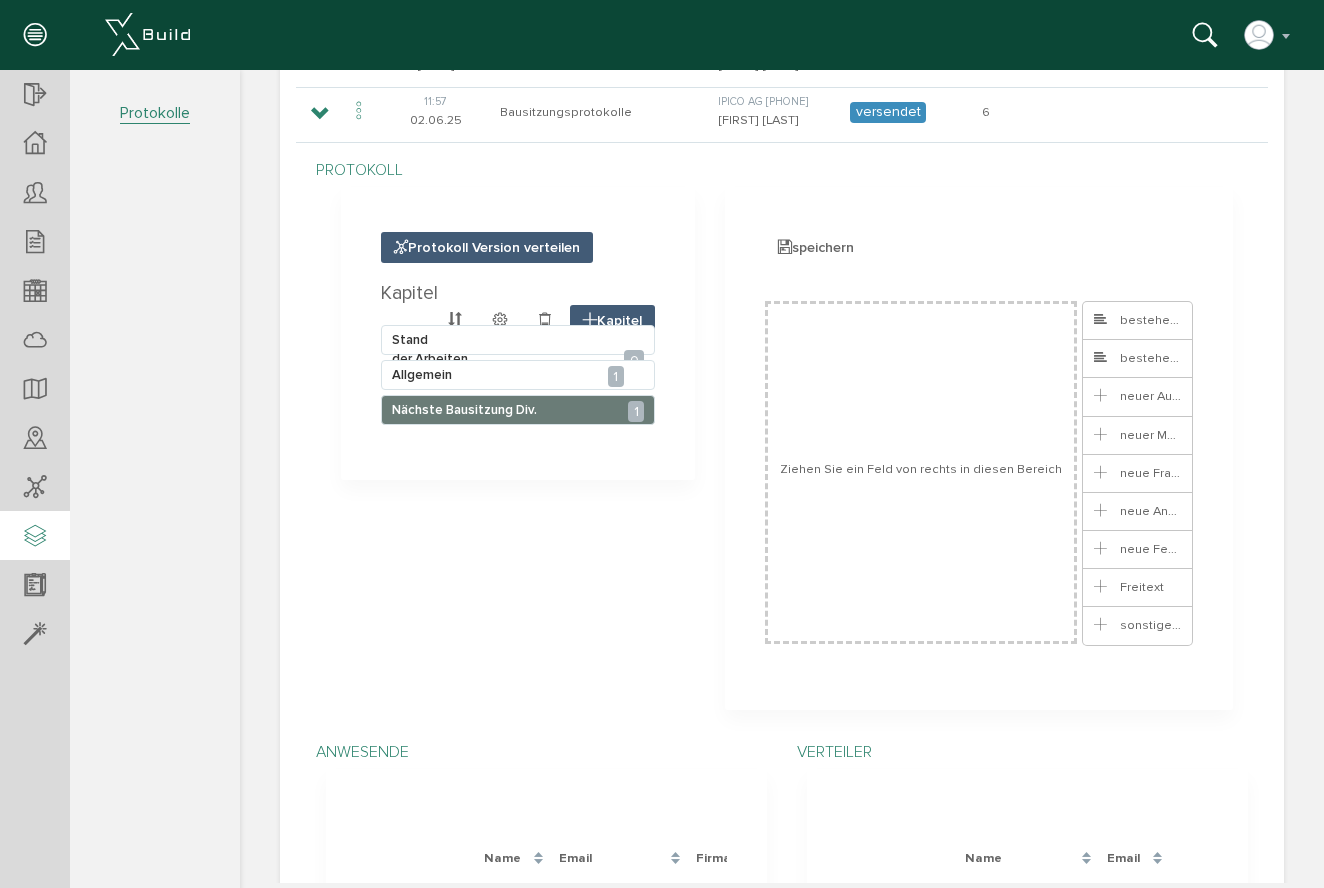 scroll, scrollTop: 23, scrollLeft: 0, axis: vertical 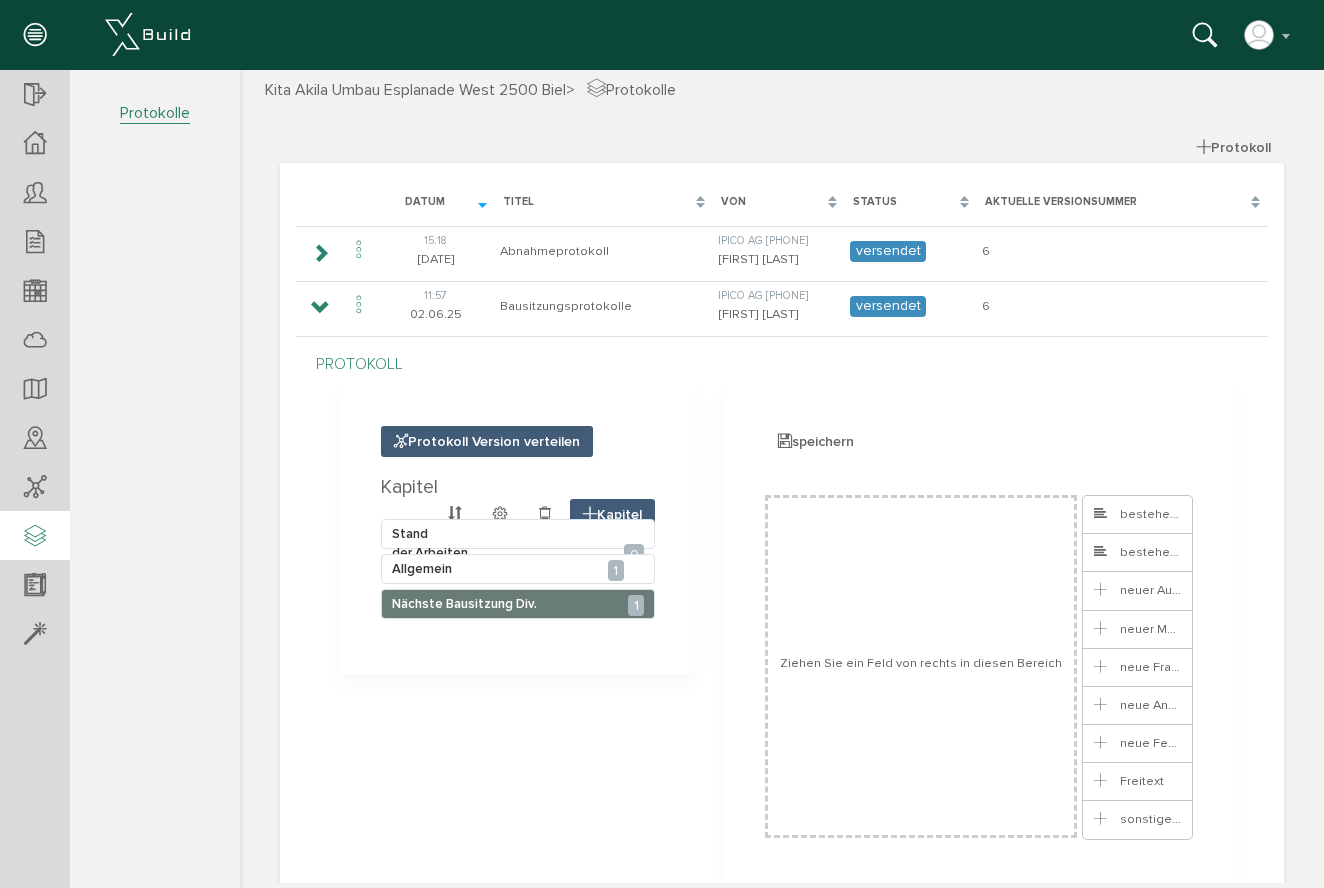 click on "Protokoll Version verteilen
Kapitel
Kapitel
Stand der Arbeiten 0 Allgemein 1 Nächste Bausitzung Div. 1" at bounding box center (518, 527) 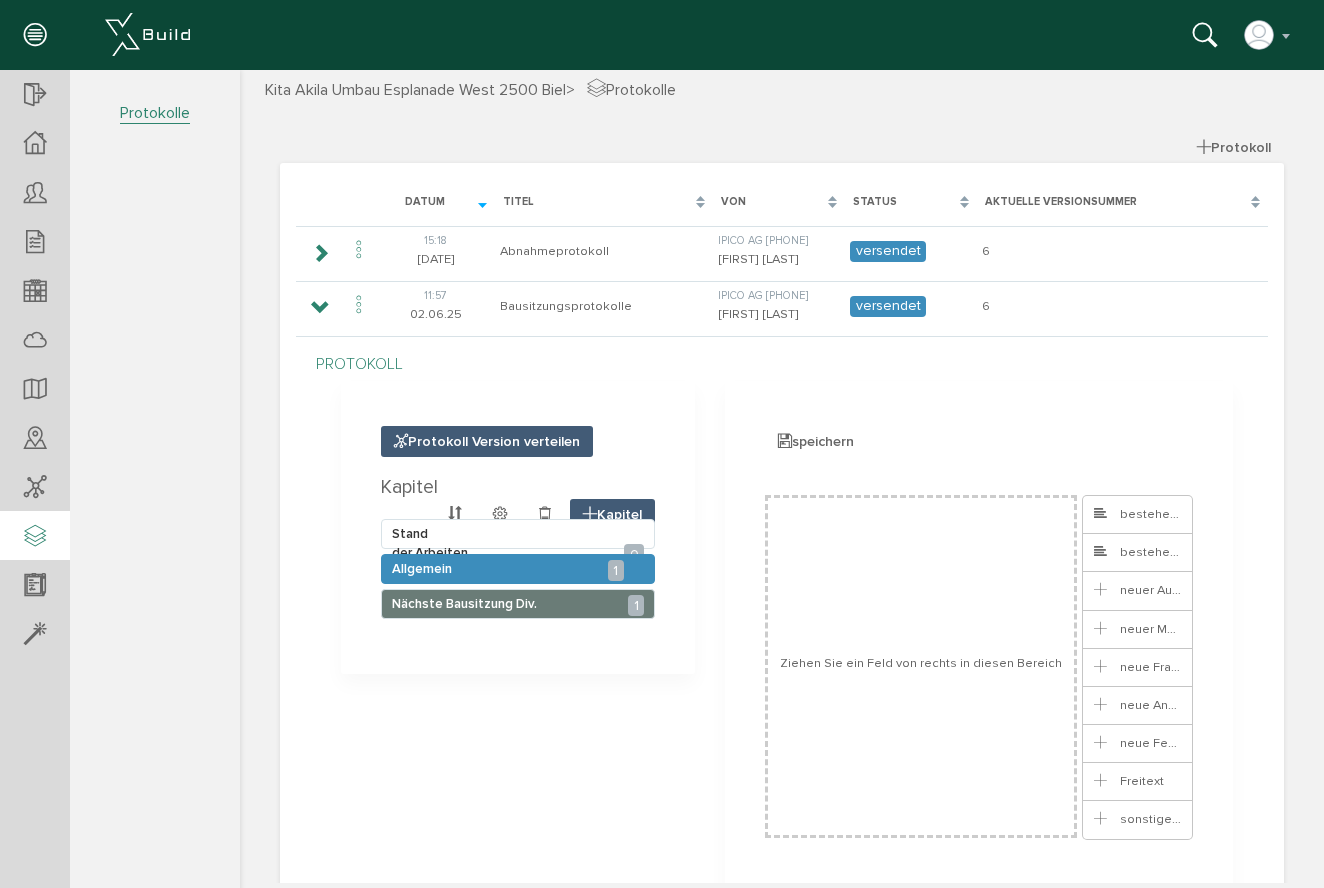 click on "Allgemein 1" at bounding box center [518, 569] 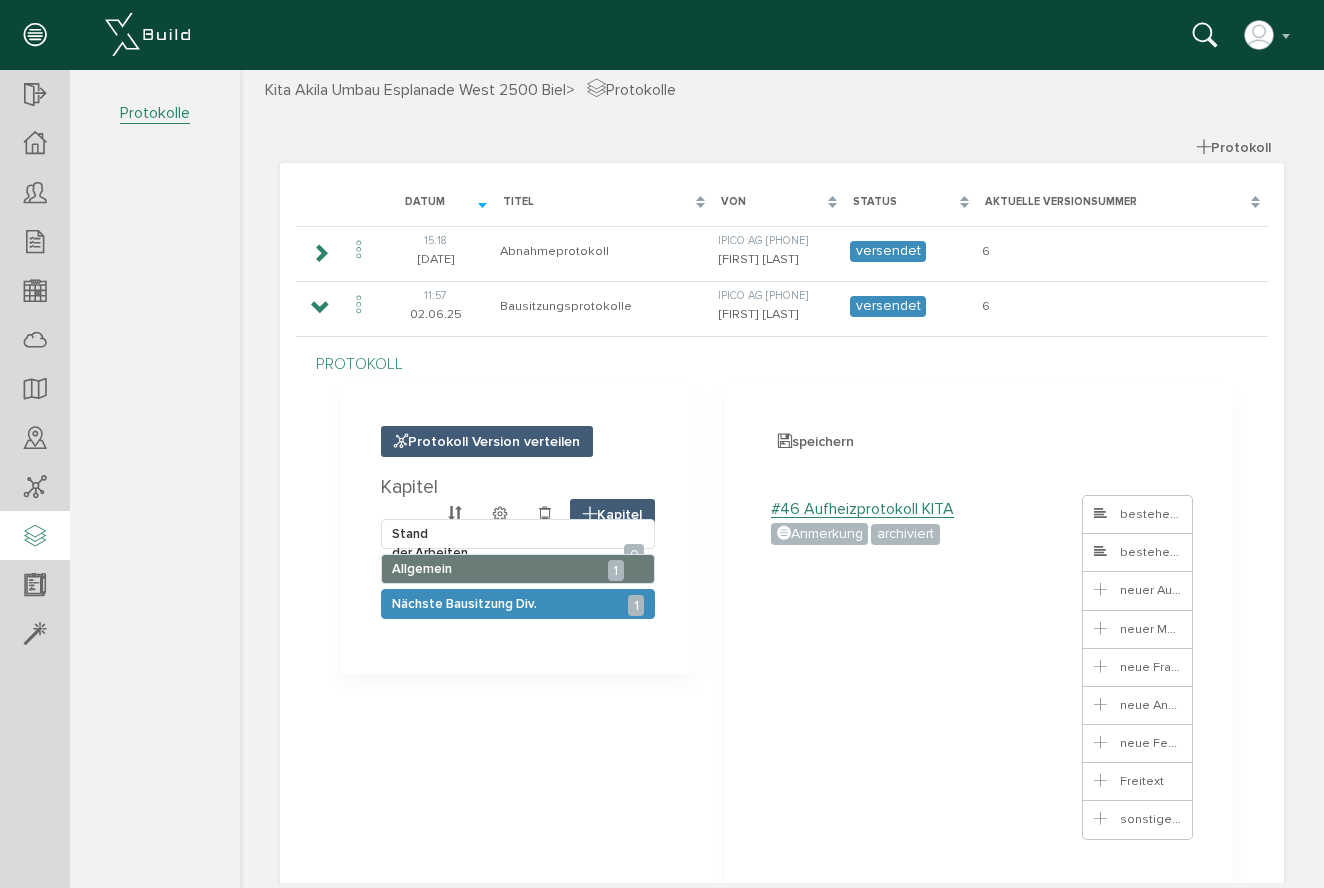 click on "Nächste Bausitzung Div. 1" at bounding box center [518, 604] 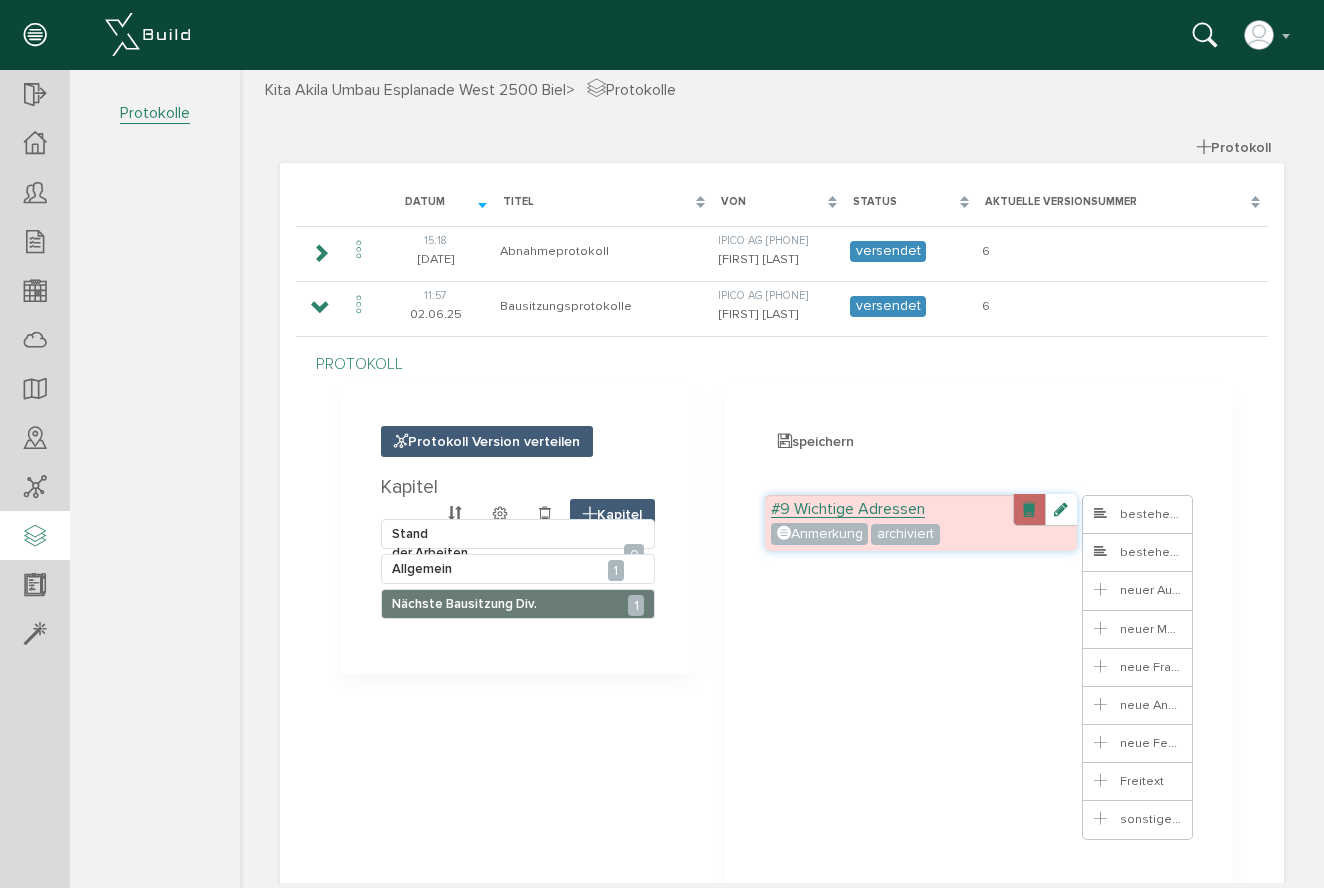 click at bounding box center (1029, 510) 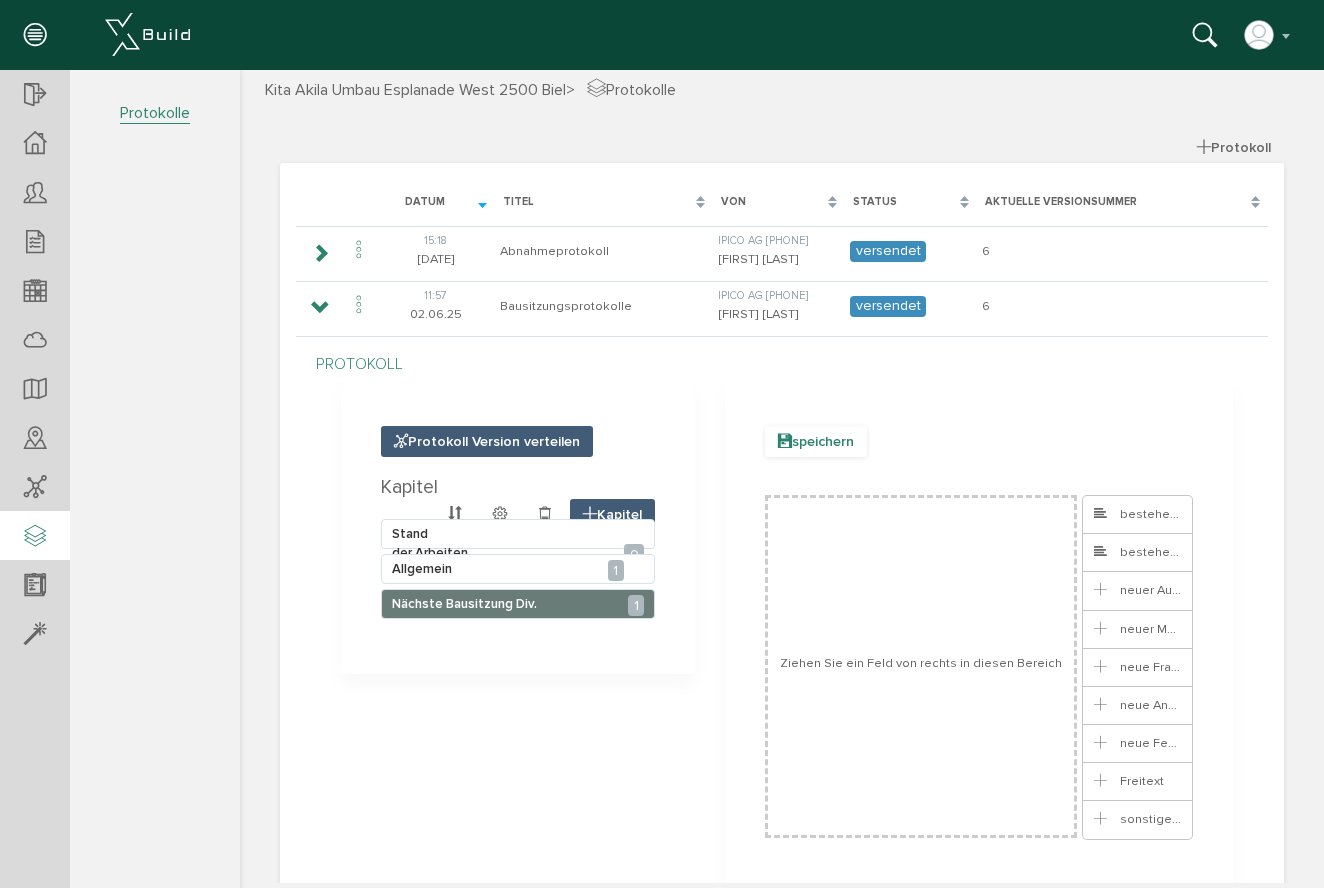 click on "speichern" at bounding box center [816, 441] 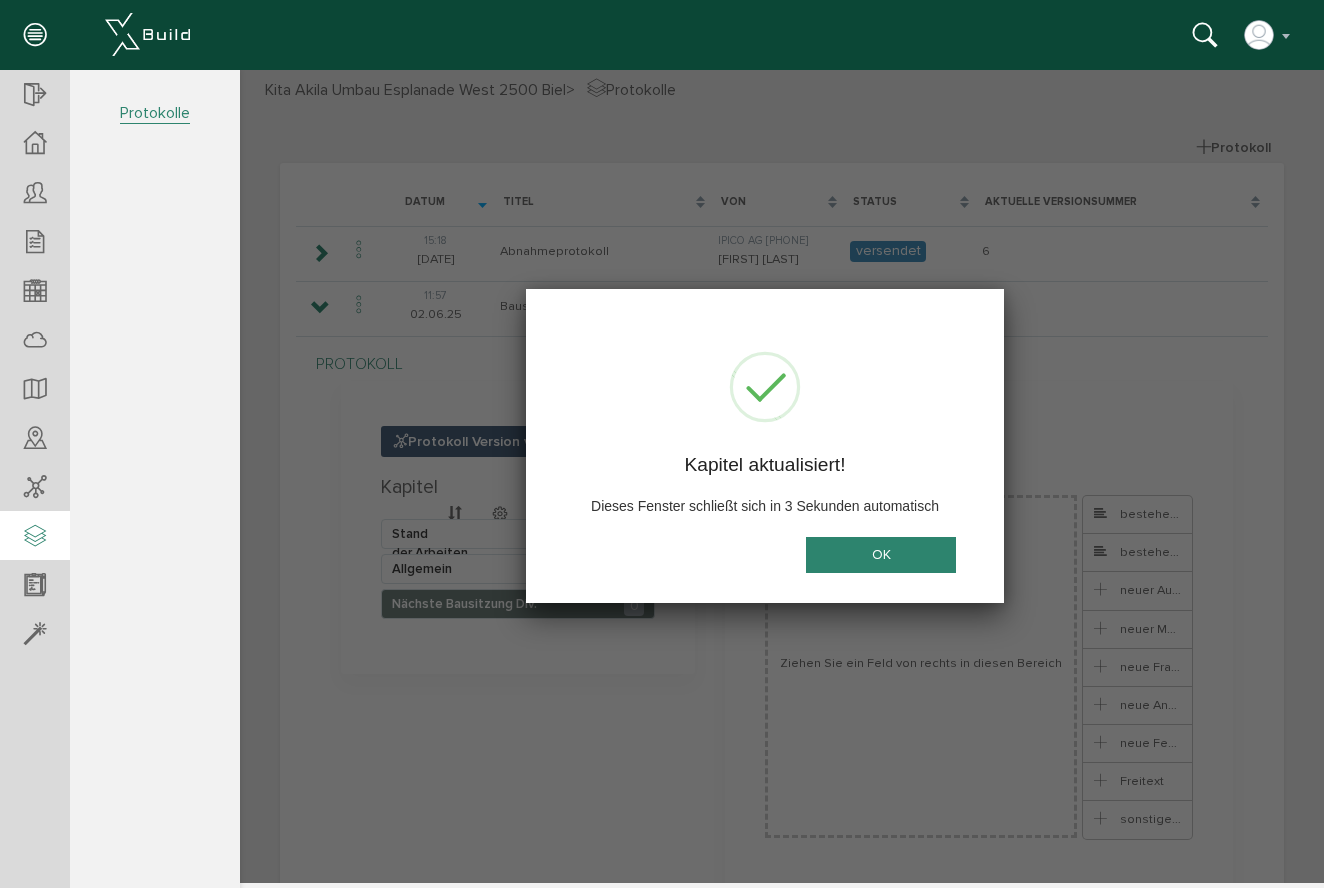 click on "OK" at bounding box center (881, 554) 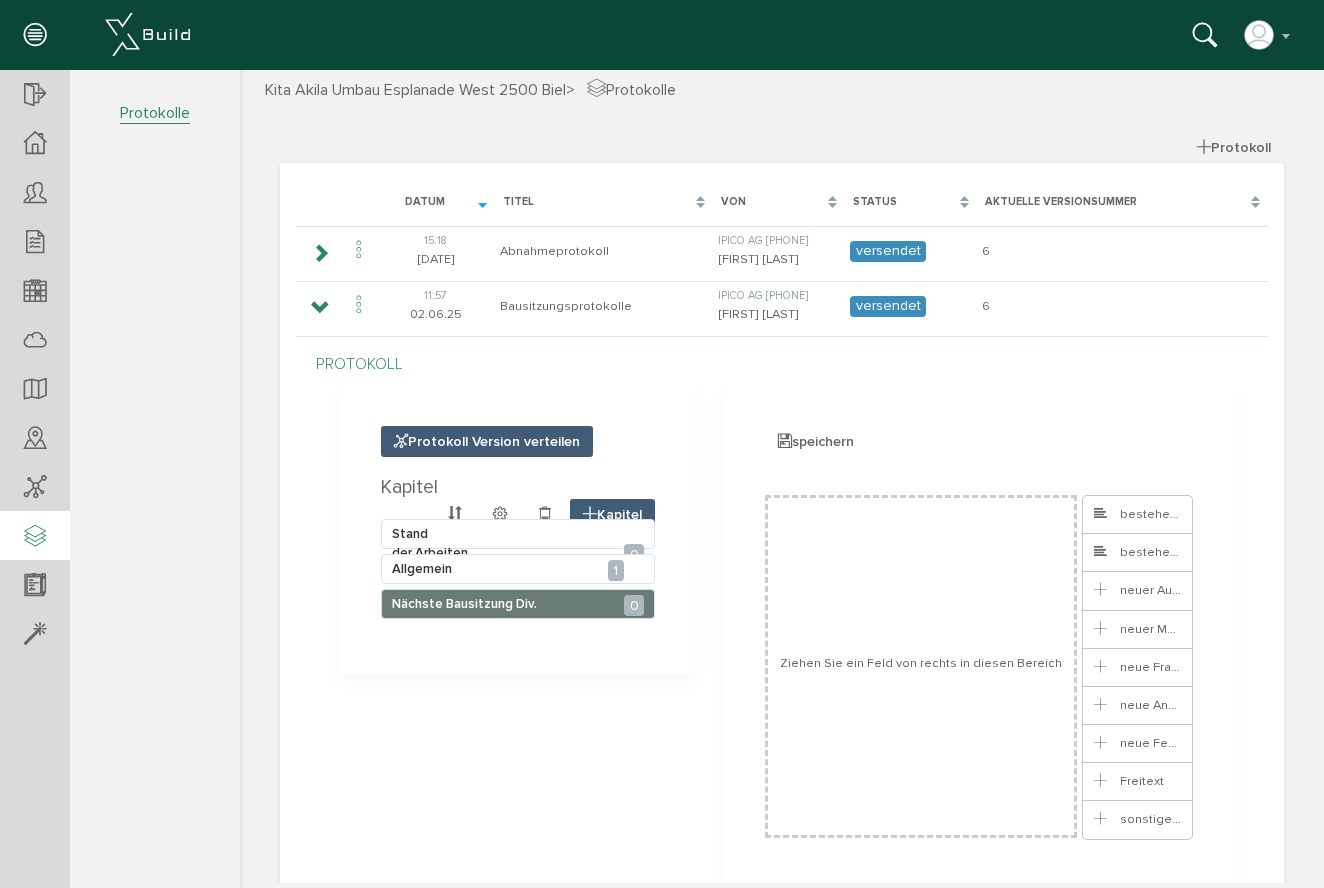 click on "Protokoll Version verteilen
Kapitel
Kapitel
Stand der Arbeiten 0 Allgemein 1 Nächste Bausitzung Div. 0" at bounding box center (518, 527) 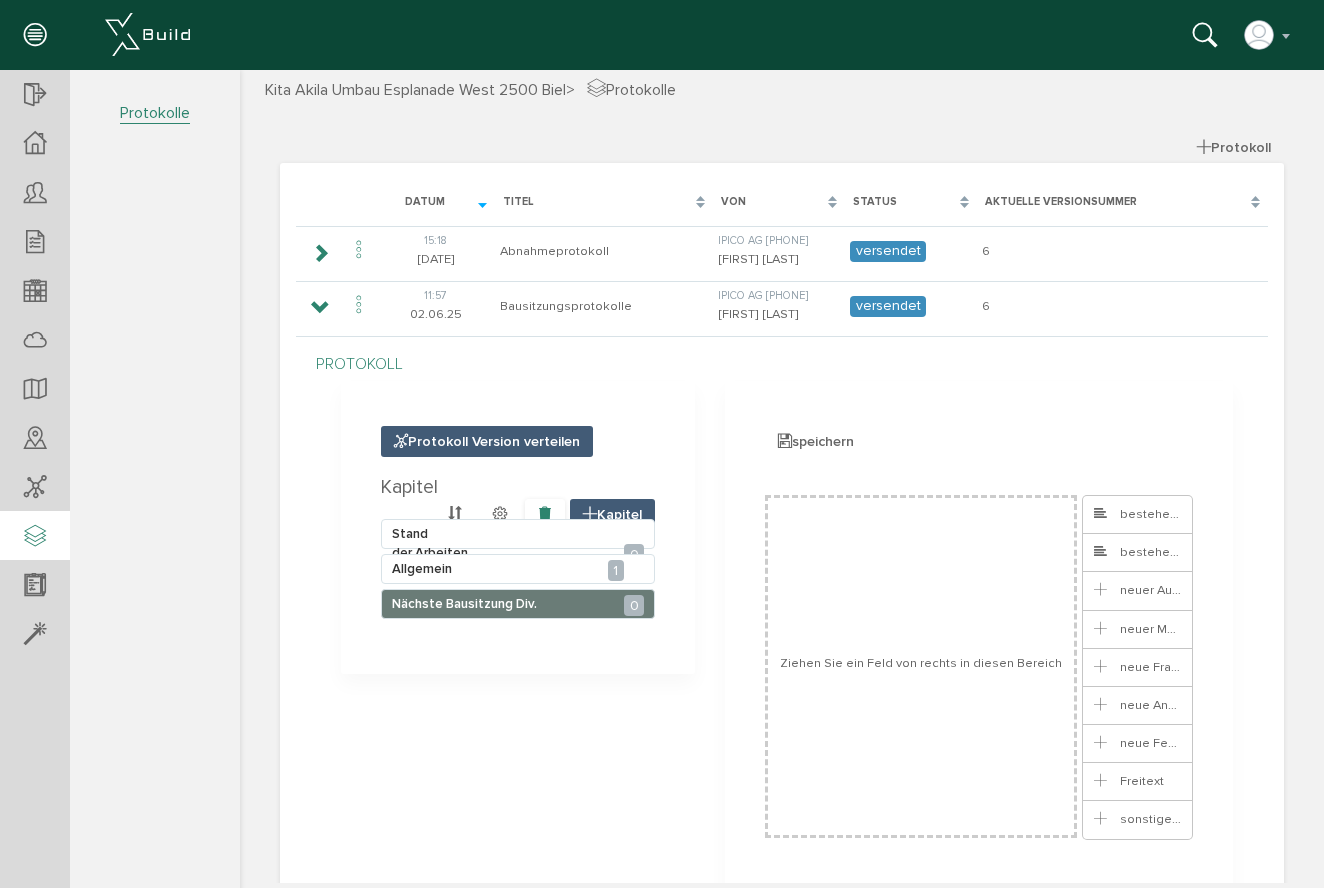 click at bounding box center [545, 514] 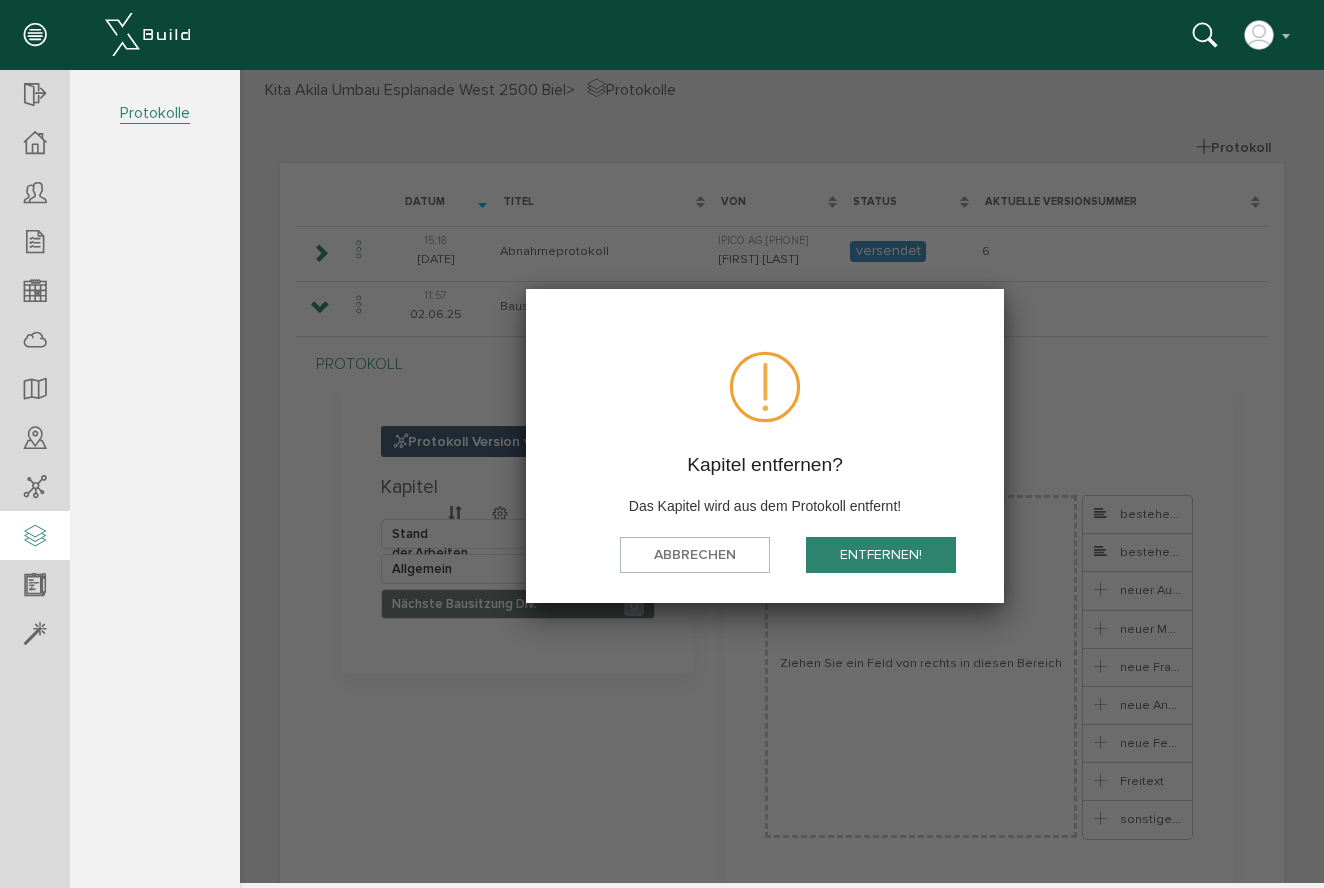 click on "Entfernen!" at bounding box center [881, 554] 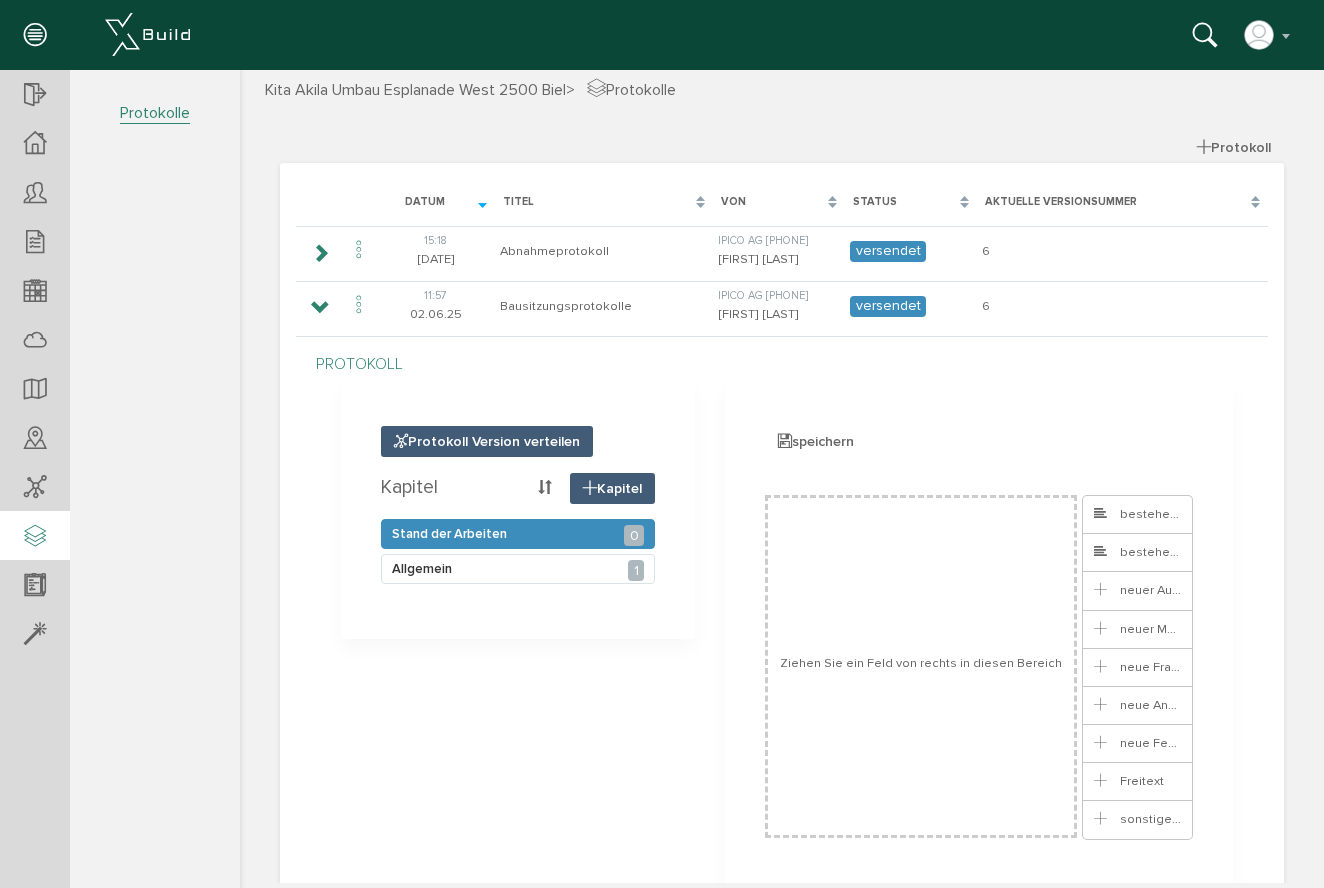 click on "Stand der Arbeiten 0" at bounding box center (518, 534) 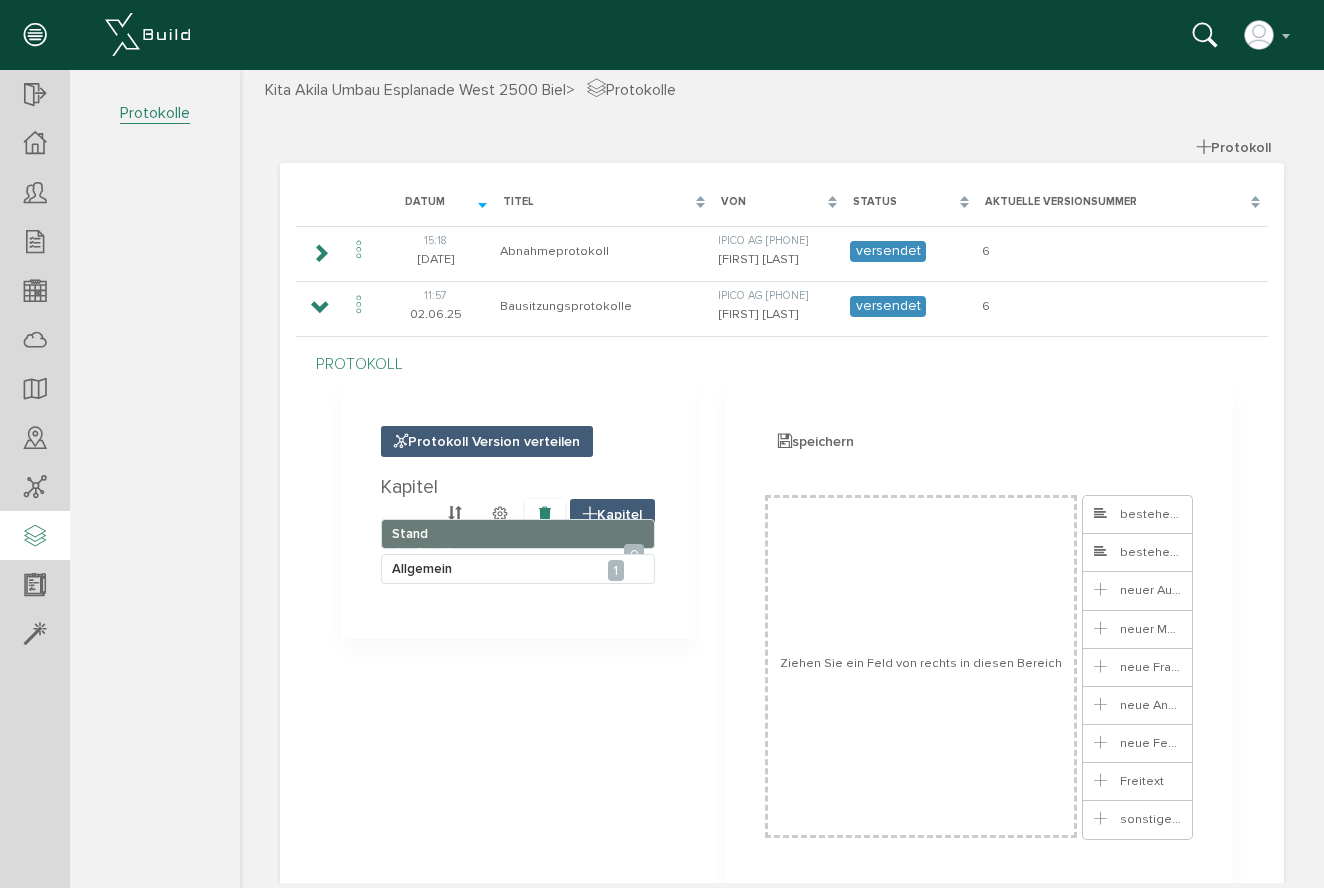 click at bounding box center (545, 514) 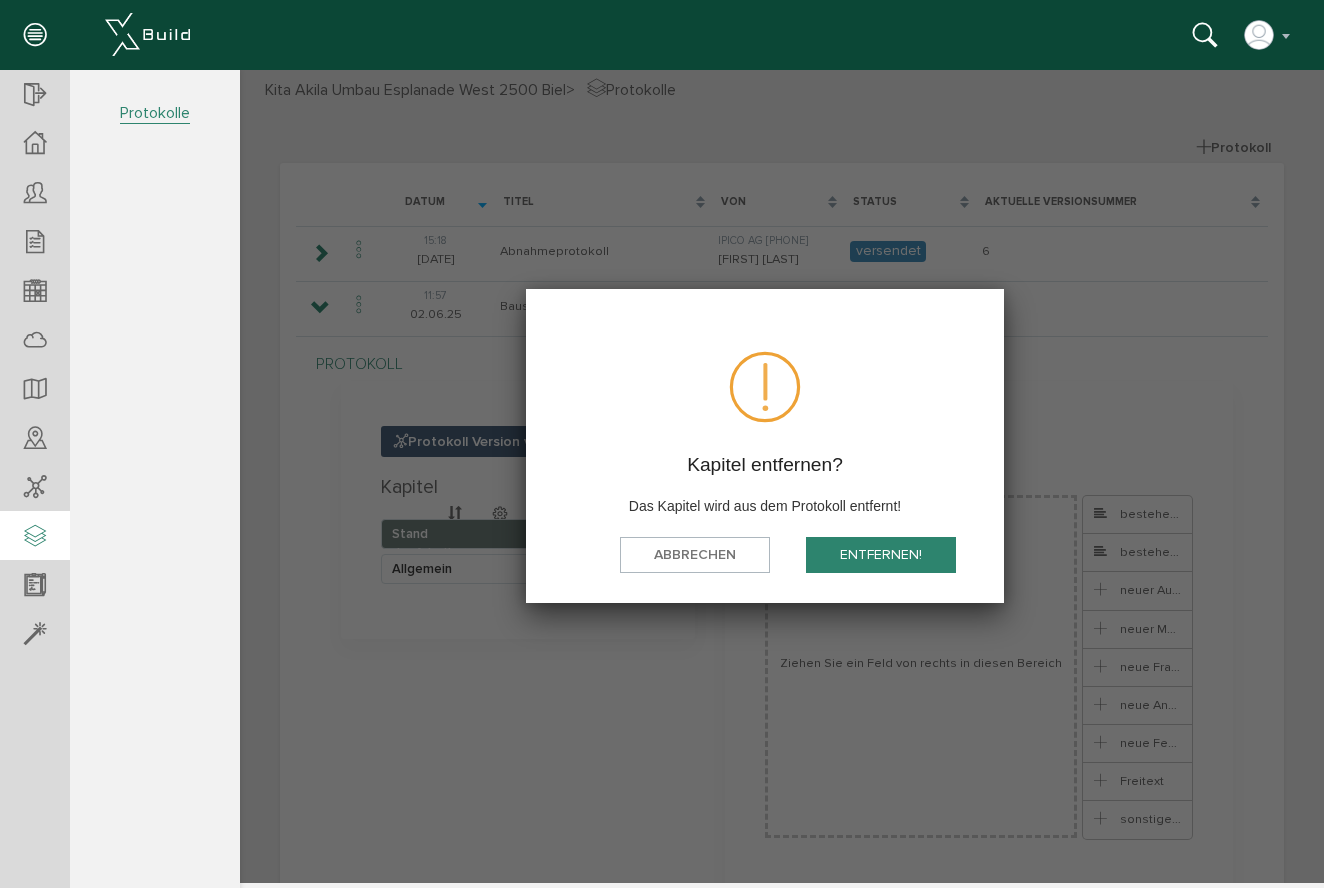 click on "Entfernen!" at bounding box center (881, 554) 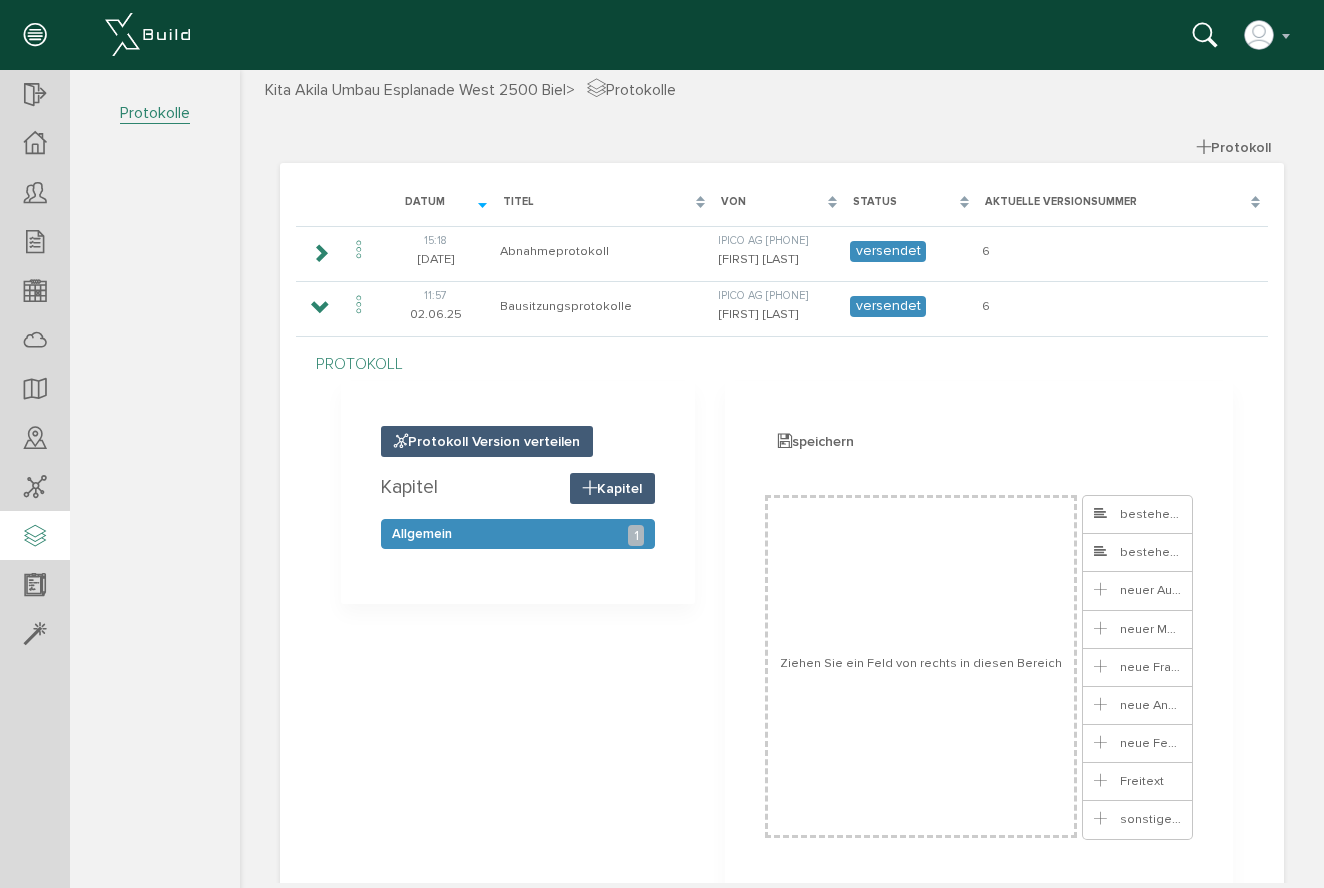 click on "Allgemein 1" at bounding box center (518, 534) 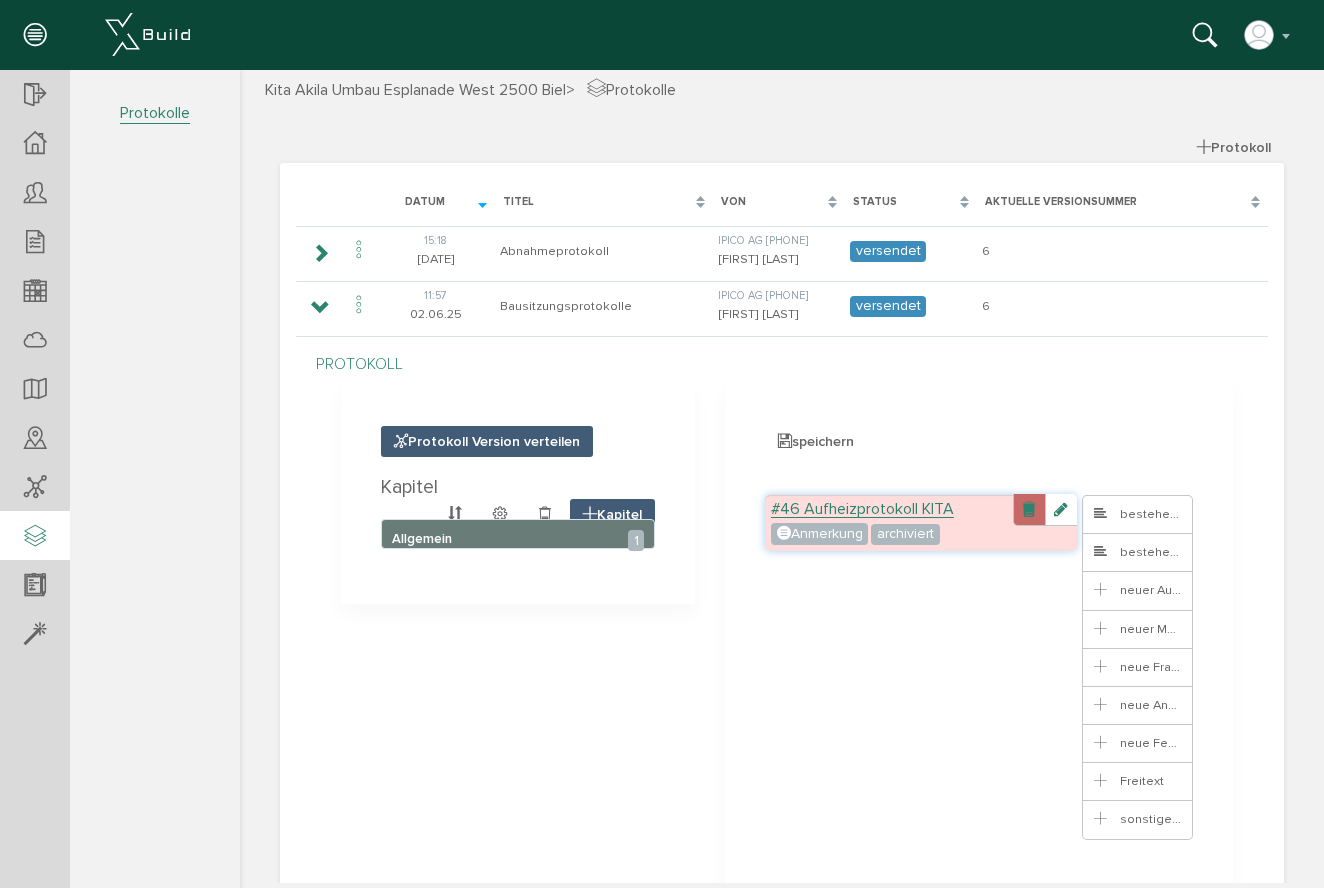click at bounding box center [1029, 510] 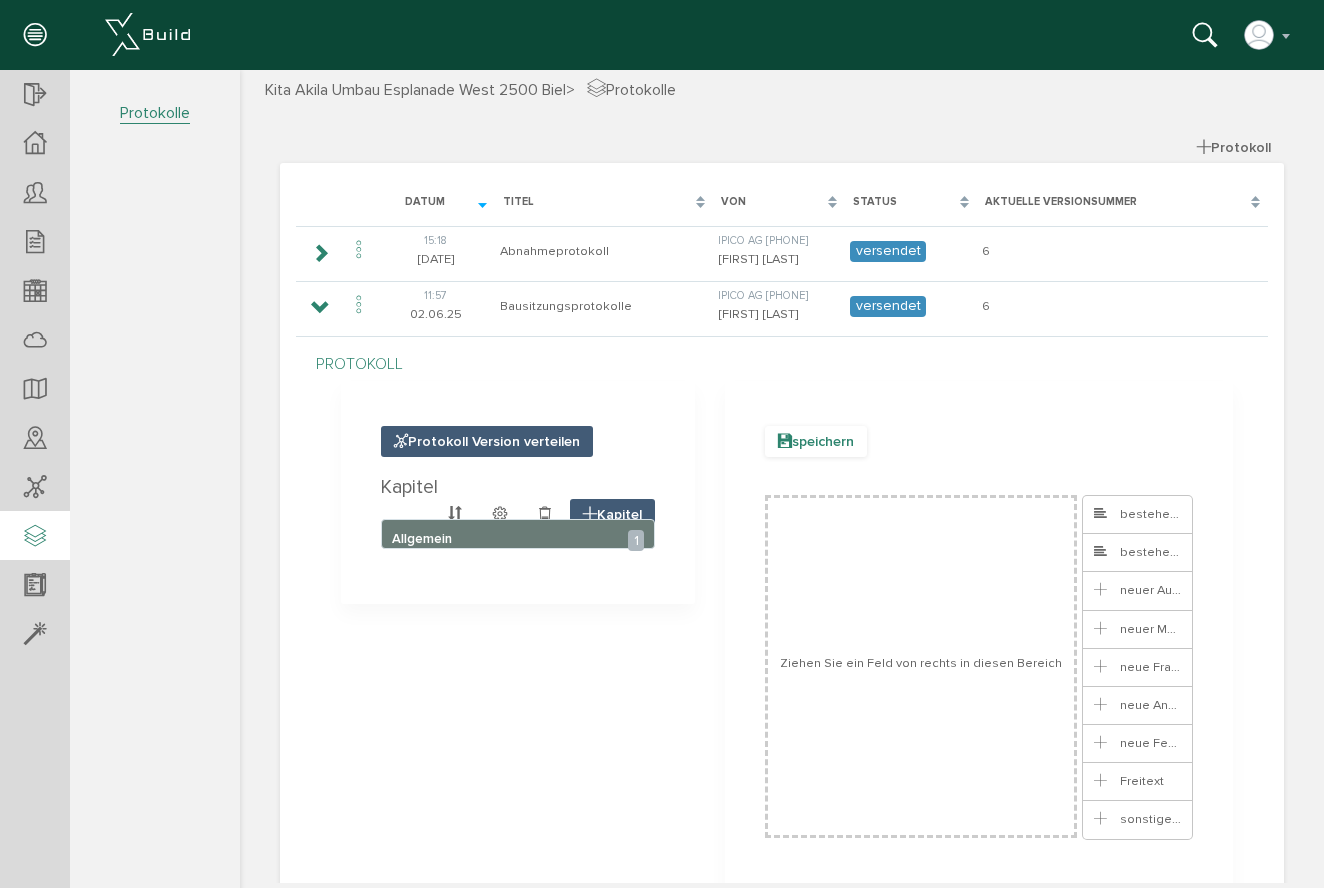 click on "speichern" at bounding box center [816, 441] 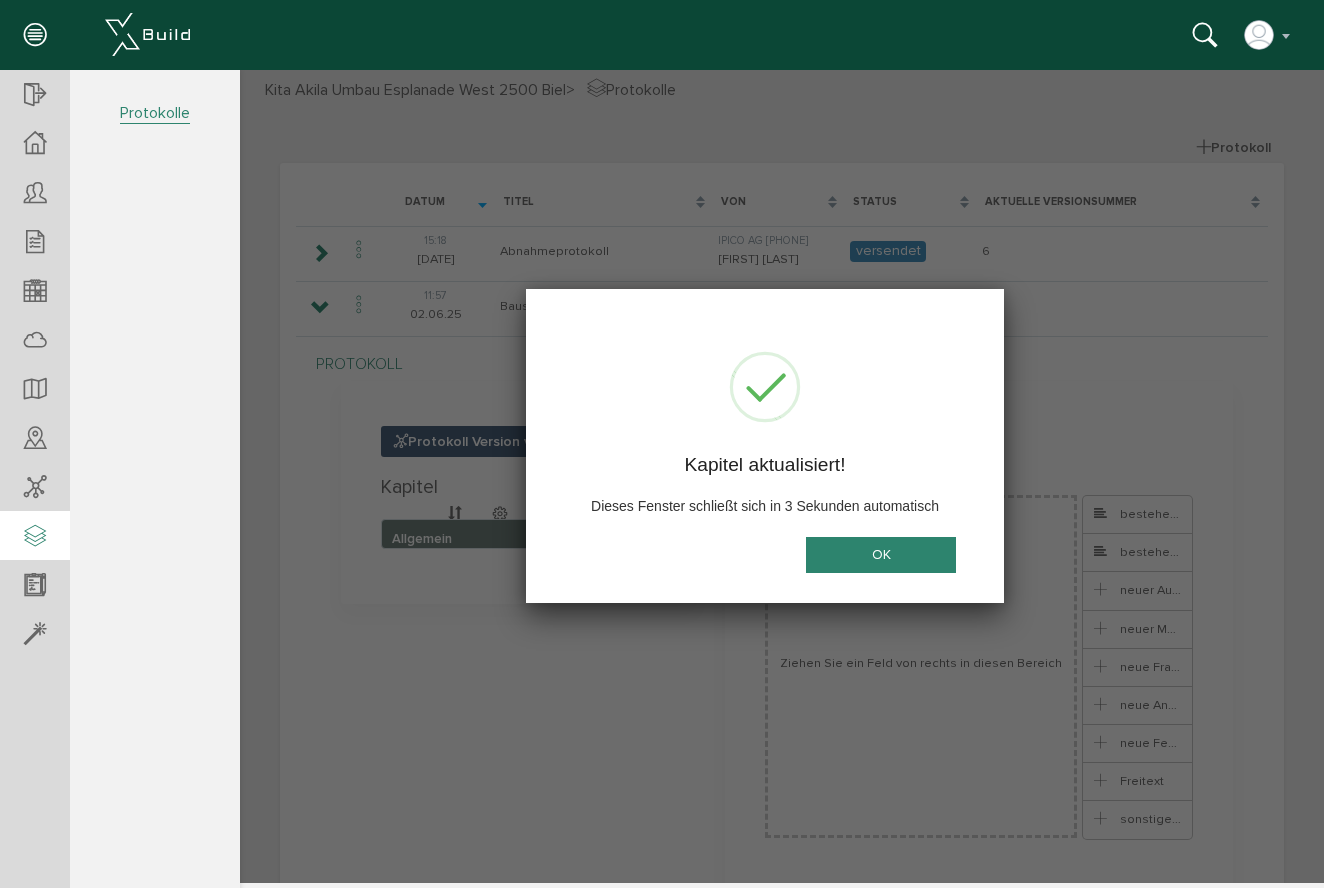 click on "OK" at bounding box center (881, 554) 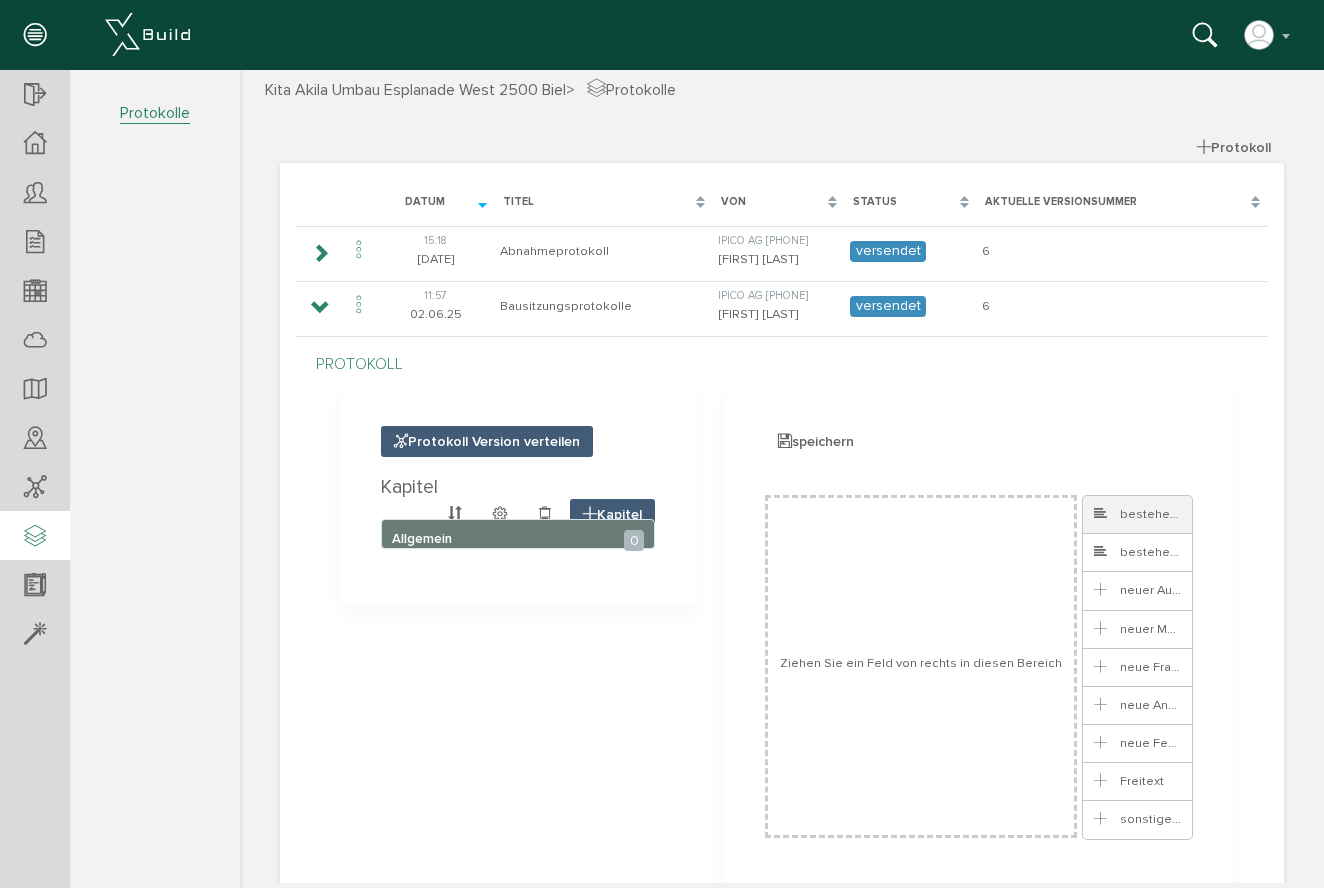 click on "bestehendes Ticket" at bounding box center (1166, 514) 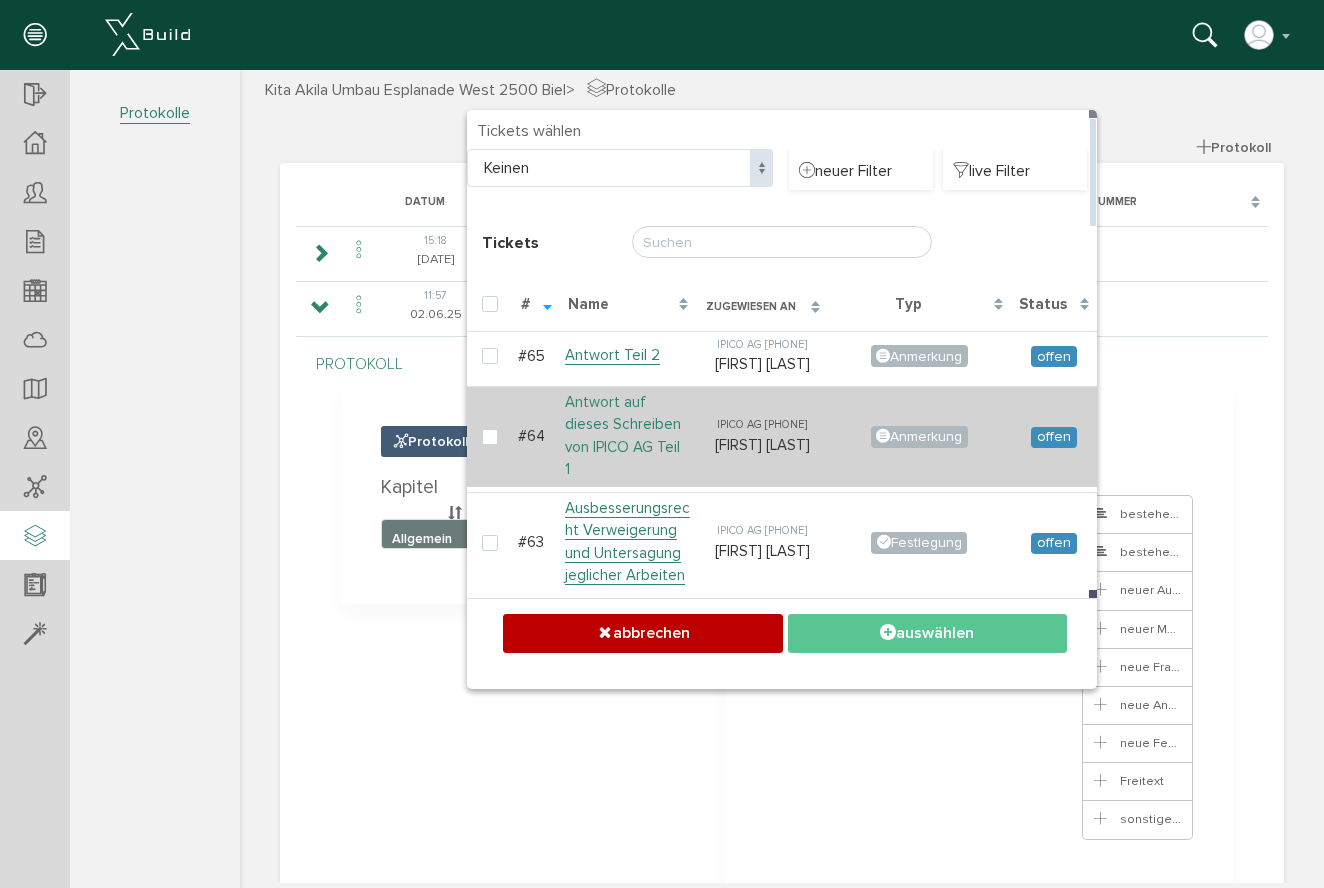 scroll, scrollTop: 0, scrollLeft: 0, axis: both 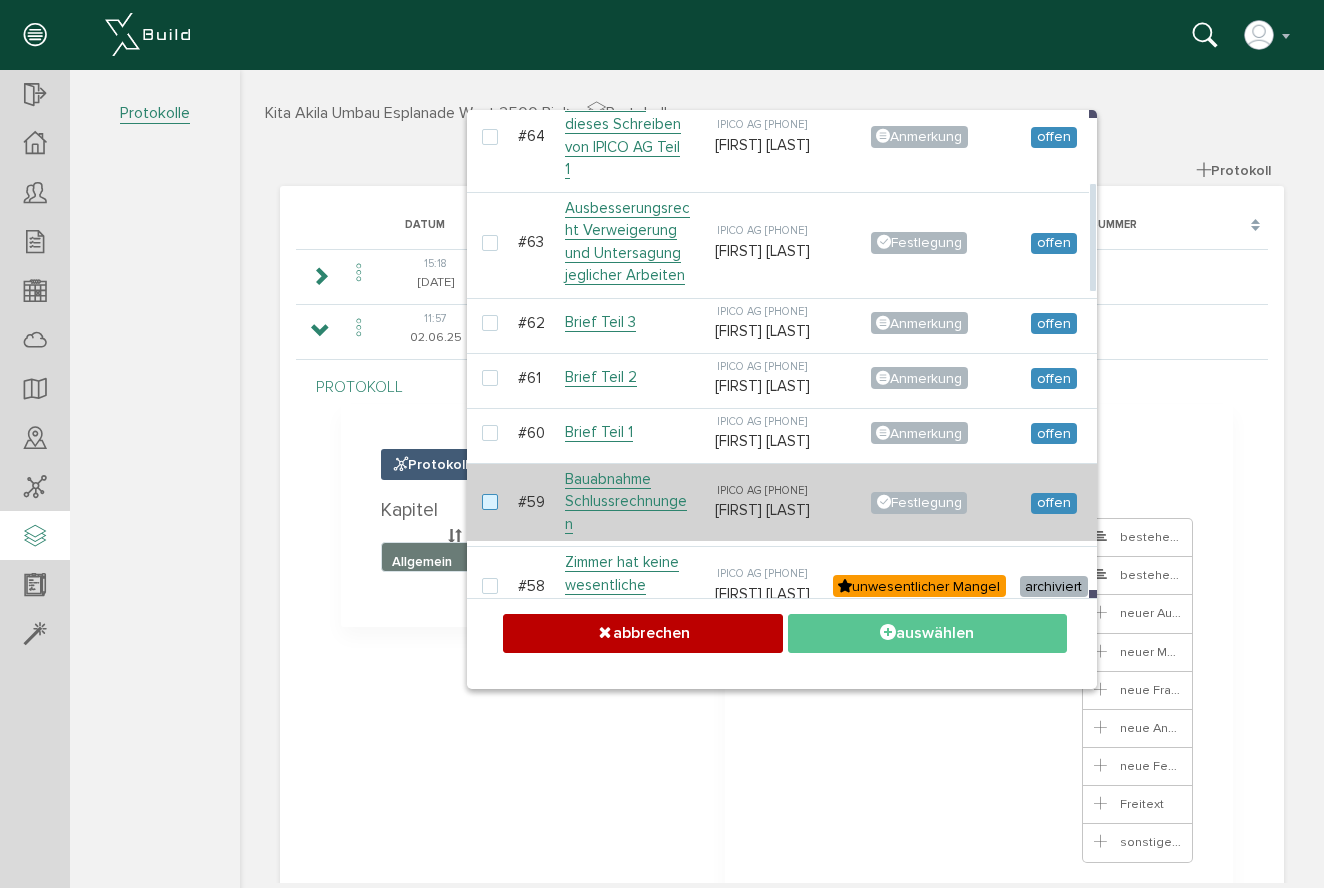 click at bounding box center [494, 503] 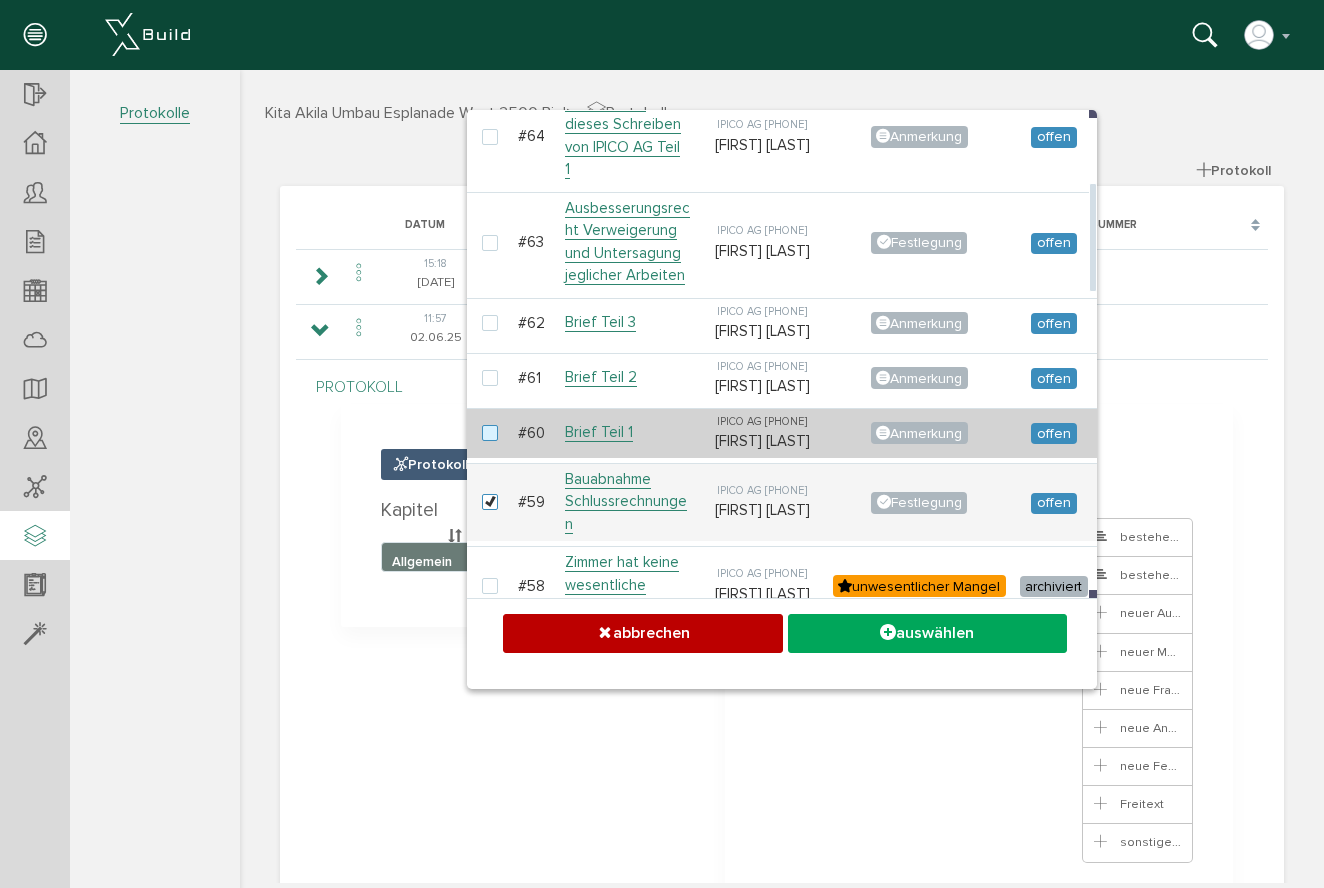click at bounding box center (494, 434) 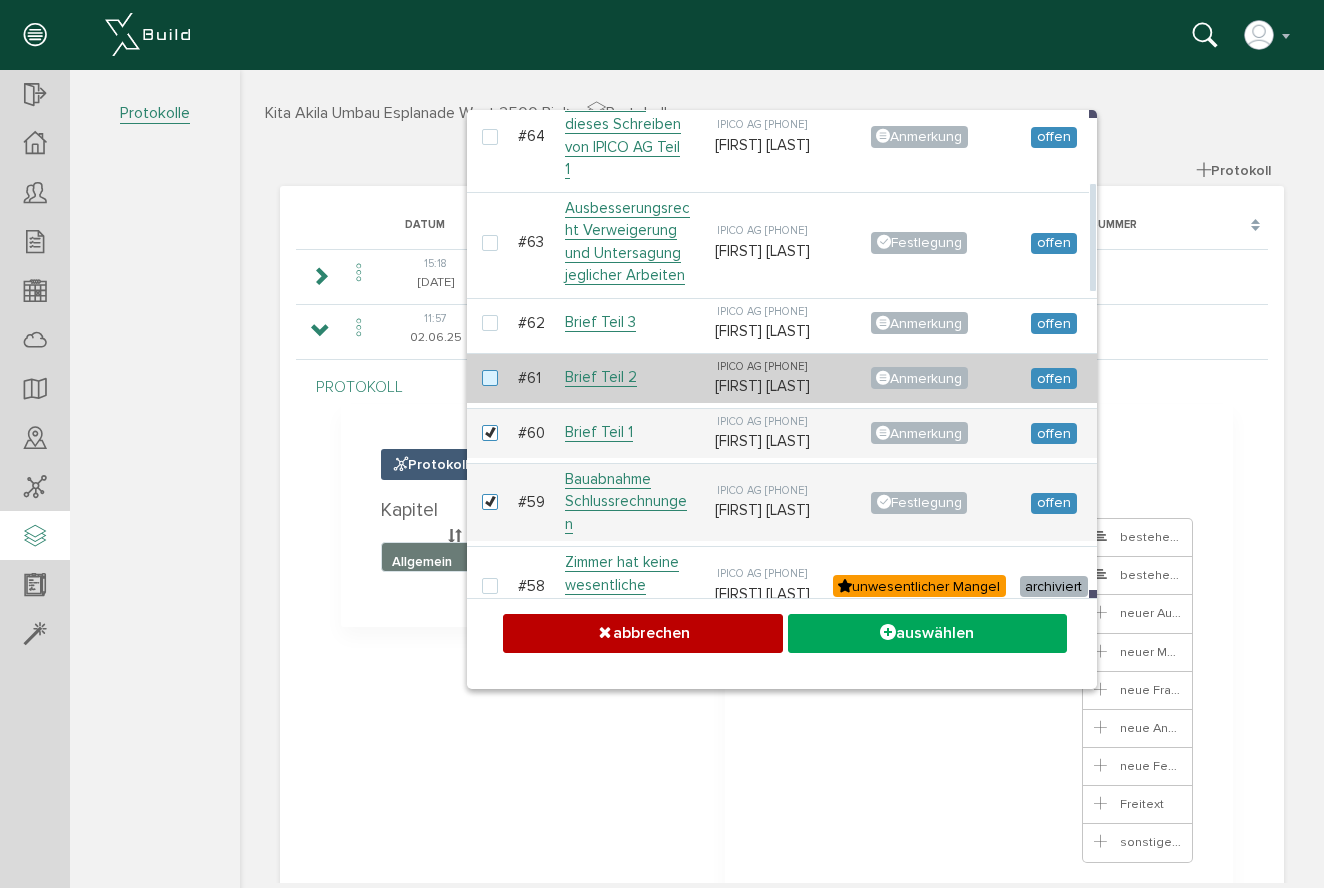 click at bounding box center [494, 379] 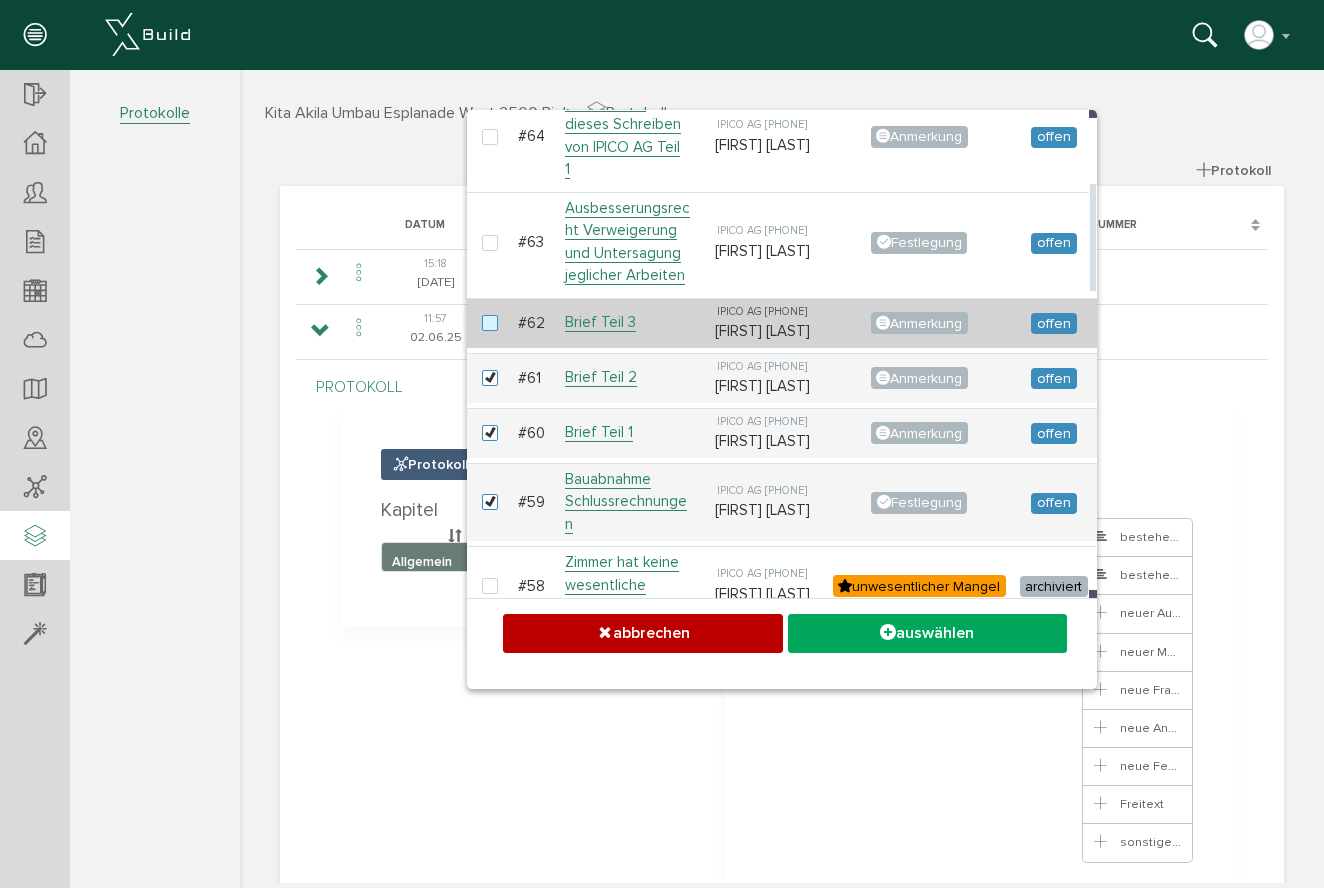 click at bounding box center [494, 324] 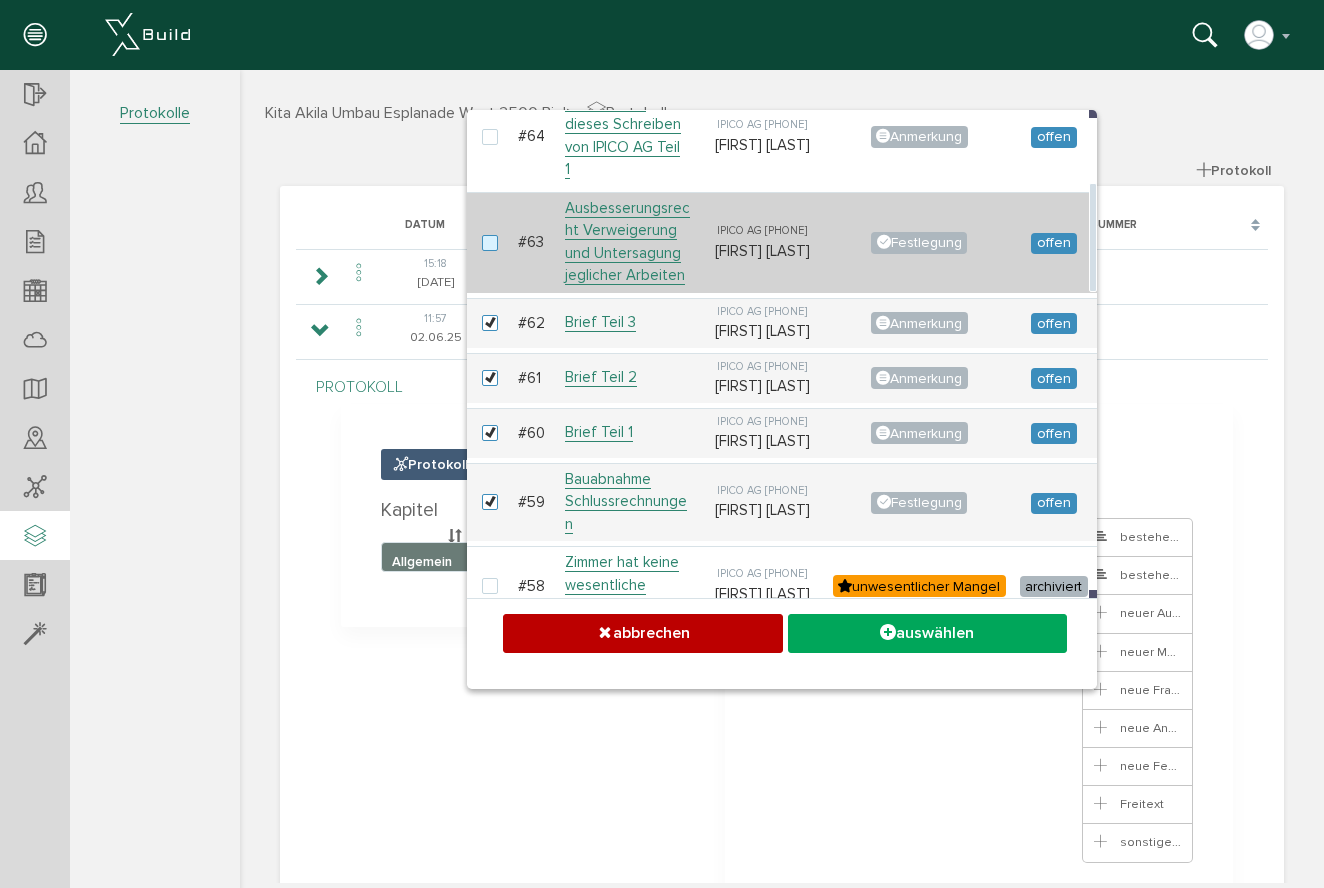 click at bounding box center [494, 244] 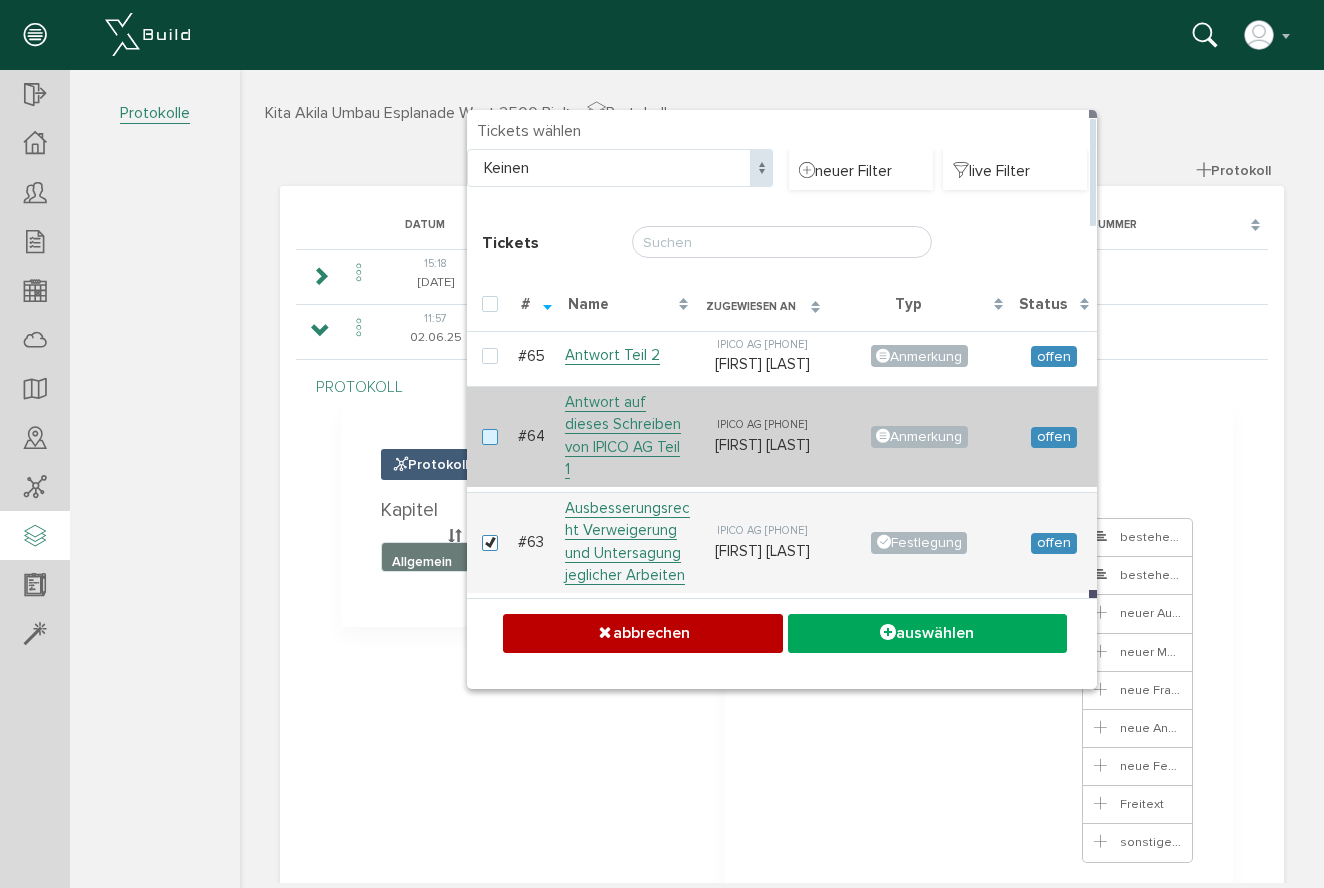 click at bounding box center [494, 438] 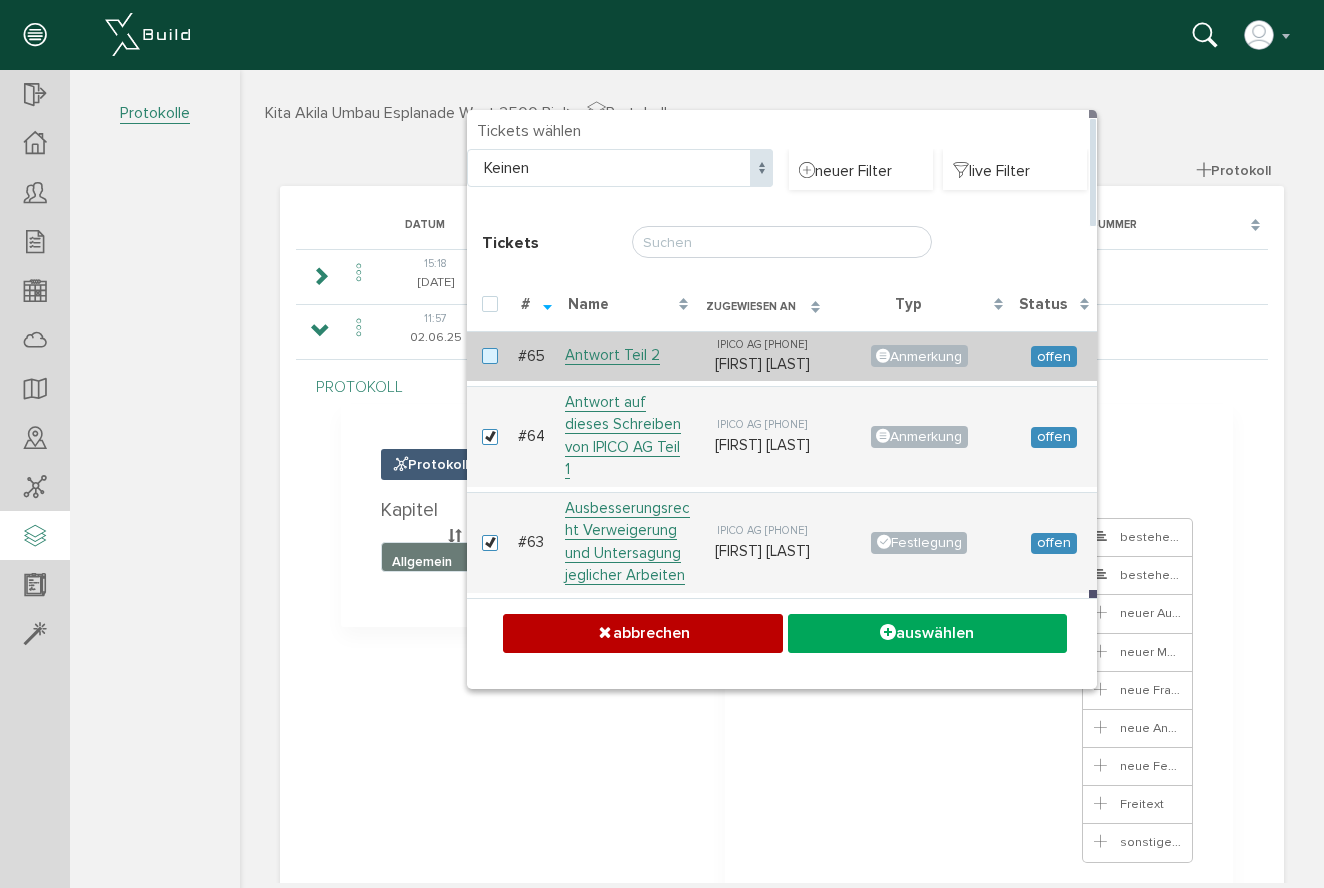 click at bounding box center [494, 357] 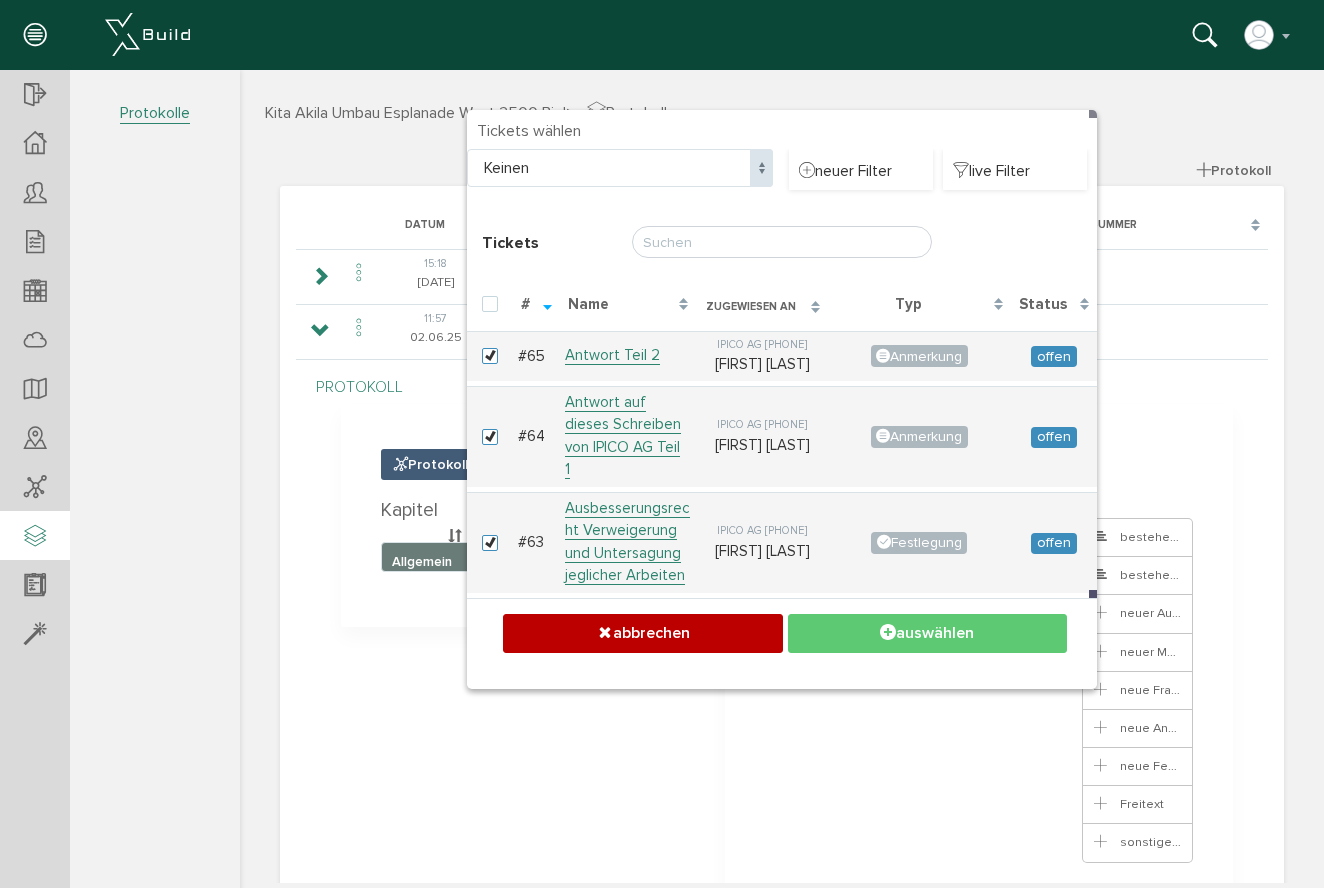 click on "auswählen" at bounding box center [927, 633] 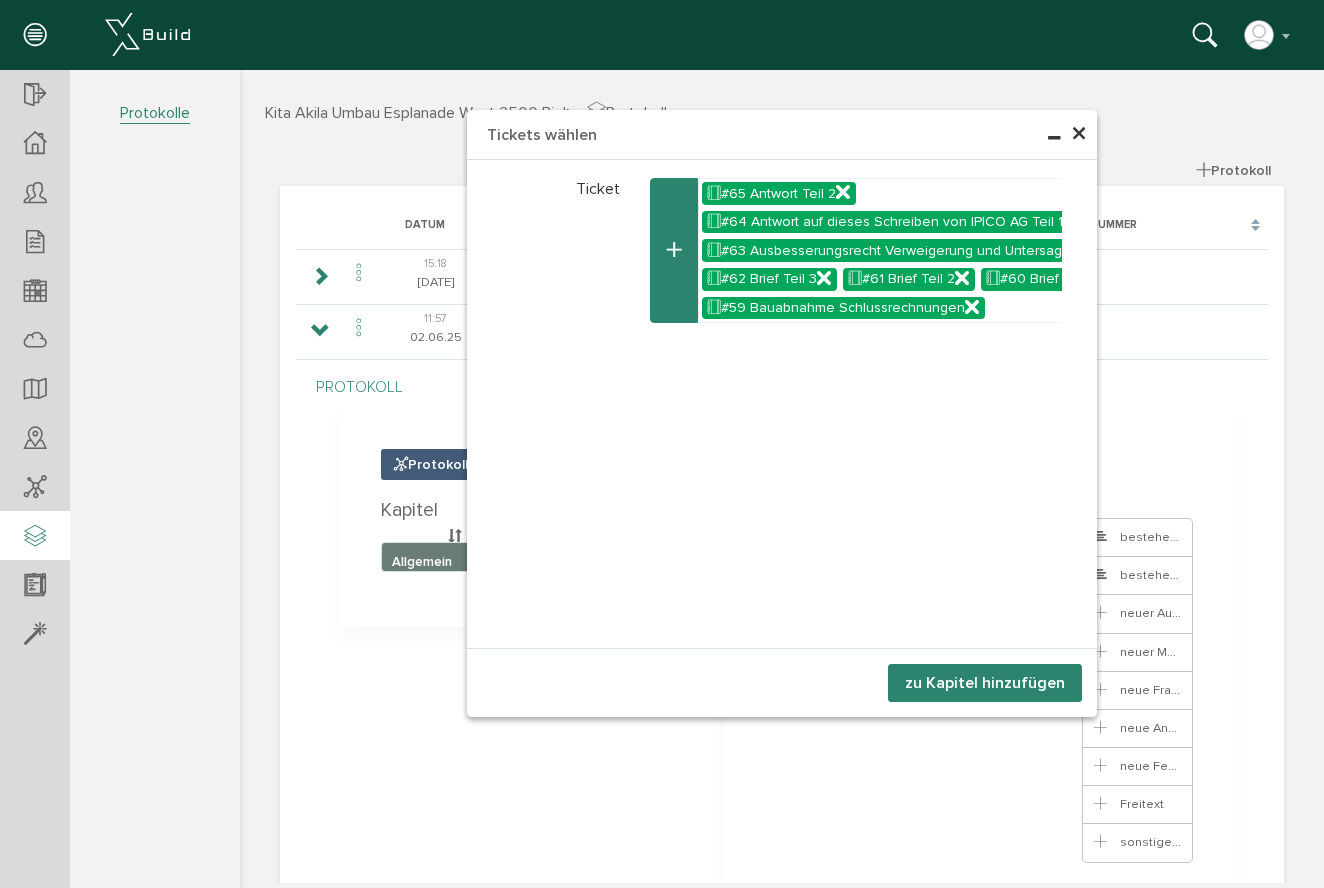 click on "zu Kapitel hinzufügen" at bounding box center [985, 683] 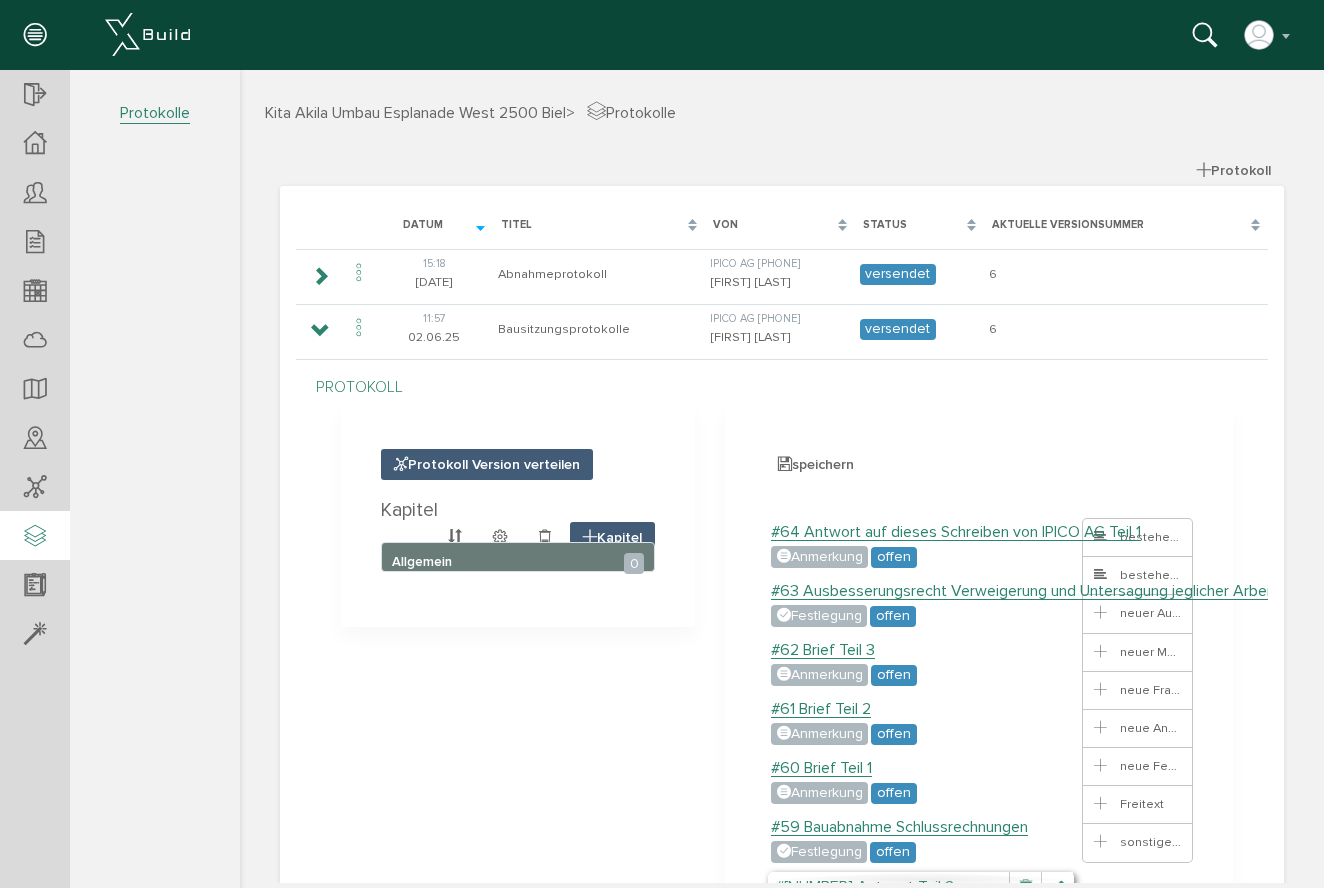 drag, startPoint x: 807, startPoint y: 526, endPoint x: 810, endPoint y: 880, distance: 354.01273 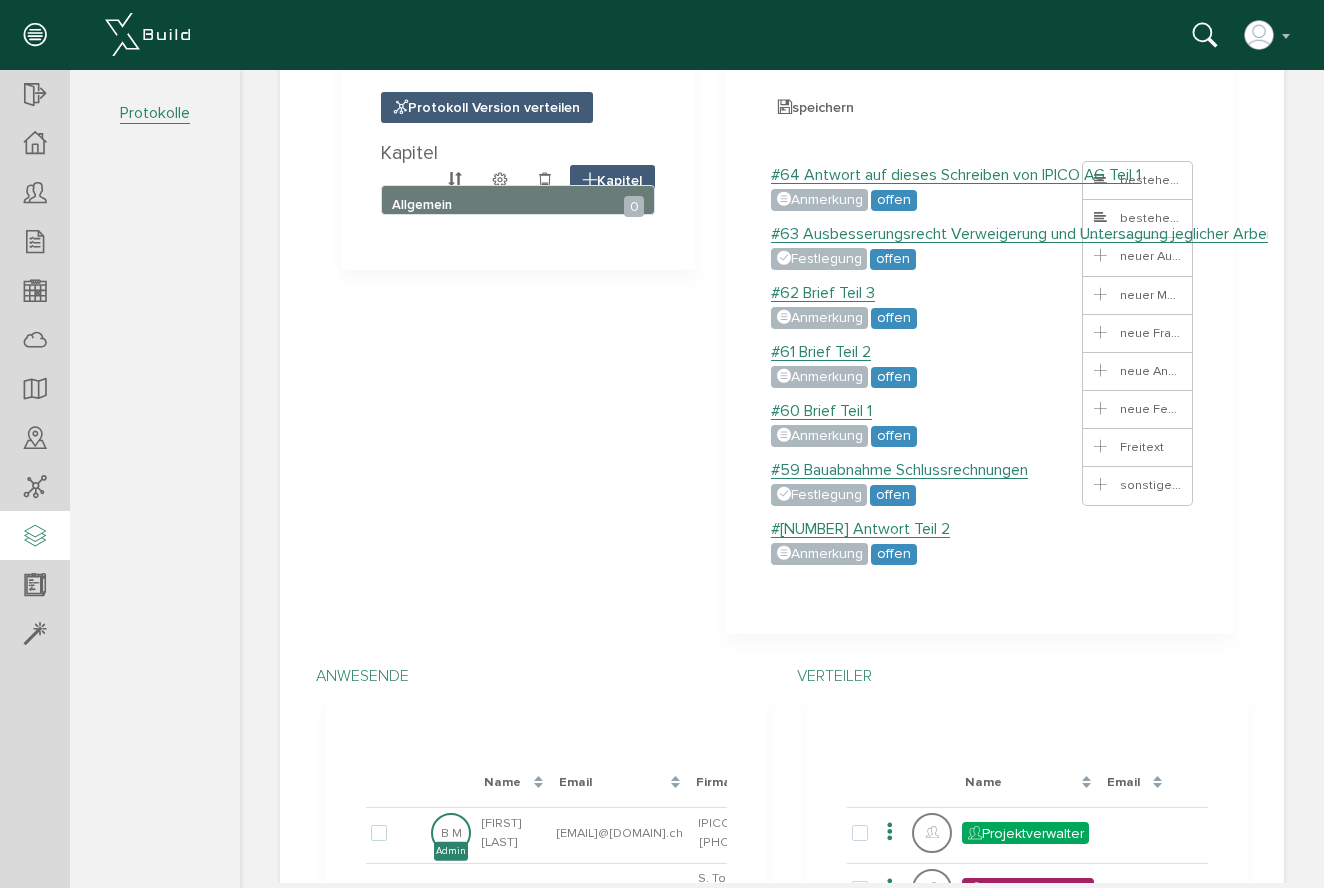 scroll, scrollTop: 353, scrollLeft: 0, axis: vertical 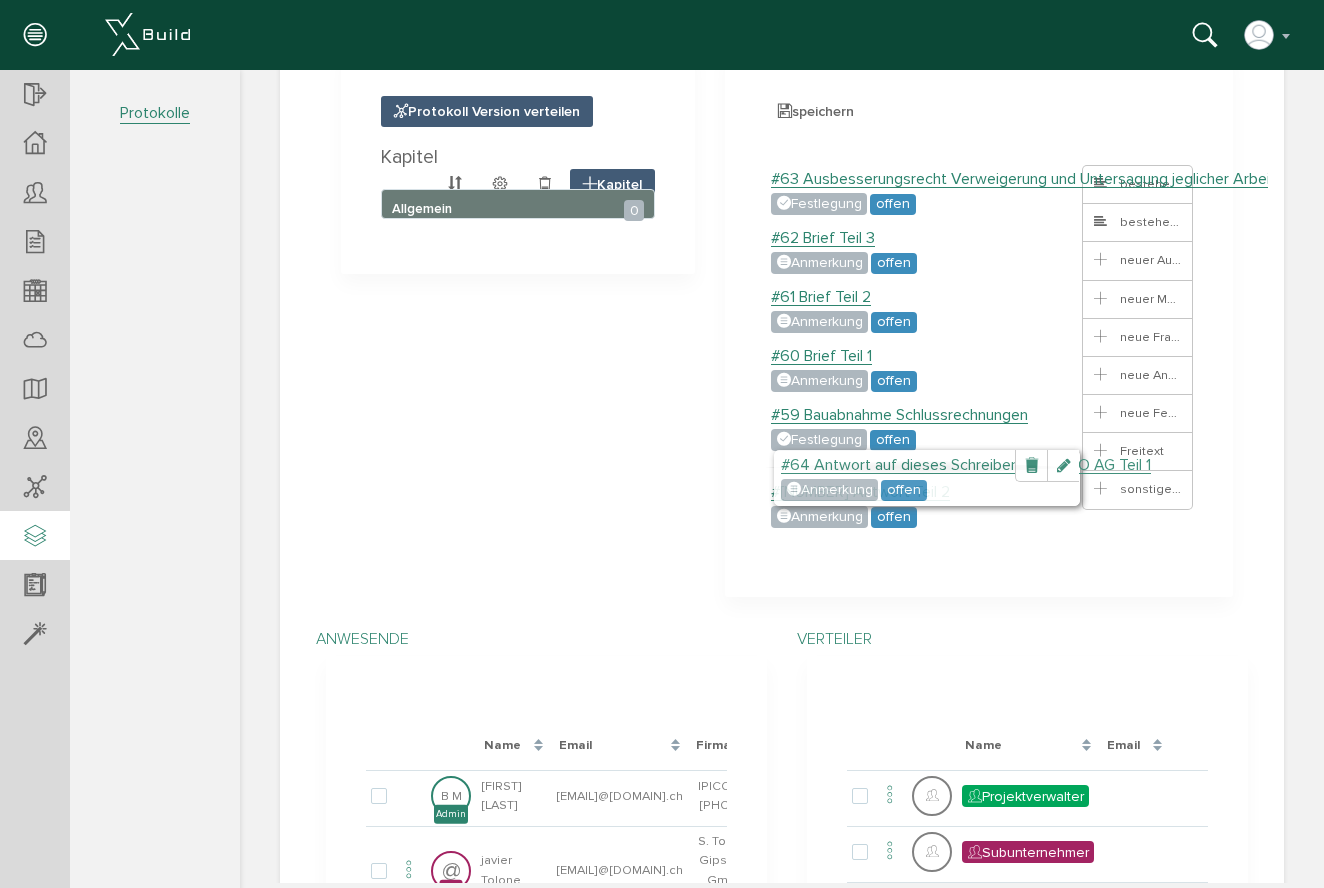 drag, startPoint x: 833, startPoint y: 174, endPoint x: 842, endPoint y: 459, distance: 285.14206 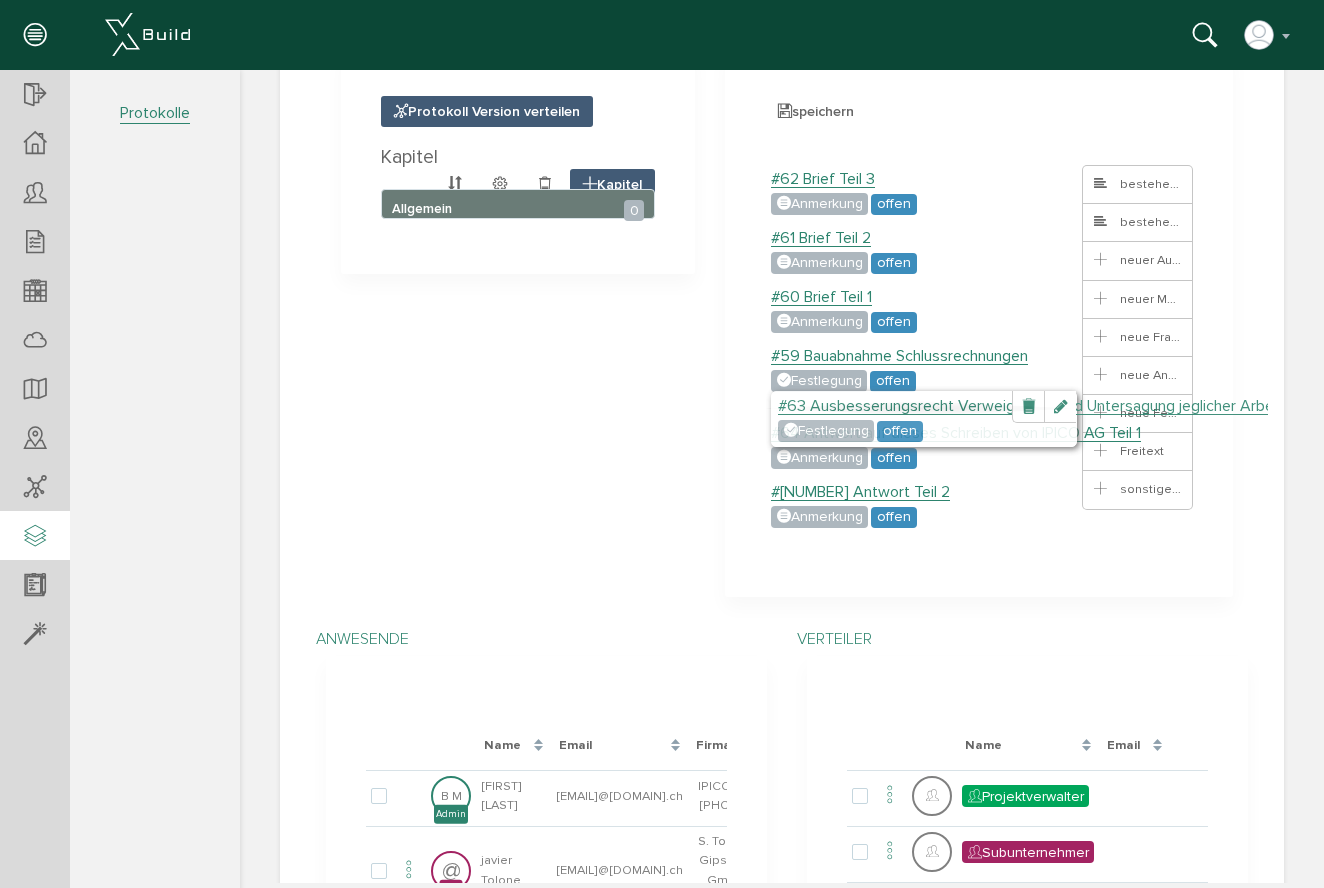 drag, startPoint x: 836, startPoint y: 177, endPoint x: 842, endPoint y: 403, distance: 226.07964 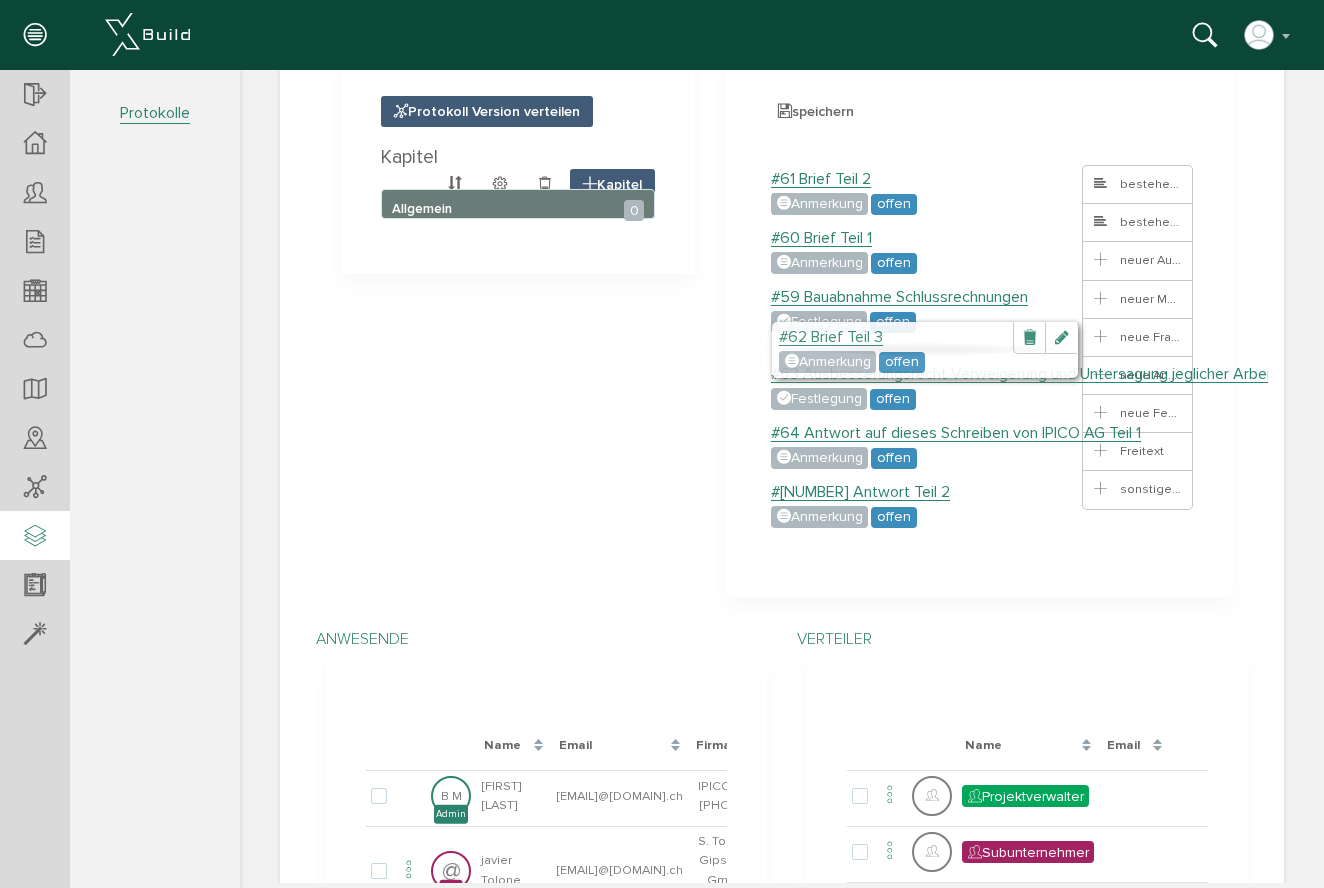 drag, startPoint x: 819, startPoint y: 190, endPoint x: 826, endPoint y: 347, distance: 157.15598 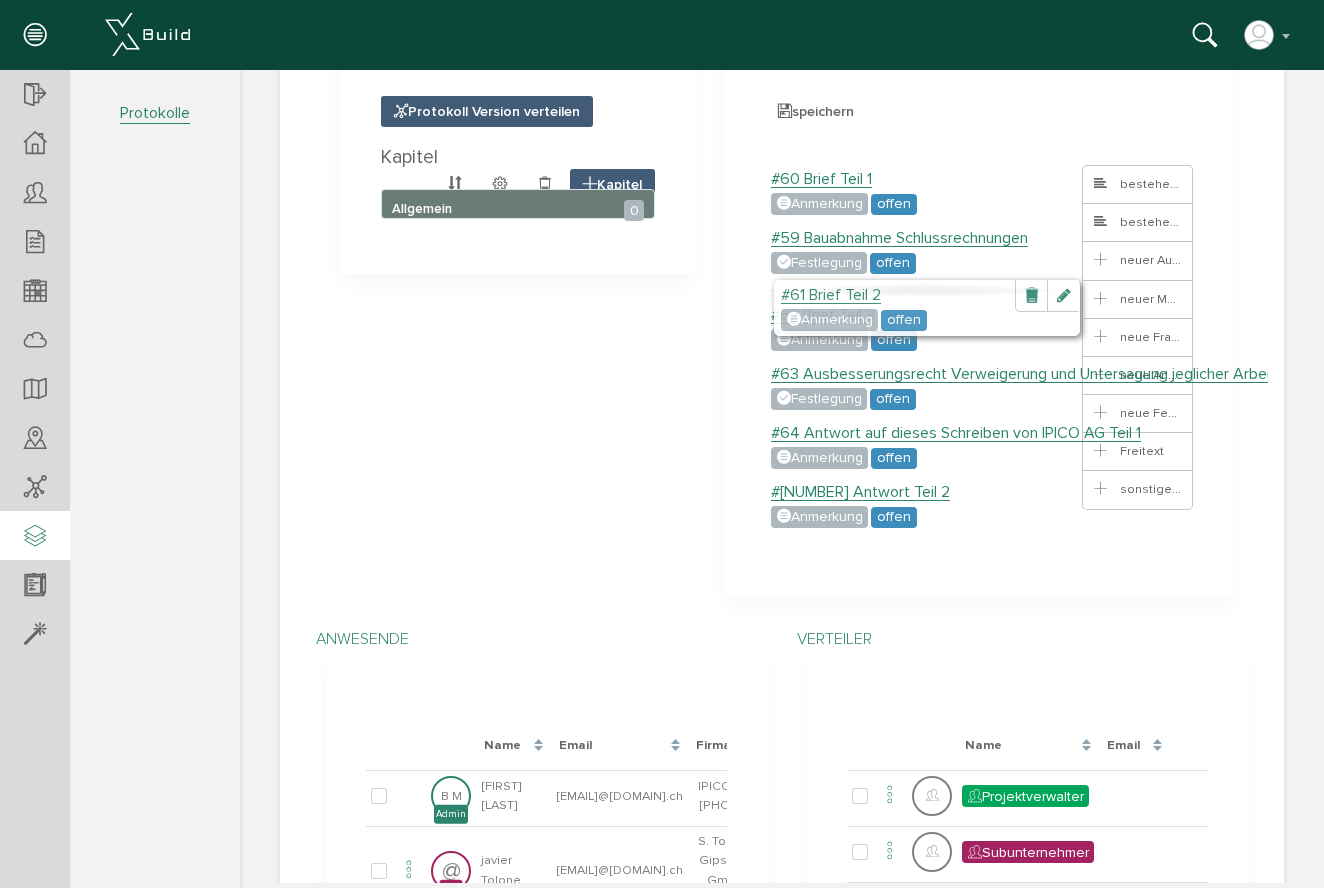 drag, startPoint x: 820, startPoint y: 189, endPoint x: 829, endPoint y: 304, distance: 115.35164 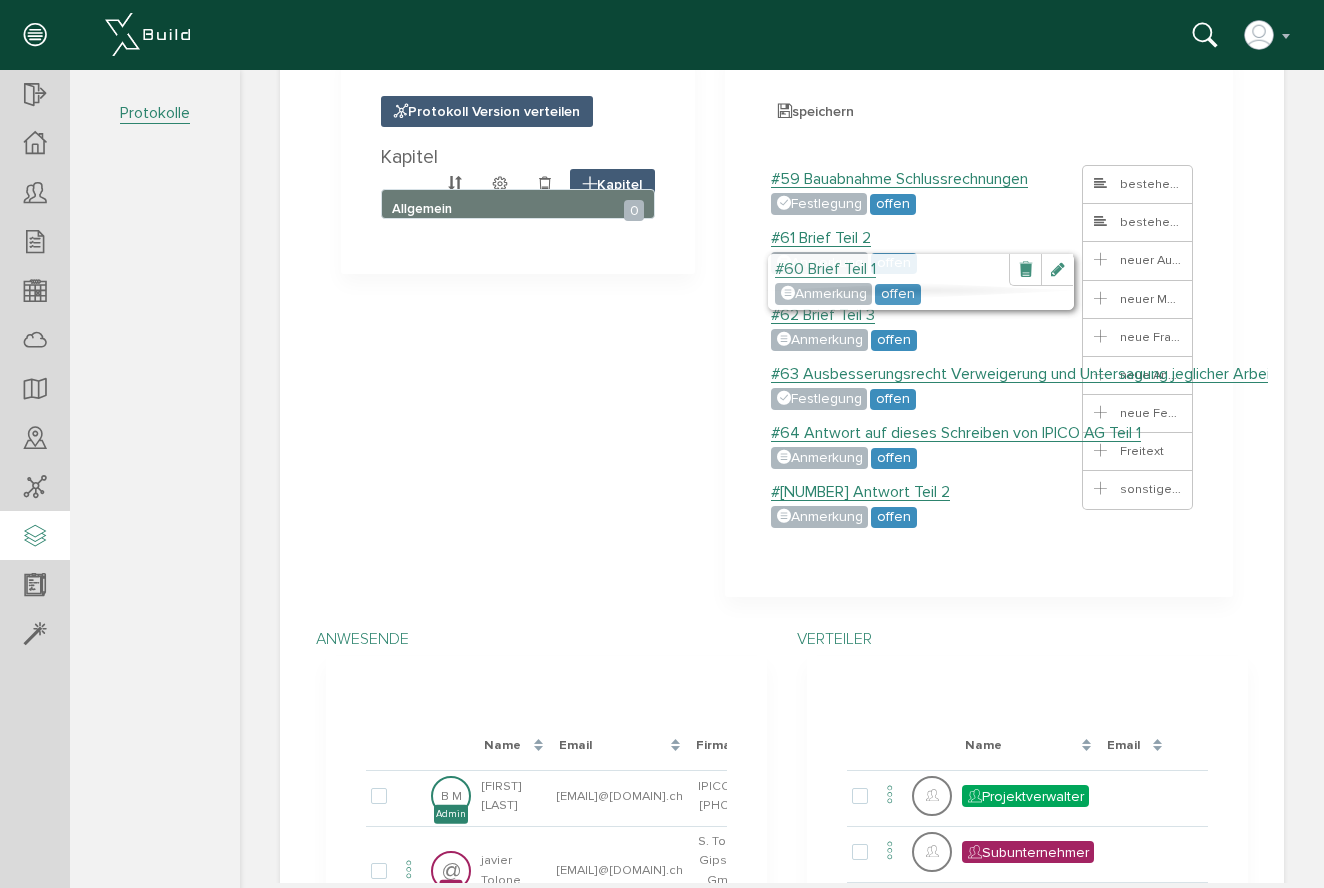 drag, startPoint x: 819, startPoint y: 188, endPoint x: 822, endPoint y: 277, distance: 89.050545 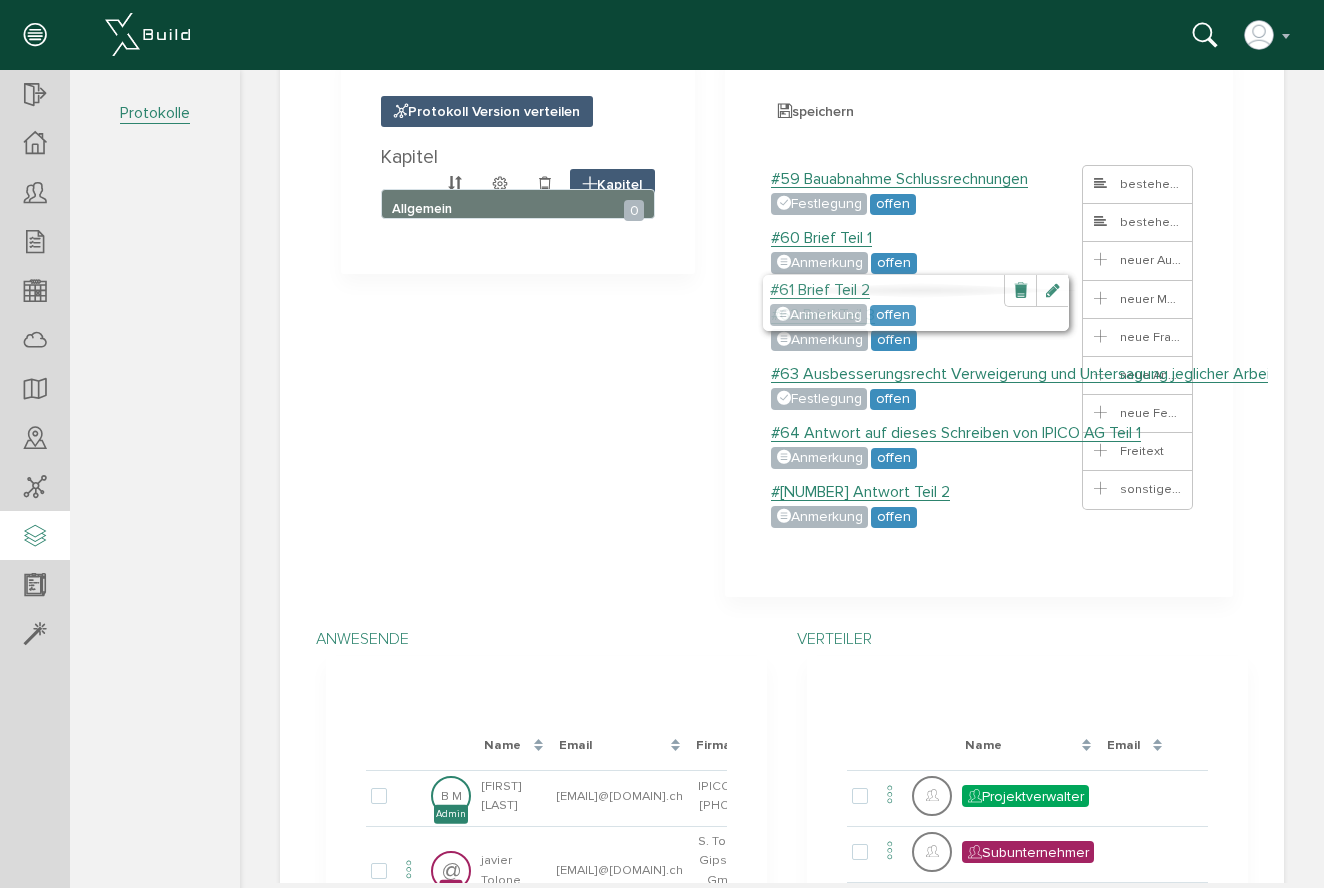 drag, startPoint x: 807, startPoint y: 235, endPoint x: 805, endPoint y: 286, distance: 51.0392 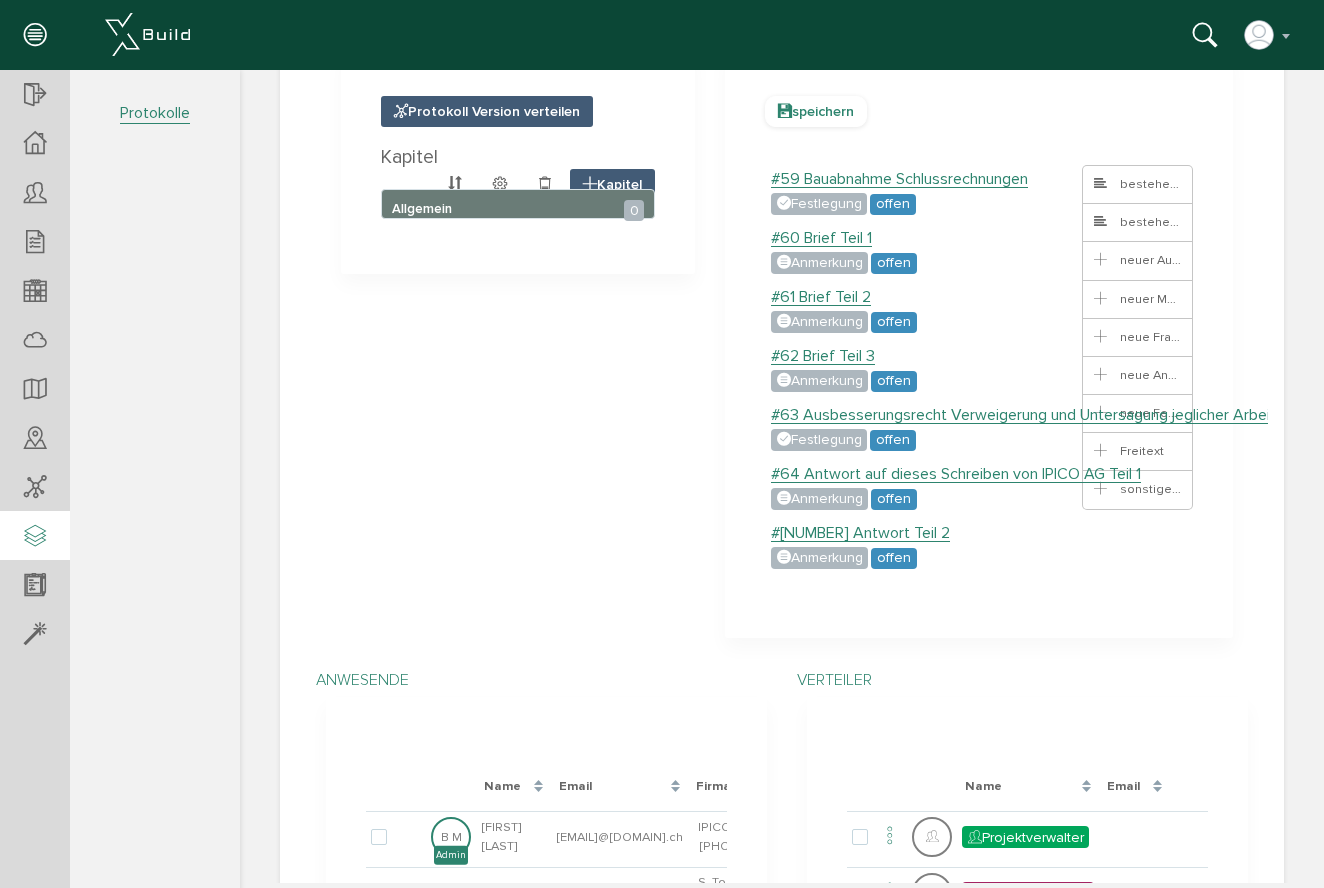 click on "speichern" at bounding box center [816, 111] 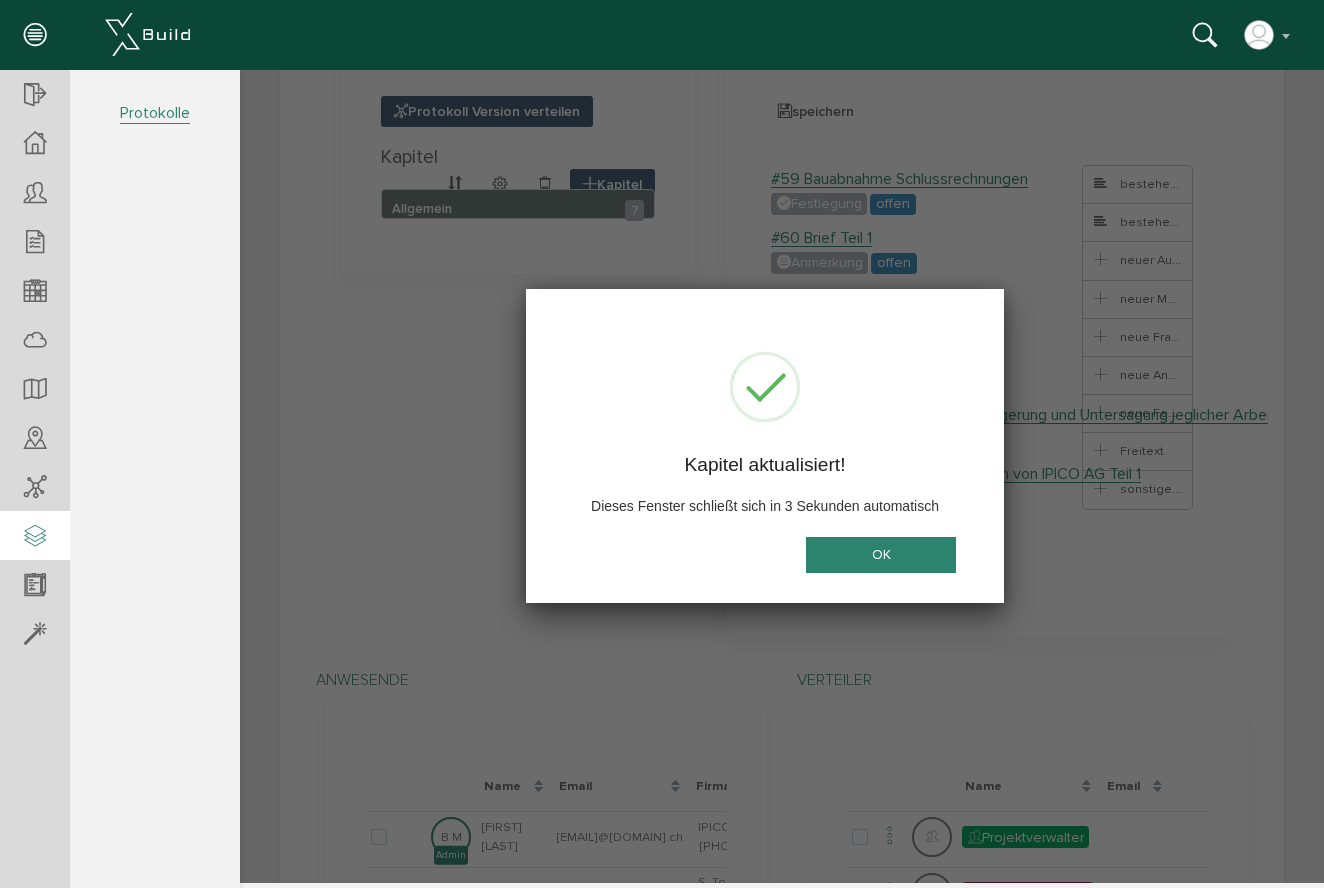 click on "OK" at bounding box center [881, 554] 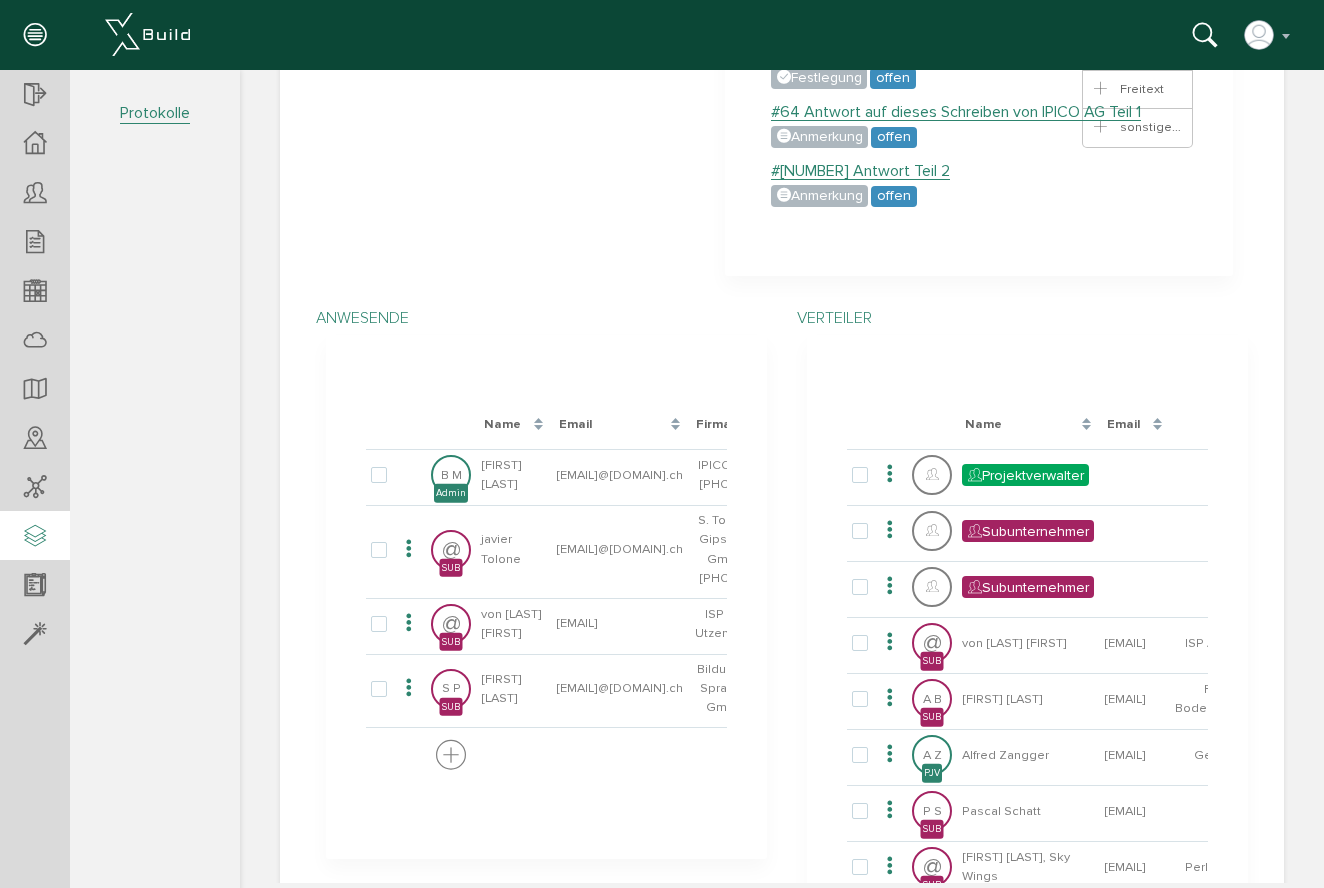 scroll, scrollTop: 920, scrollLeft: 0, axis: vertical 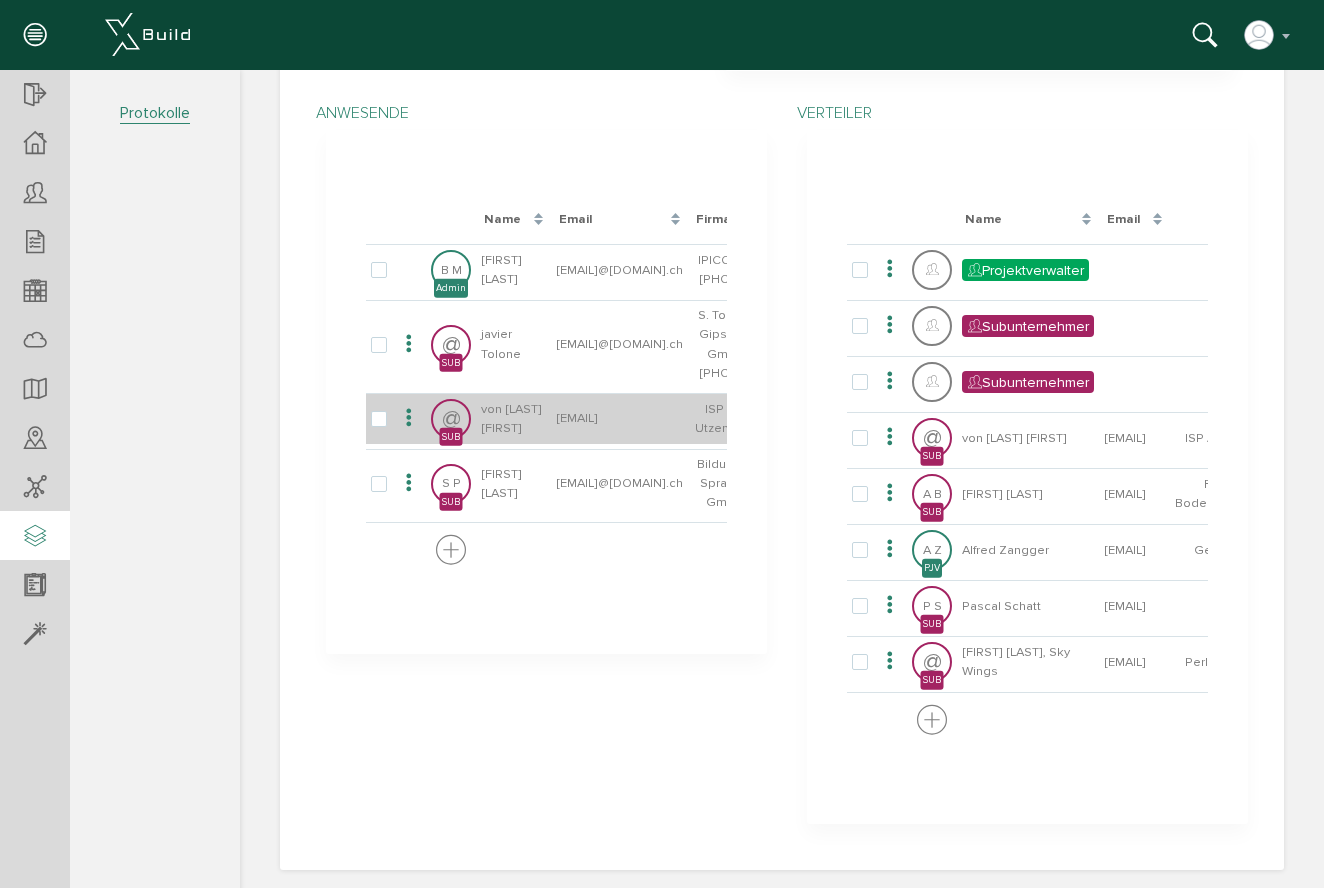 click at bounding box center (409, 418) 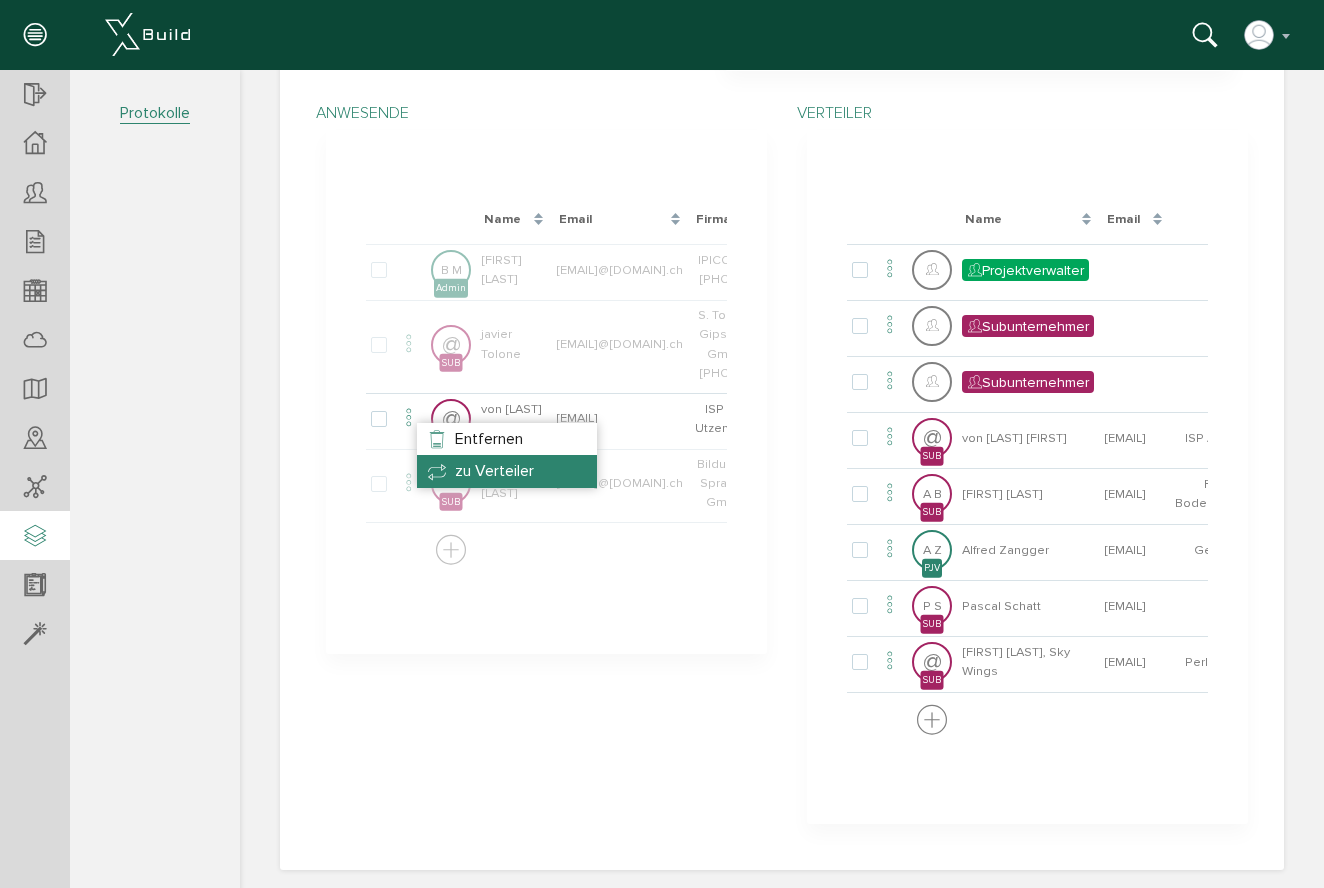 click on "zu Verteiler" at bounding box center [494, 471] 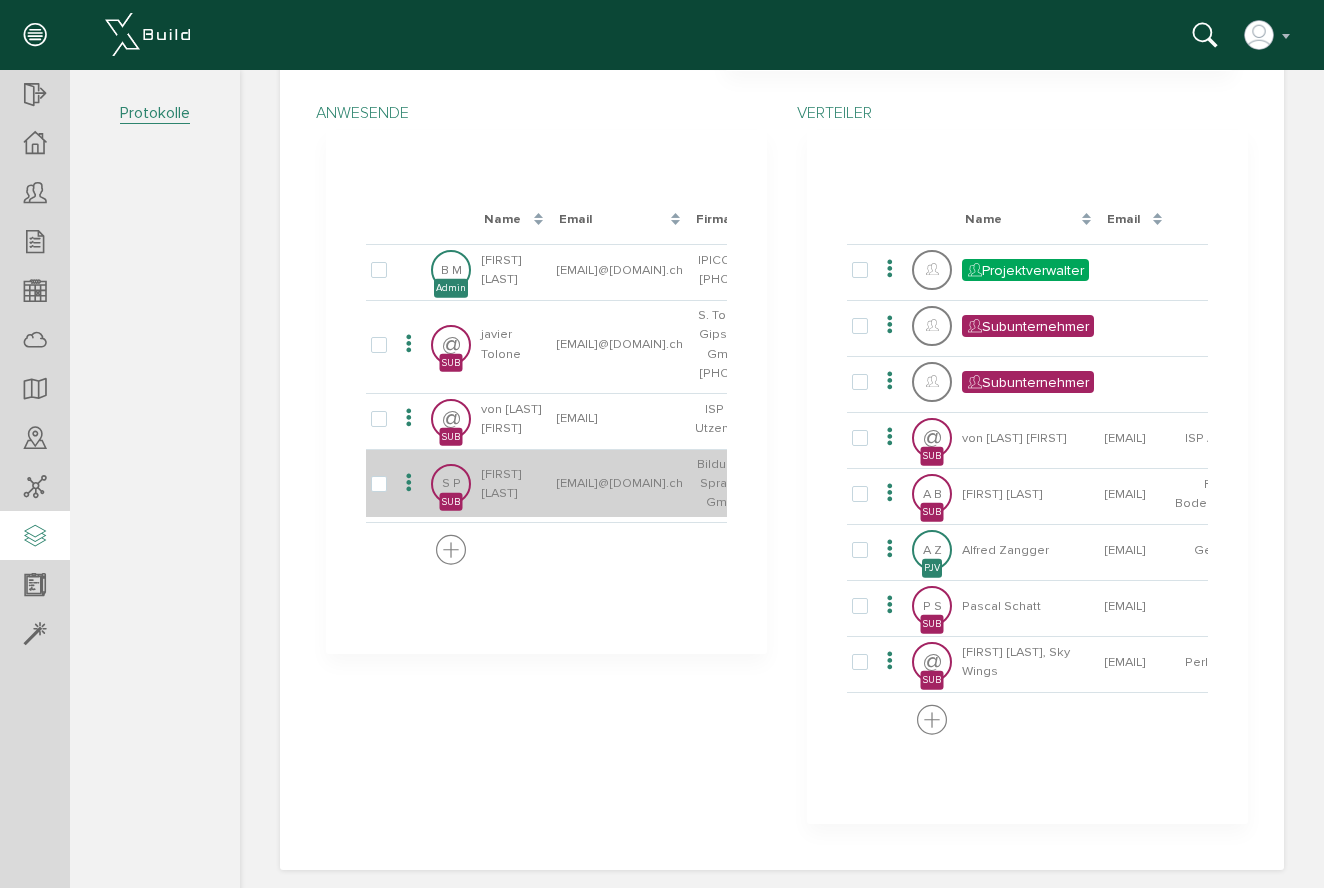 scroll, scrollTop: 766, scrollLeft: 0, axis: vertical 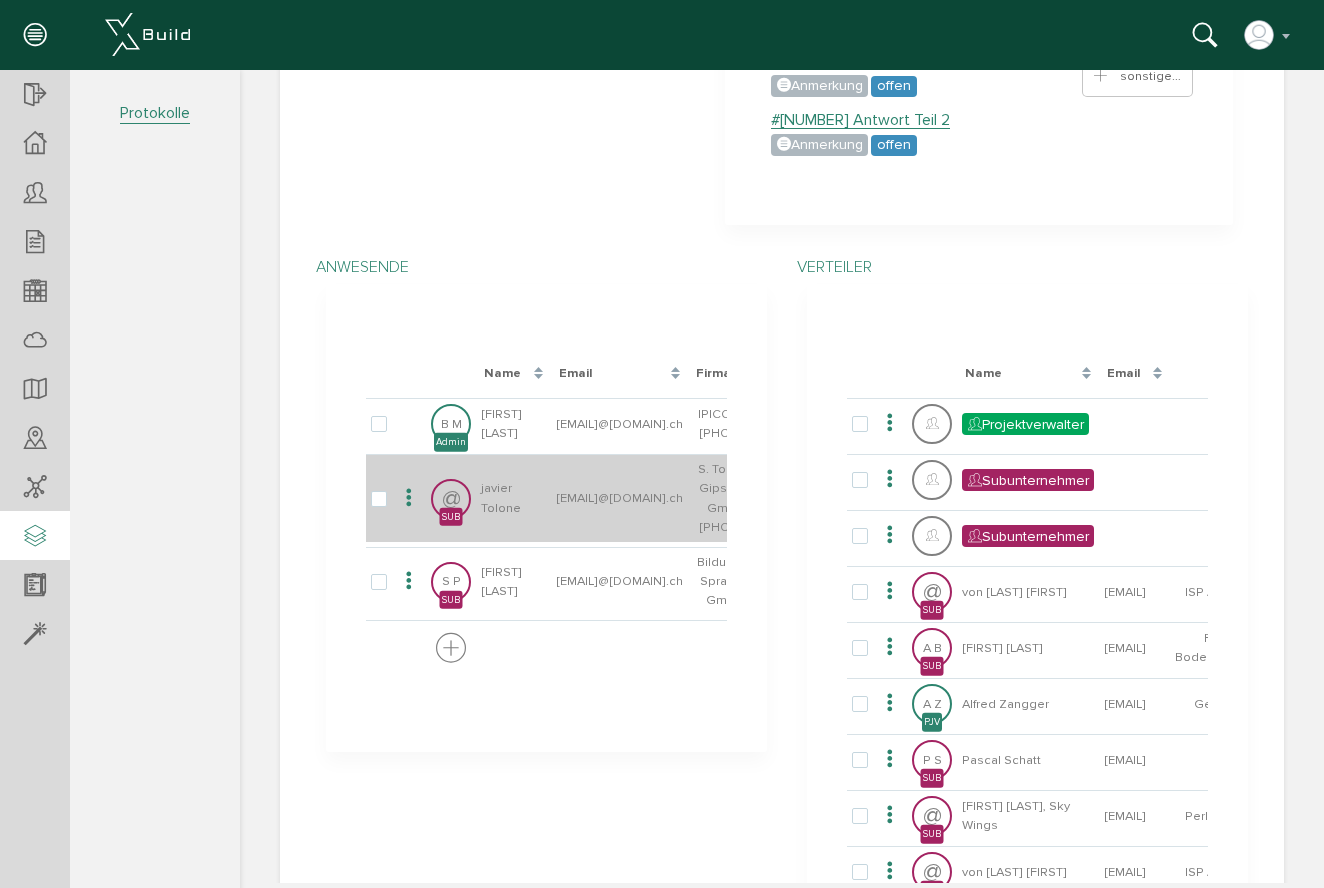 click at bounding box center (409, 498) 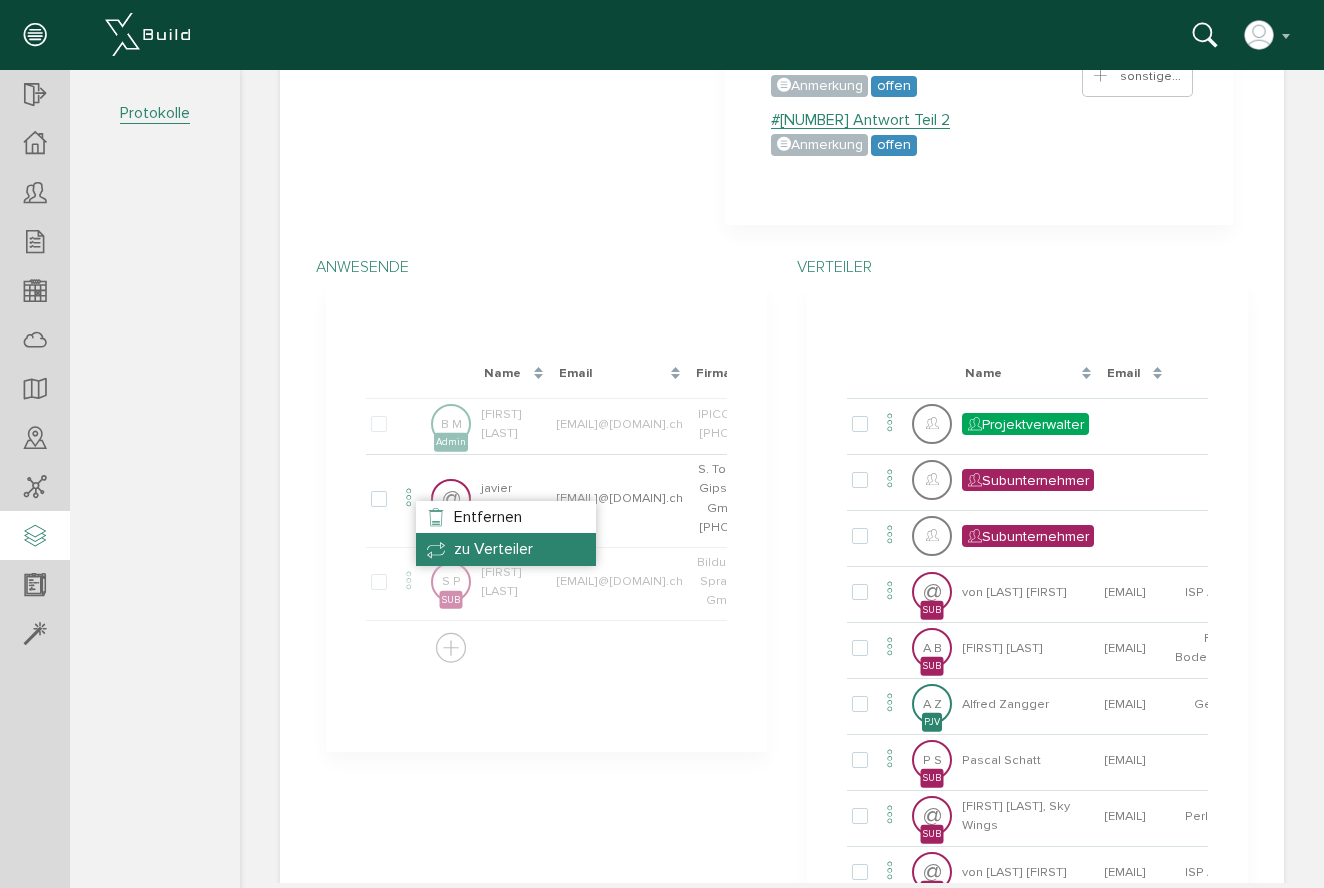 click on "zu Verteiler" at bounding box center [506, 549] 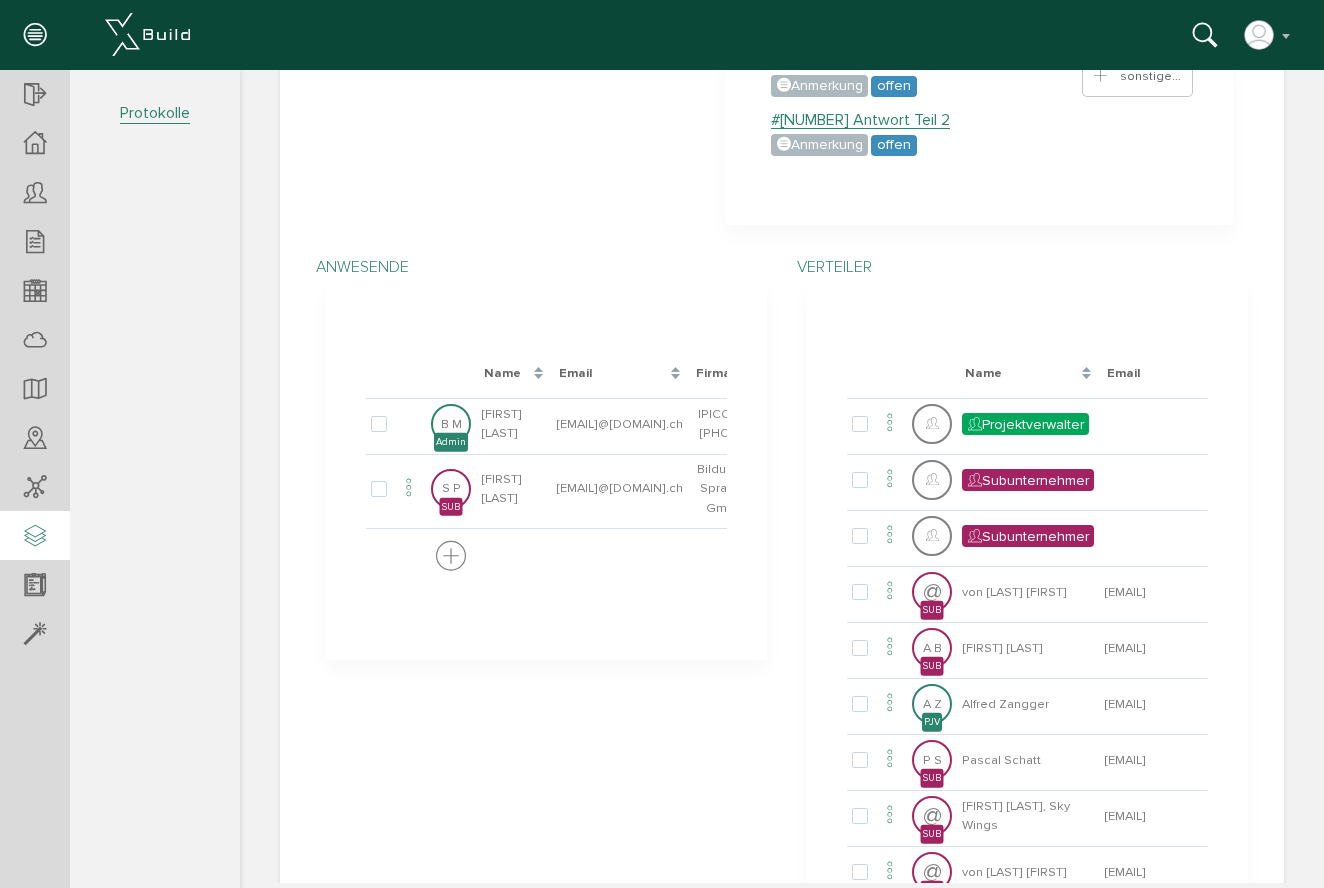 scroll, scrollTop: 710, scrollLeft: 0, axis: vertical 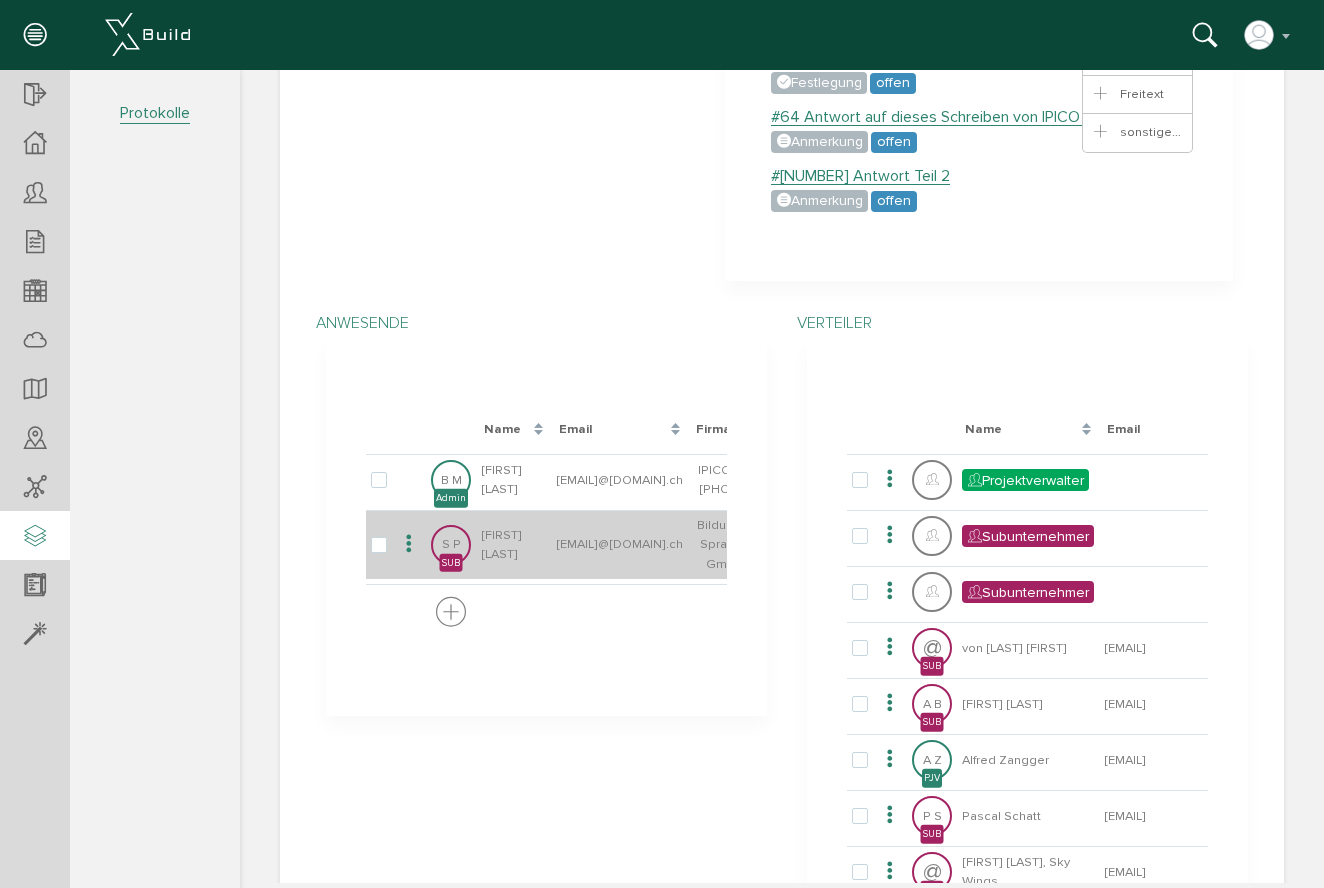 click at bounding box center [409, 544] 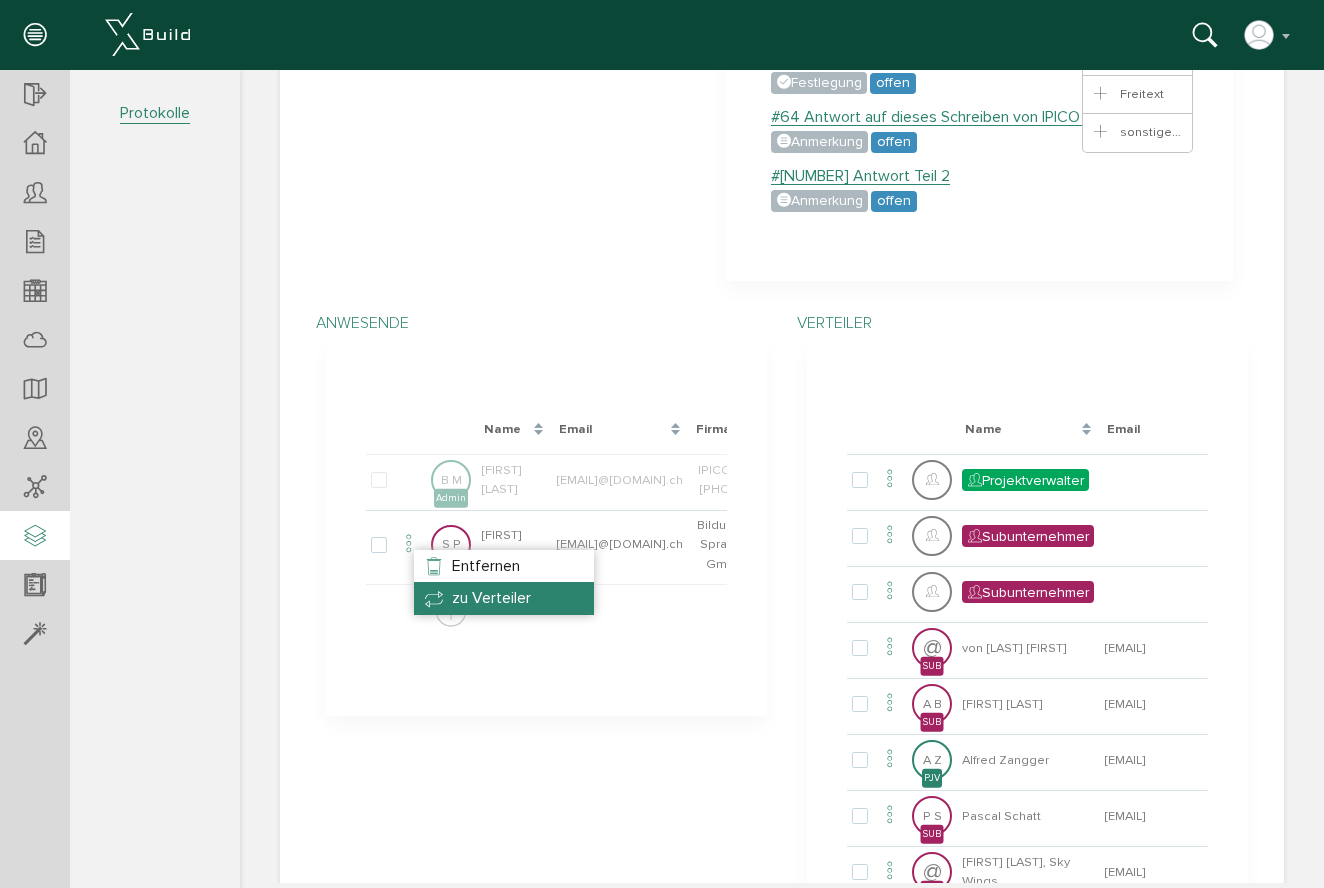 click on "zu Verteiler" at bounding box center (504, 598) 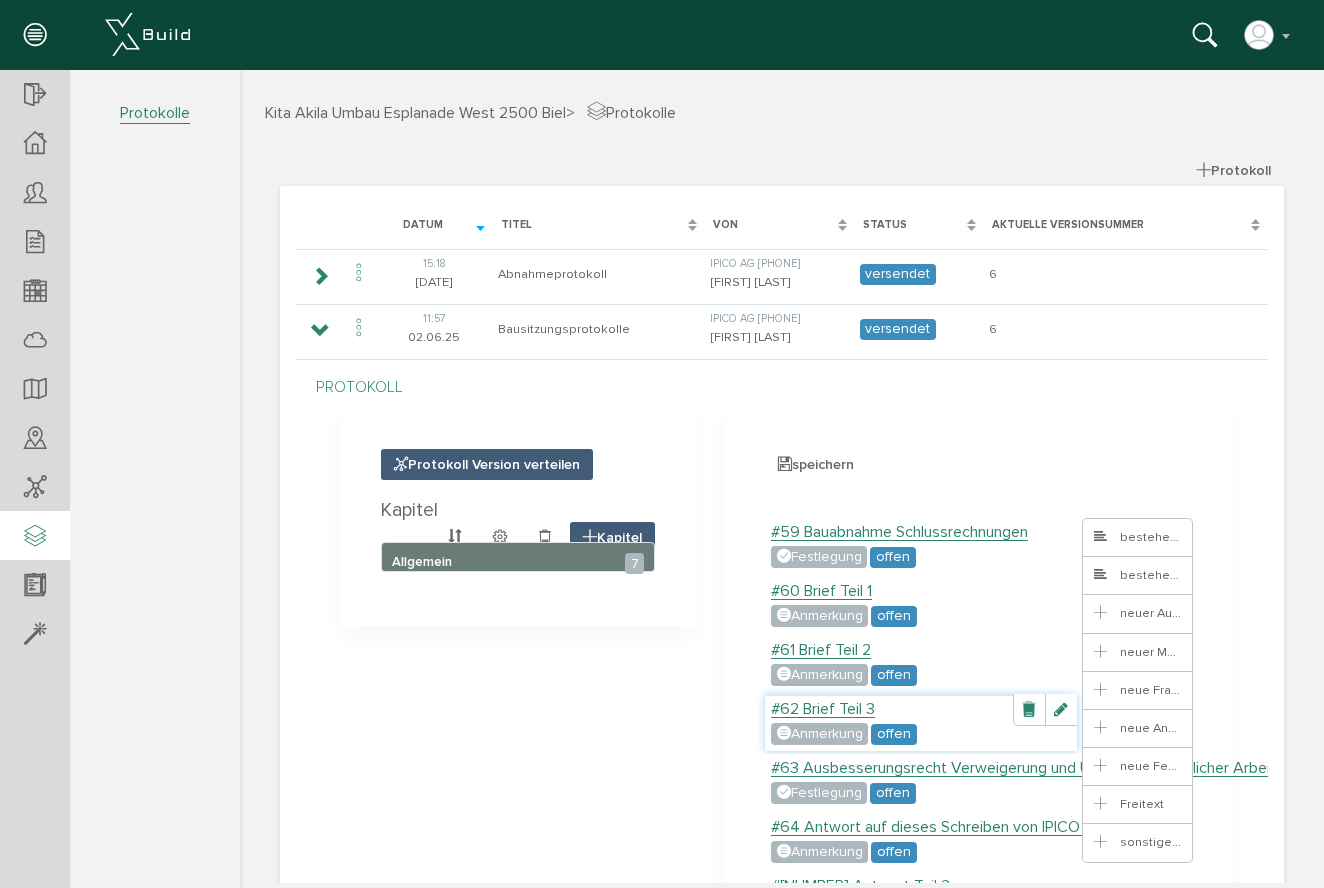 scroll, scrollTop: 1105, scrollLeft: 0, axis: vertical 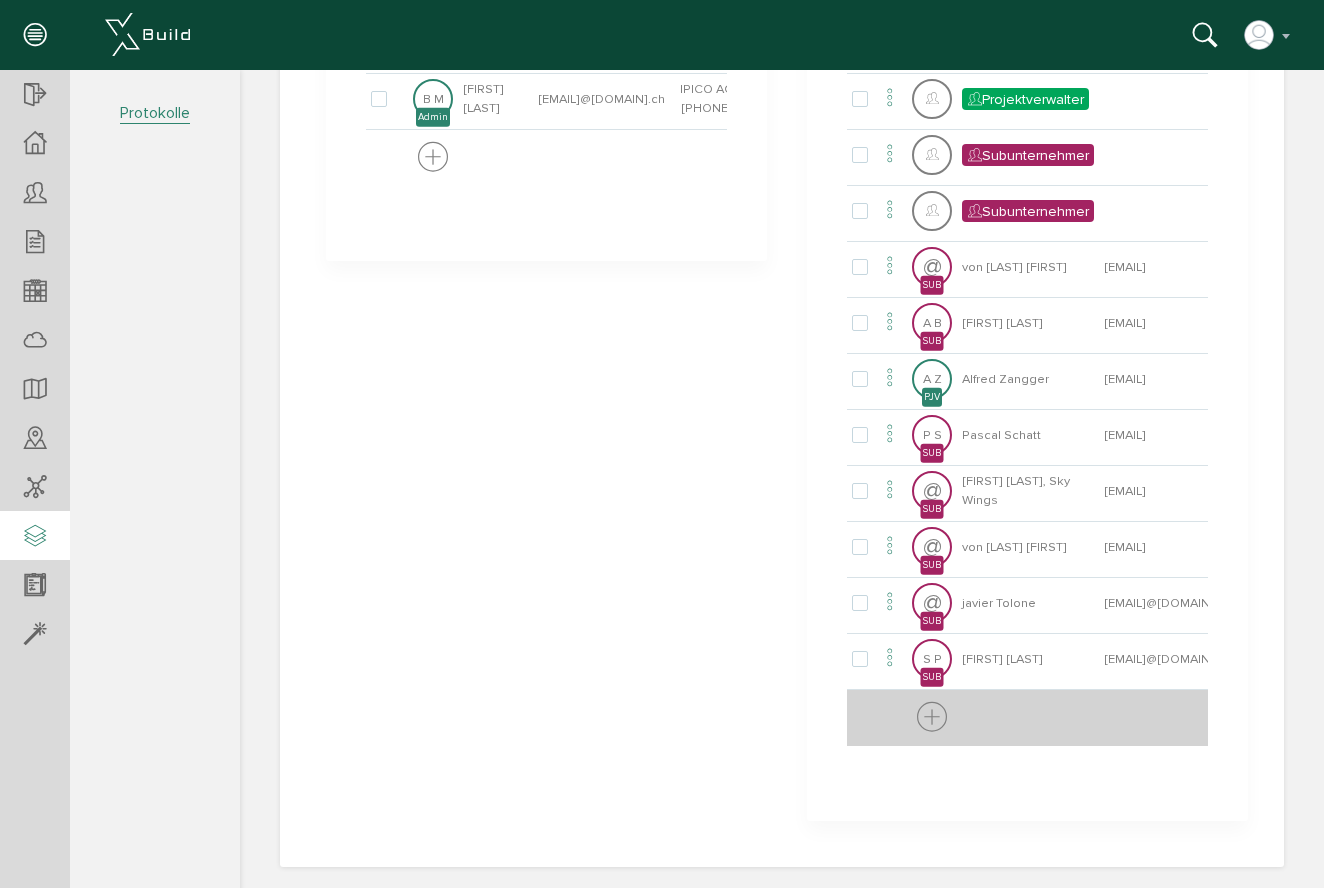 click at bounding box center [932, 718] 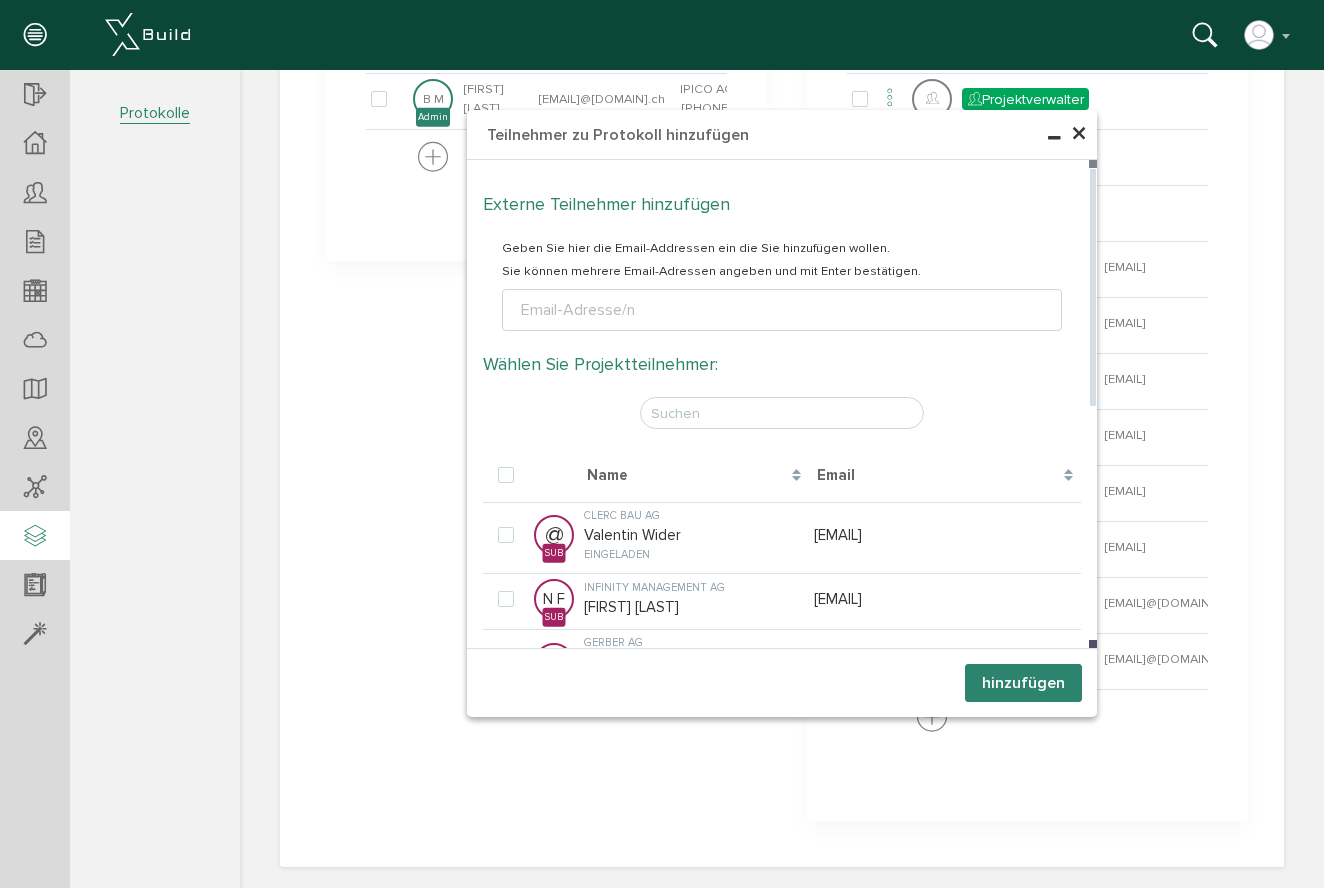 click on "Email-Adresse/n" at bounding box center (578, 310) 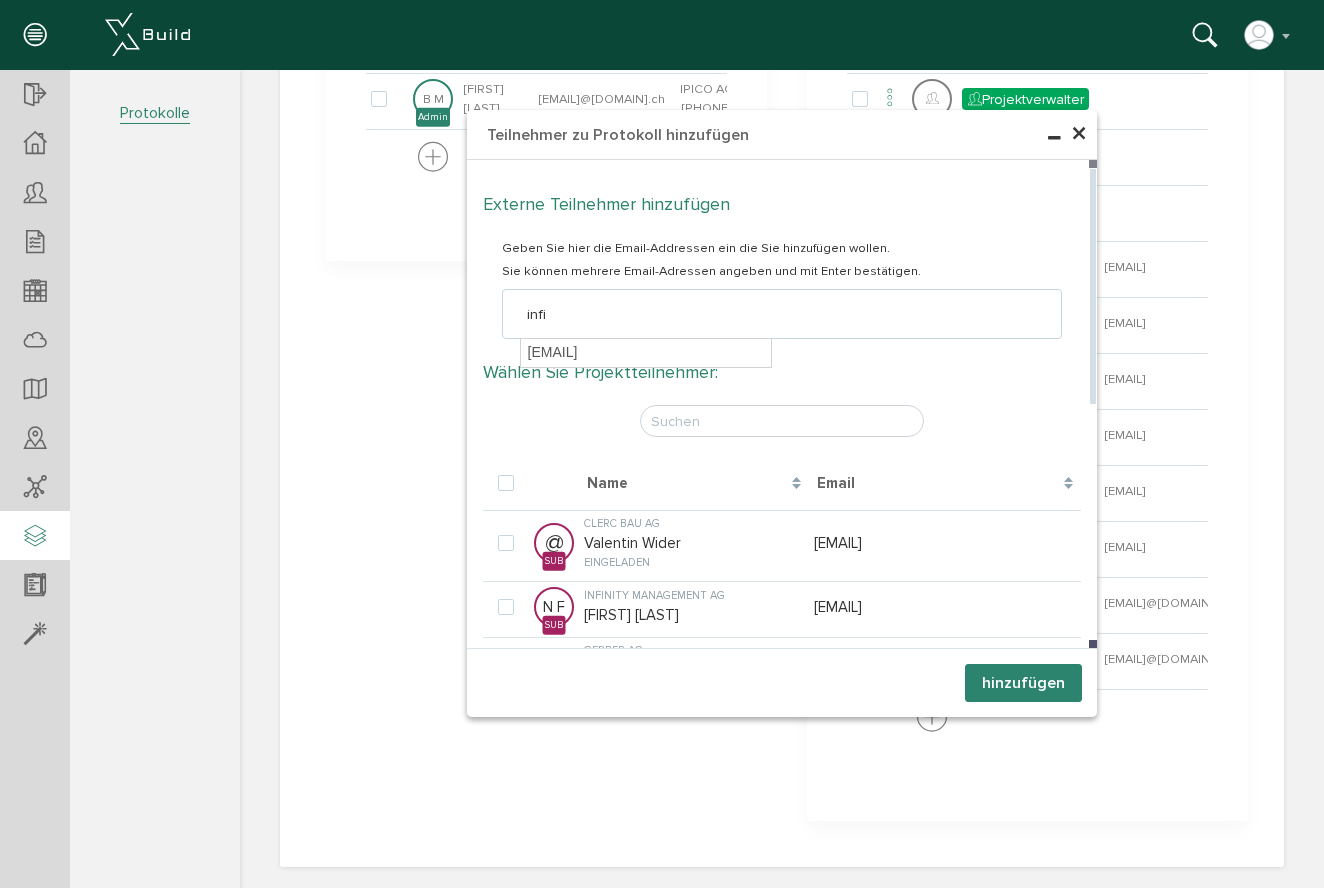 type on "info" 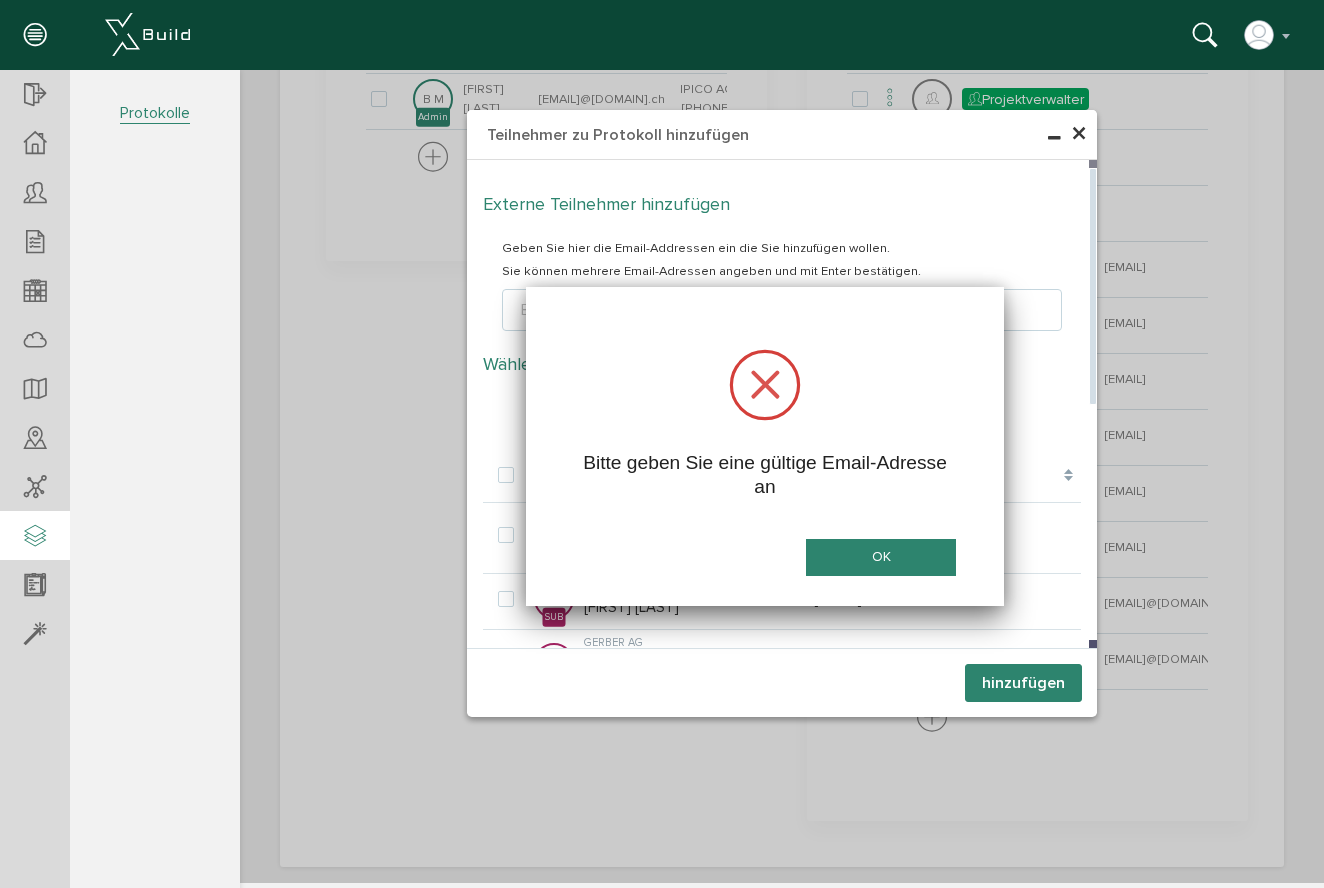 scroll, scrollTop: 0, scrollLeft: 0, axis: both 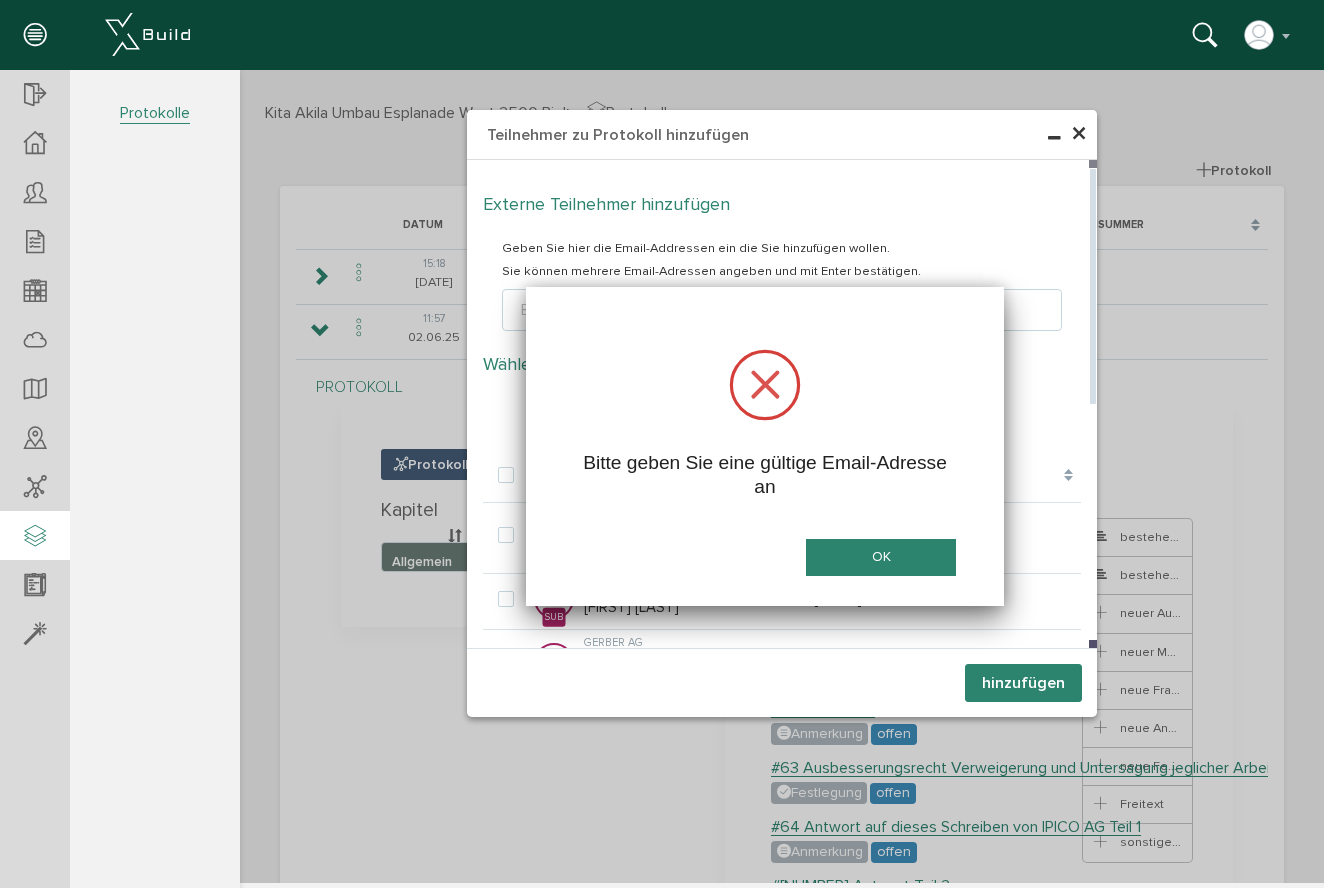 click on "erweiterte Suche
Datum durchsuchen
Deadline durchsuchen
Vorgängerversionen durchsuchen
Beschreibung durchsuchen
Kommentare durchsuchen" at bounding box center (782, 70) 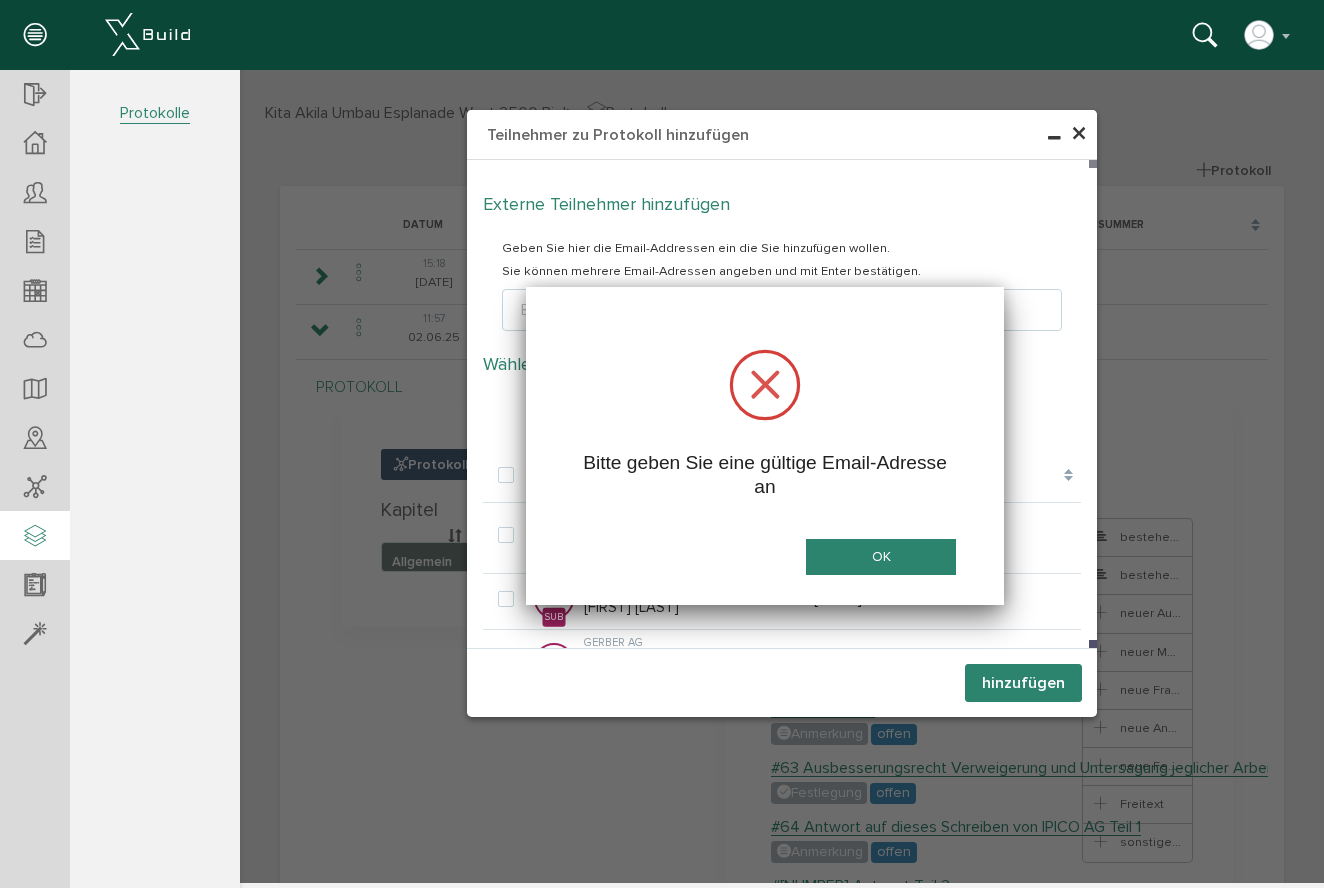 click on "OK" at bounding box center (881, 557) 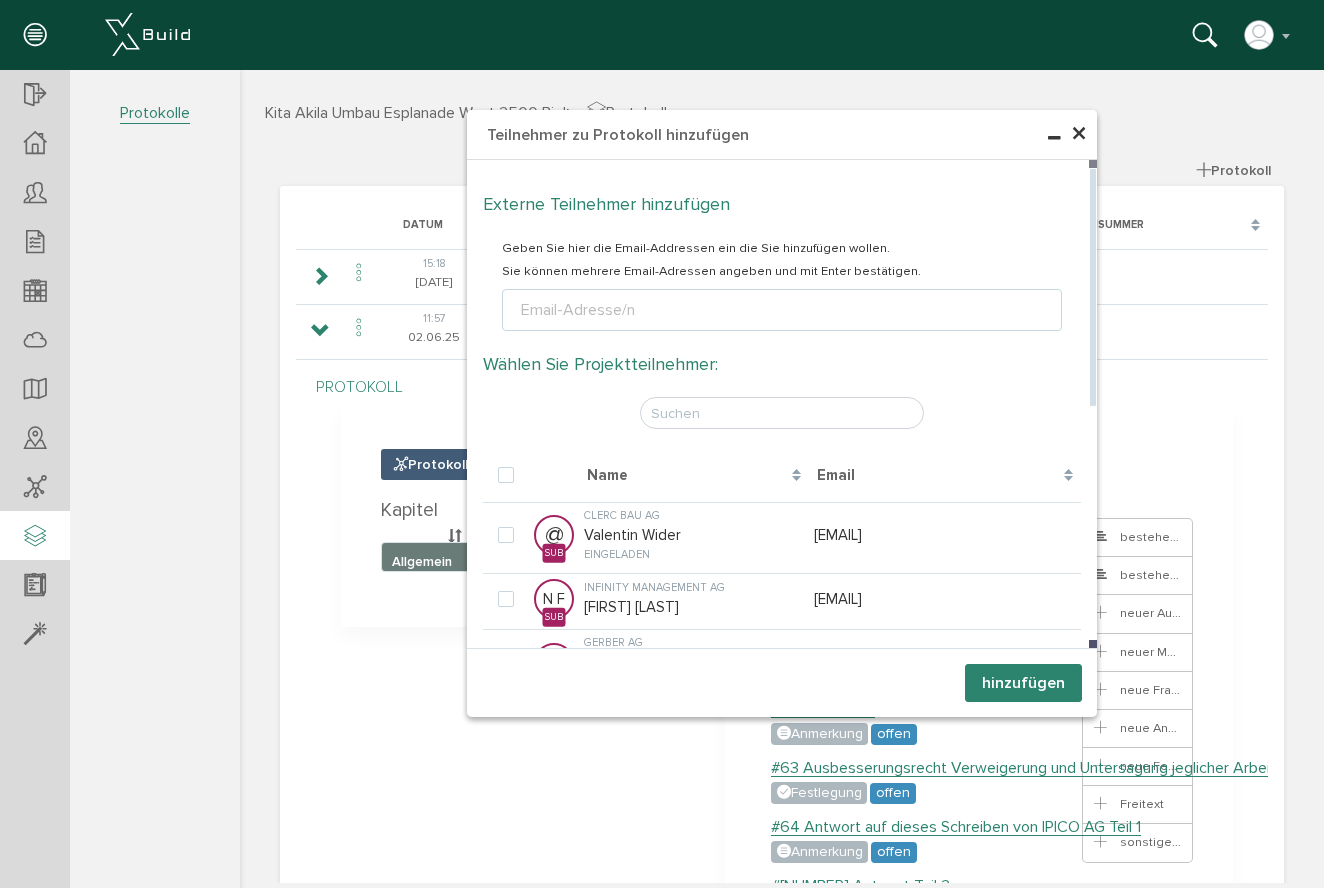 click on "Email-Adresse/n" at bounding box center (782, 310) 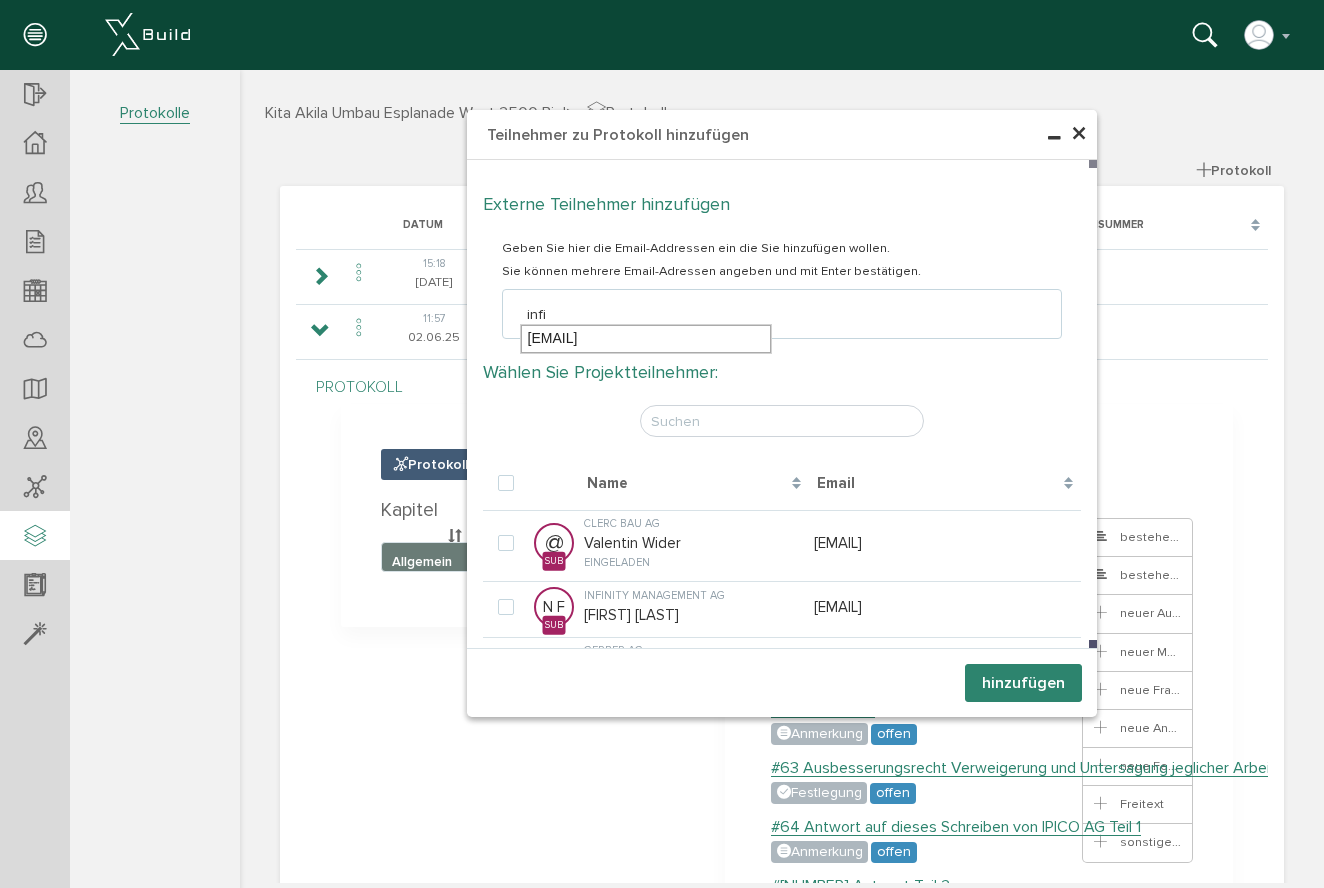 click on "[EMAIL]" at bounding box center [646, 339] 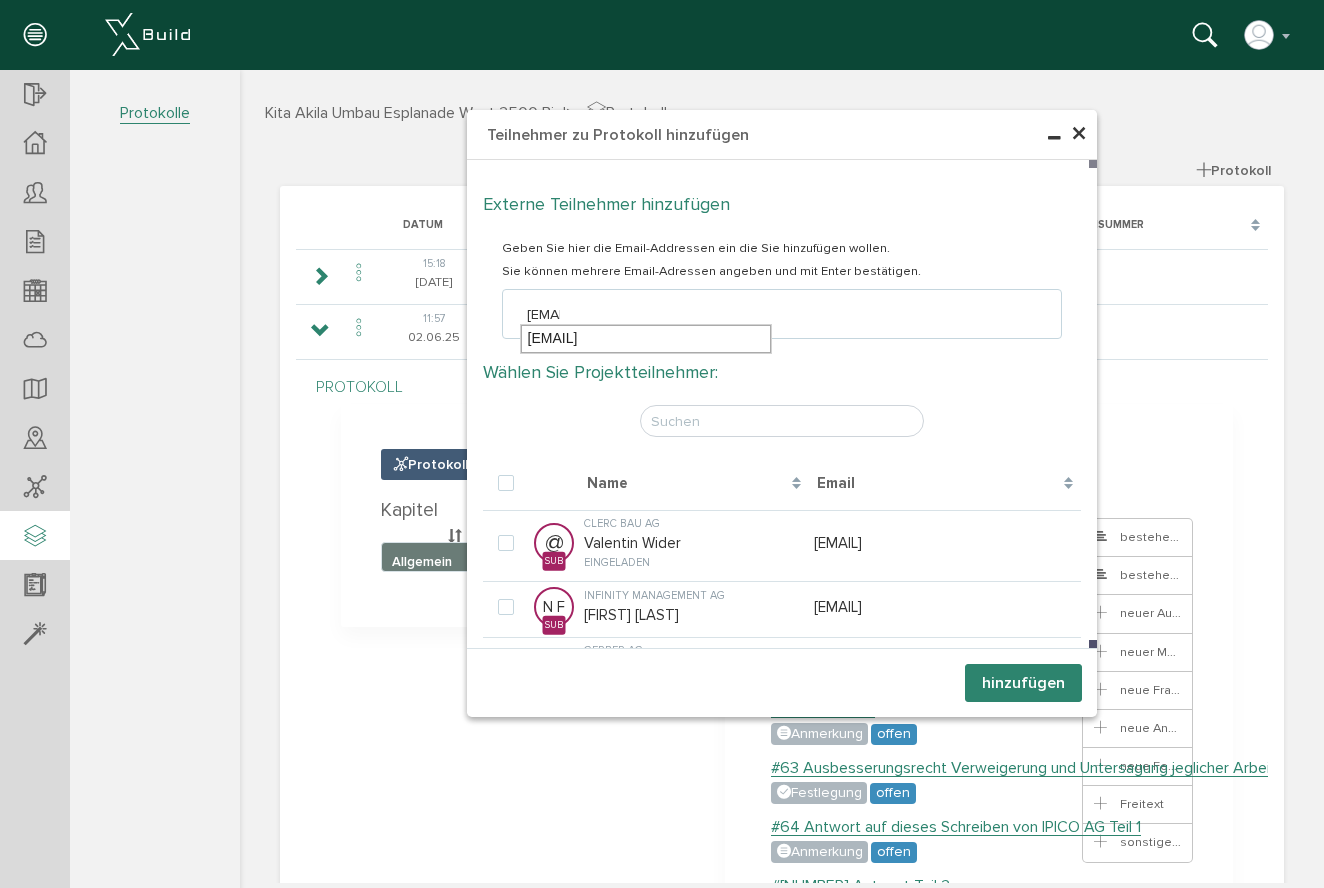 type on "[EMAIL]" 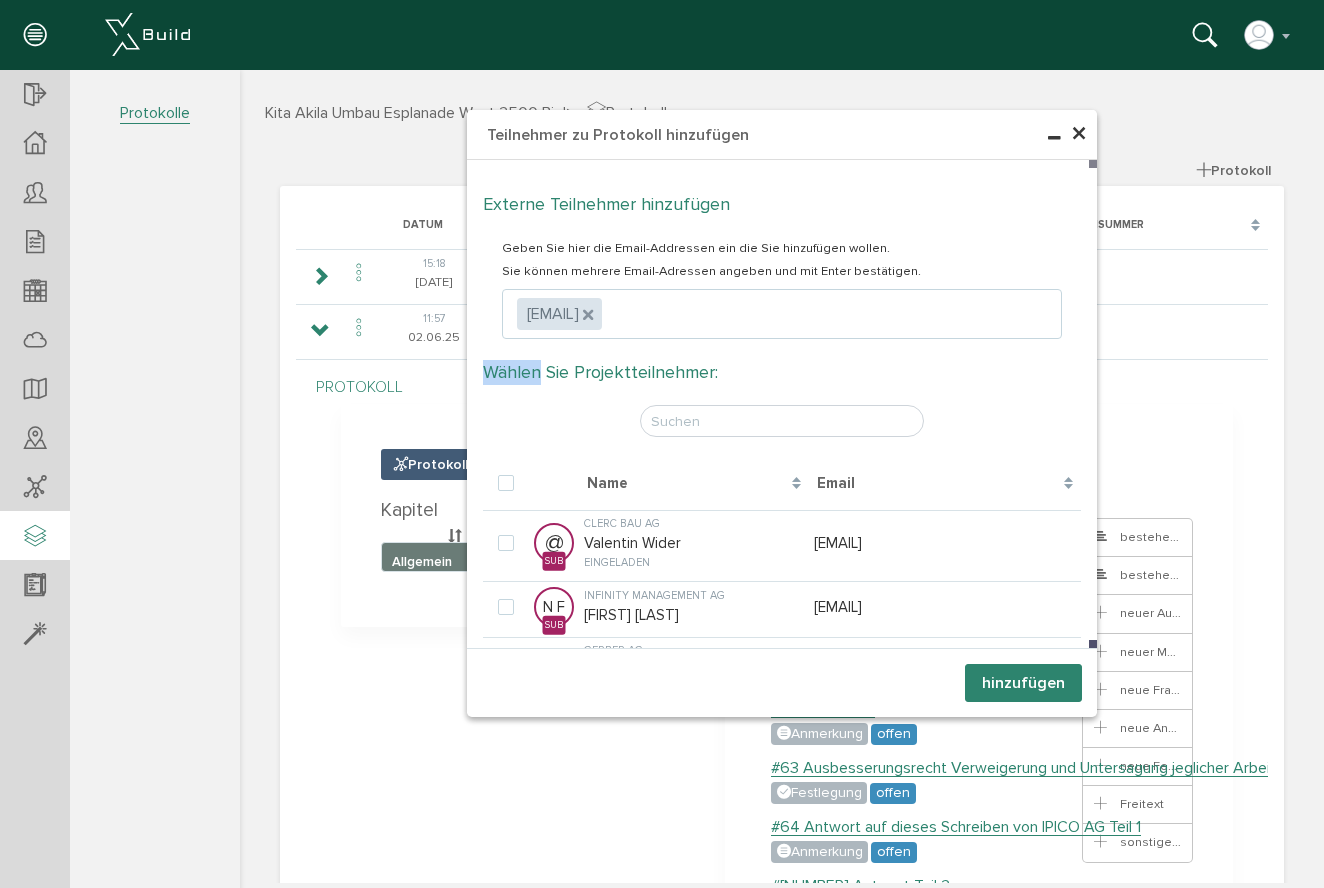 click on "Externe Teilnehmer hinzufügen
Geben Sie hier die Email-Addressen ein die Sie hinzufügen wollen.
Sie können mehrere Email-Adressen angeben und mit Enter bestätigen.
[EMAIL]@[DOMAIN].ch    , [EMAIL]@[DOMAIN].ch
Wählen Sie Projektteilnehmer:
Lade, bitte warten...
Name Email
@
Clerc Bau AG [FIRST] [LAST] eingeladen [EMAIL]
N F
Infinity Management AG [FIRST] [LAST] [EMAIL]
@
Gerber AG @" at bounding box center [782, 657] 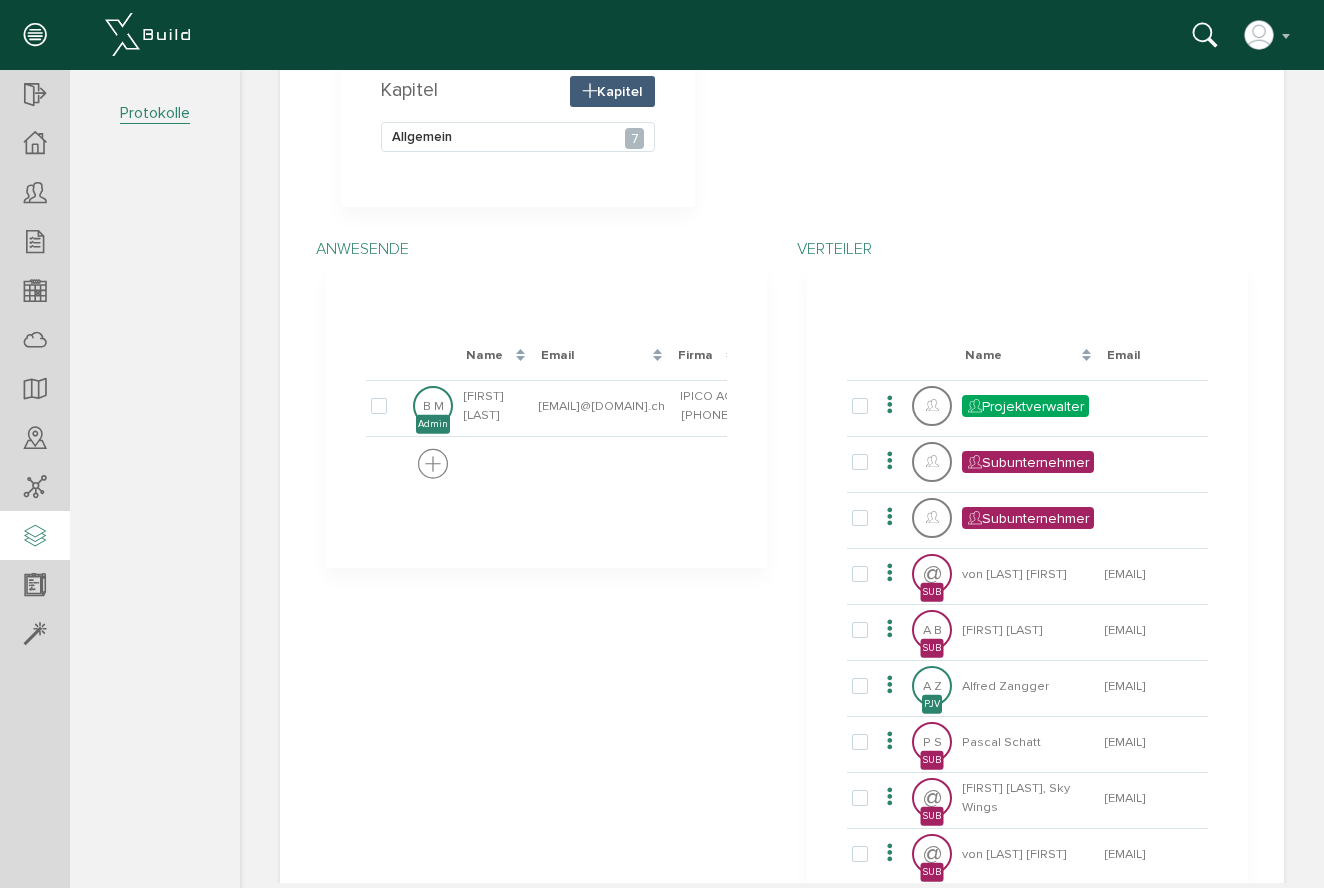 scroll, scrollTop: 0, scrollLeft: 0, axis: both 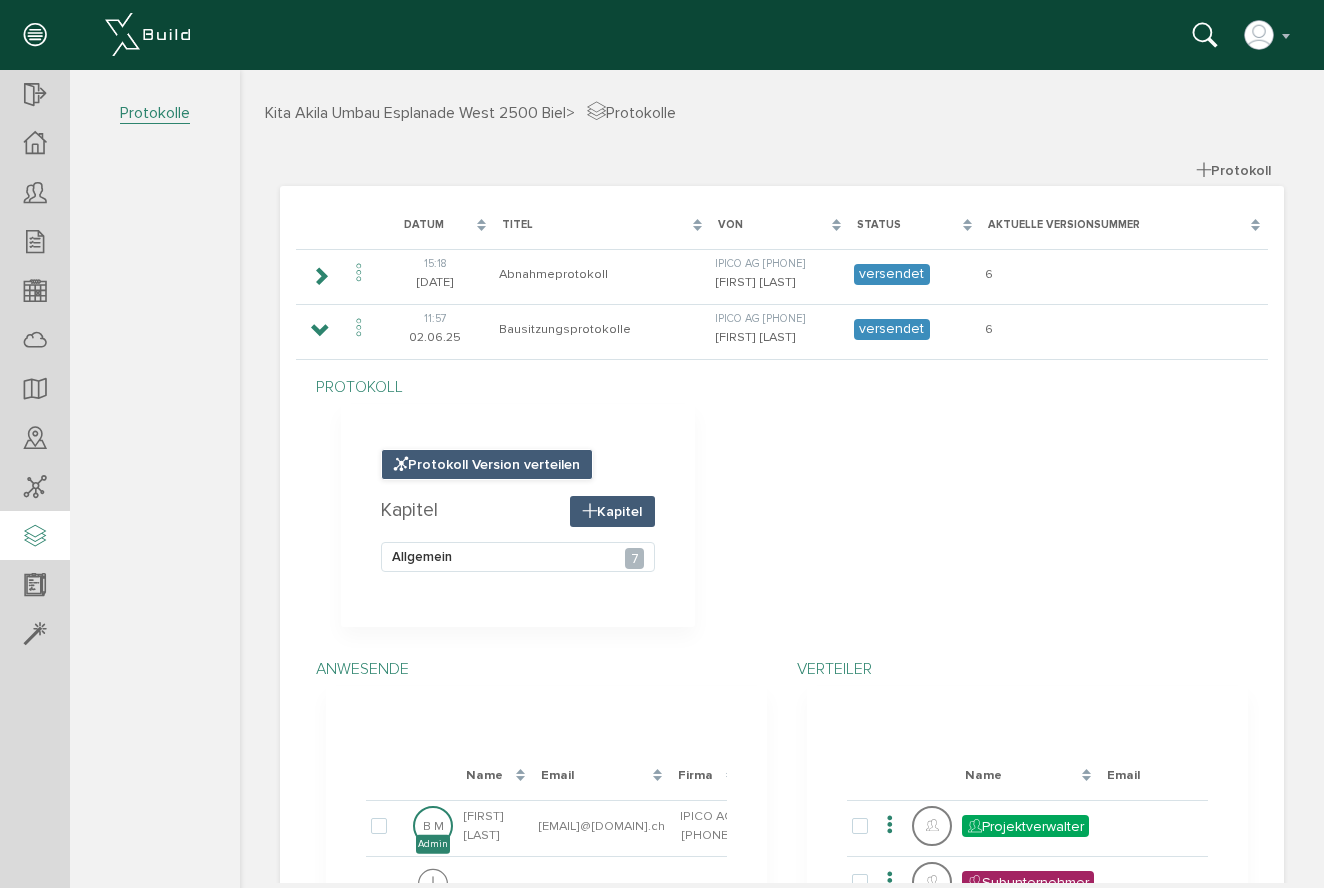 click on "Protokoll Version verteilen" at bounding box center (487, 464) 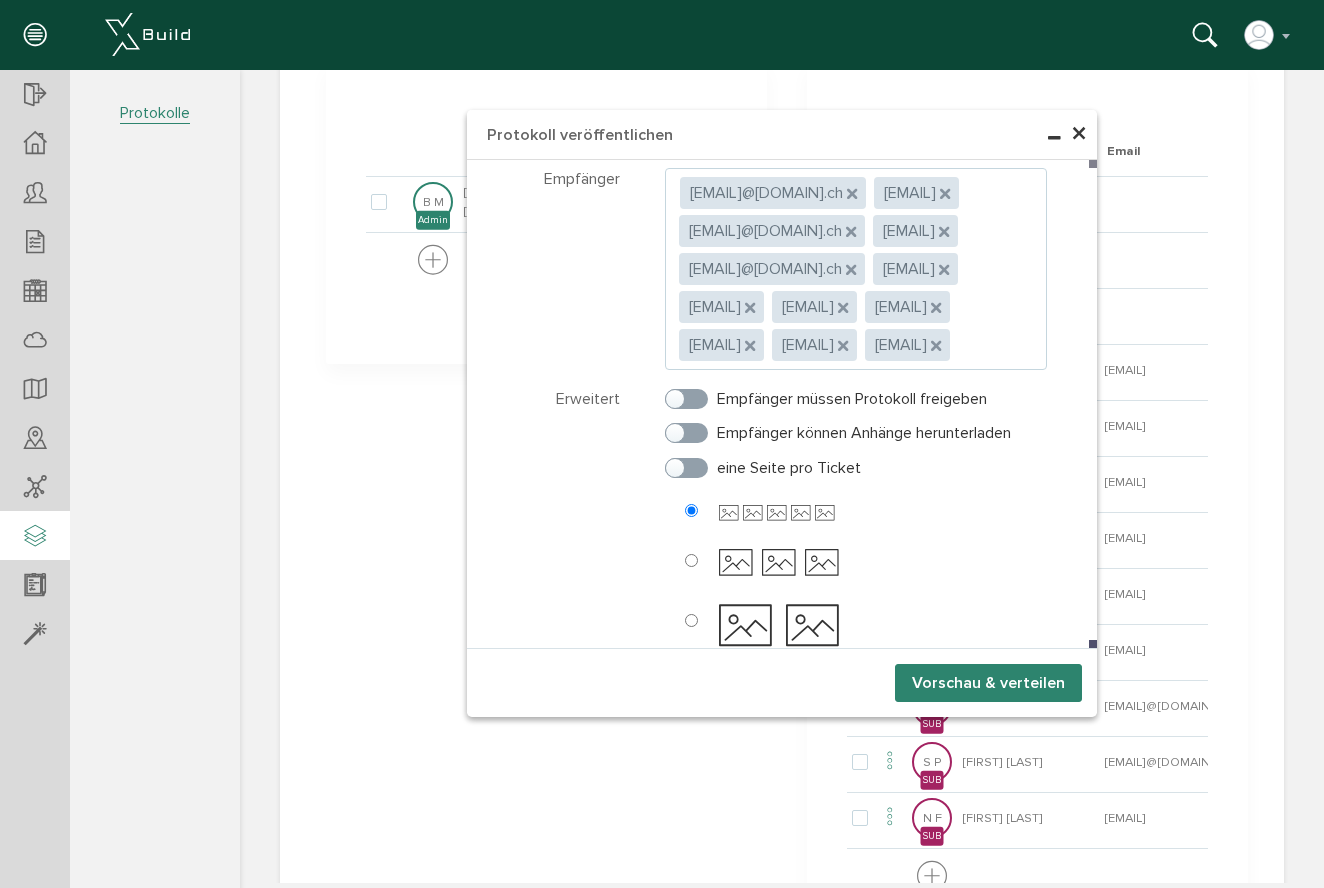scroll, scrollTop: 0, scrollLeft: 0, axis: both 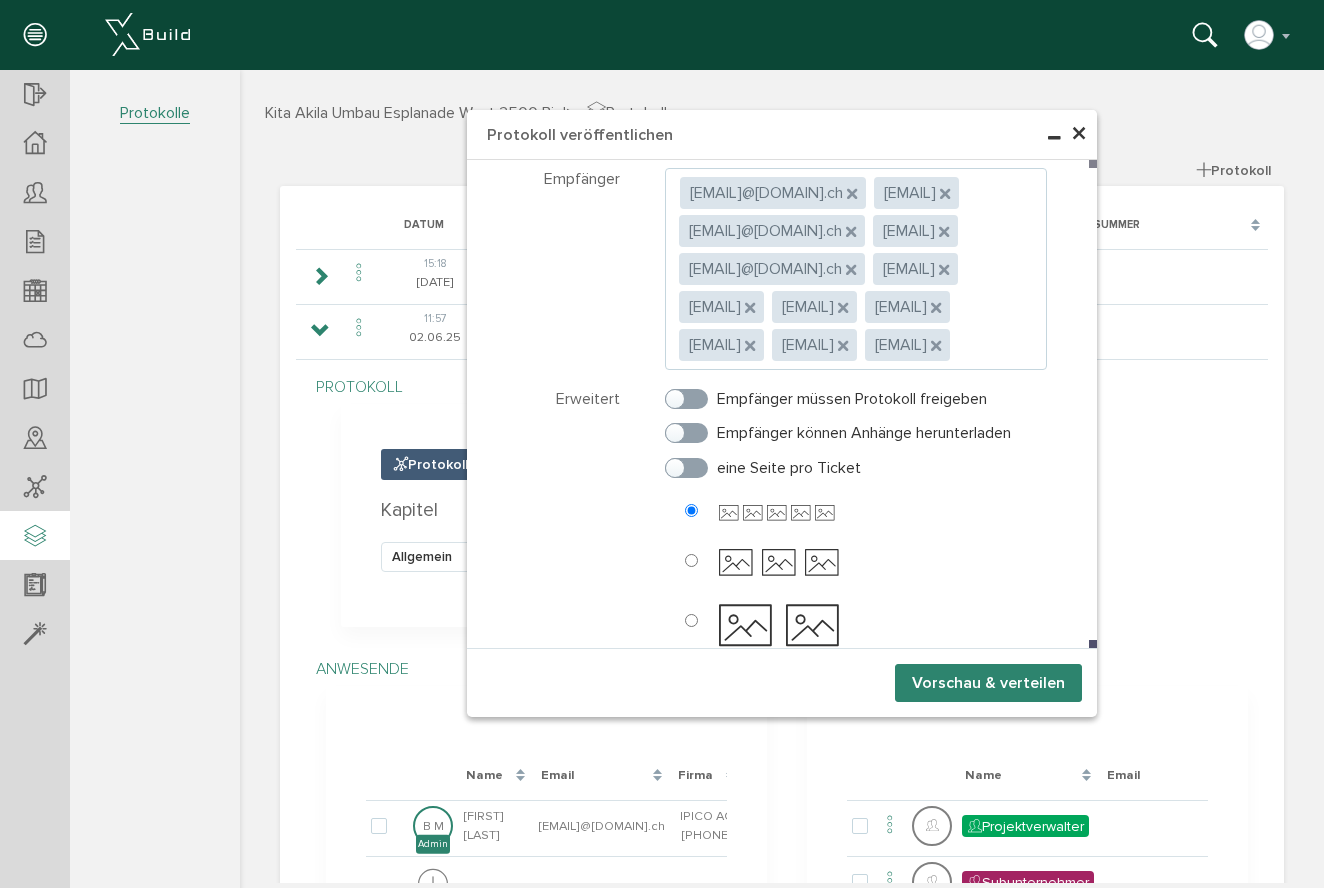 click on "Vorschau & verteilen" at bounding box center [988, 683] 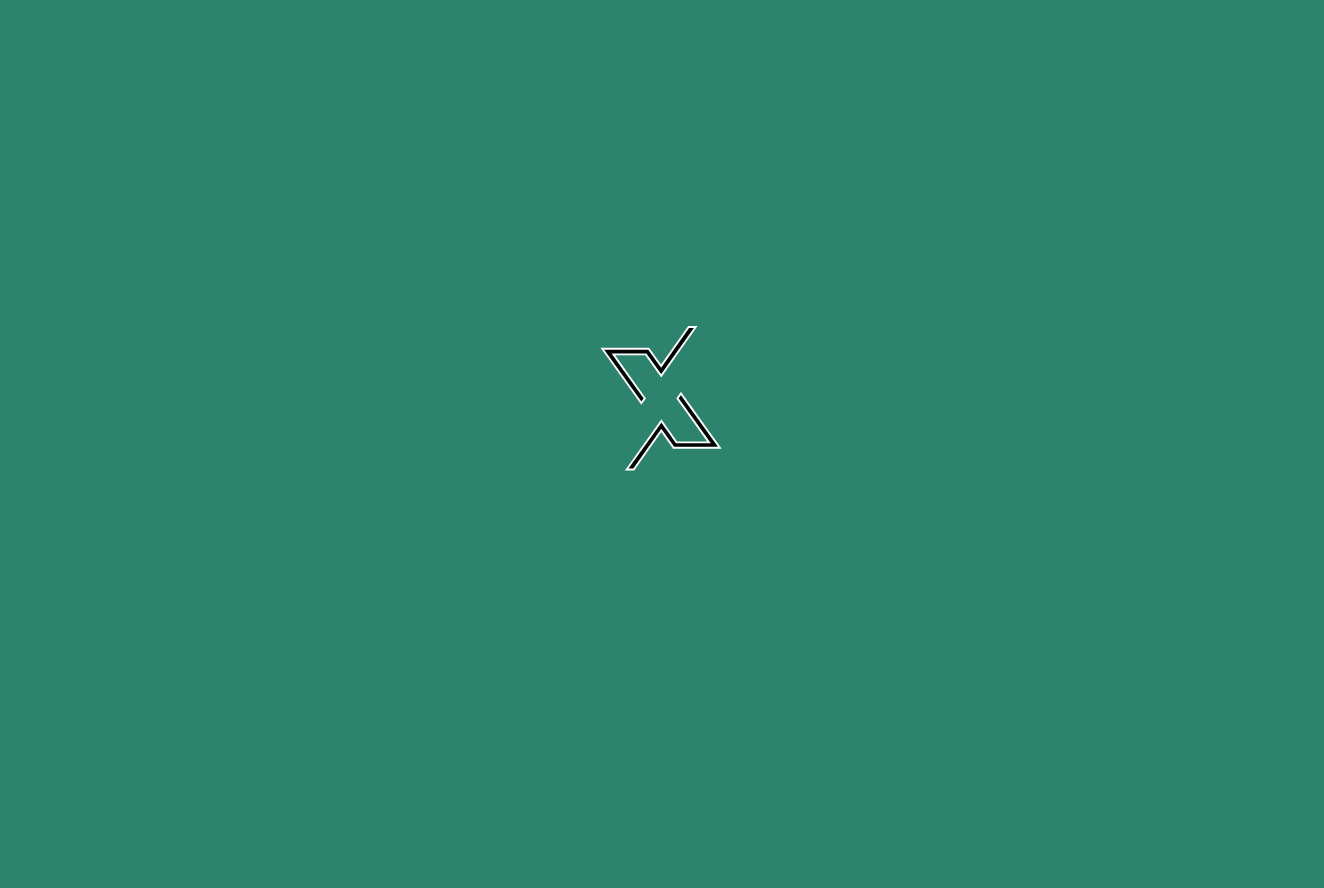 scroll, scrollTop: 0, scrollLeft: 0, axis: both 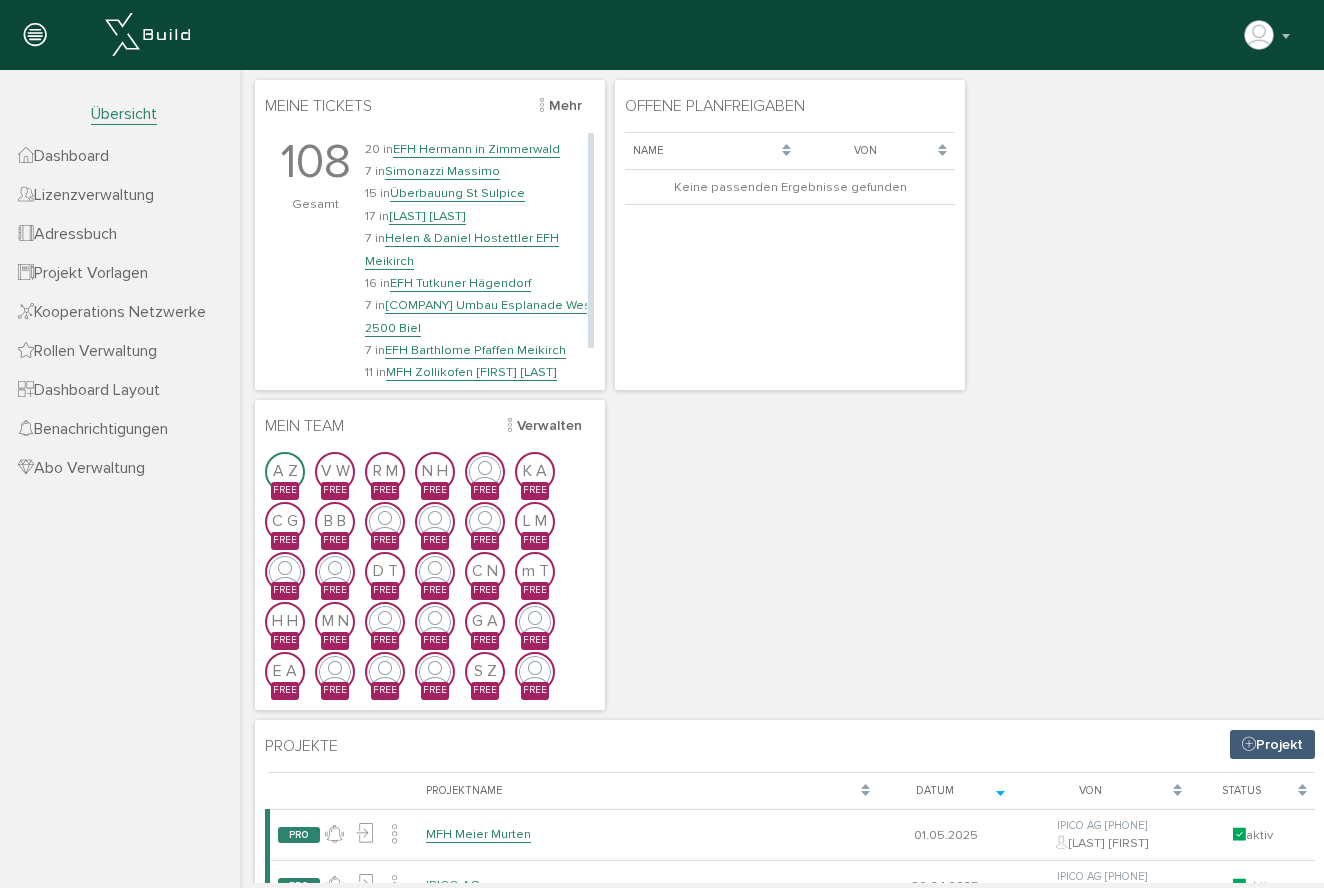 click on "Kita Akila Umbau Esplanade West 2500 Biel" at bounding box center [480, 316] 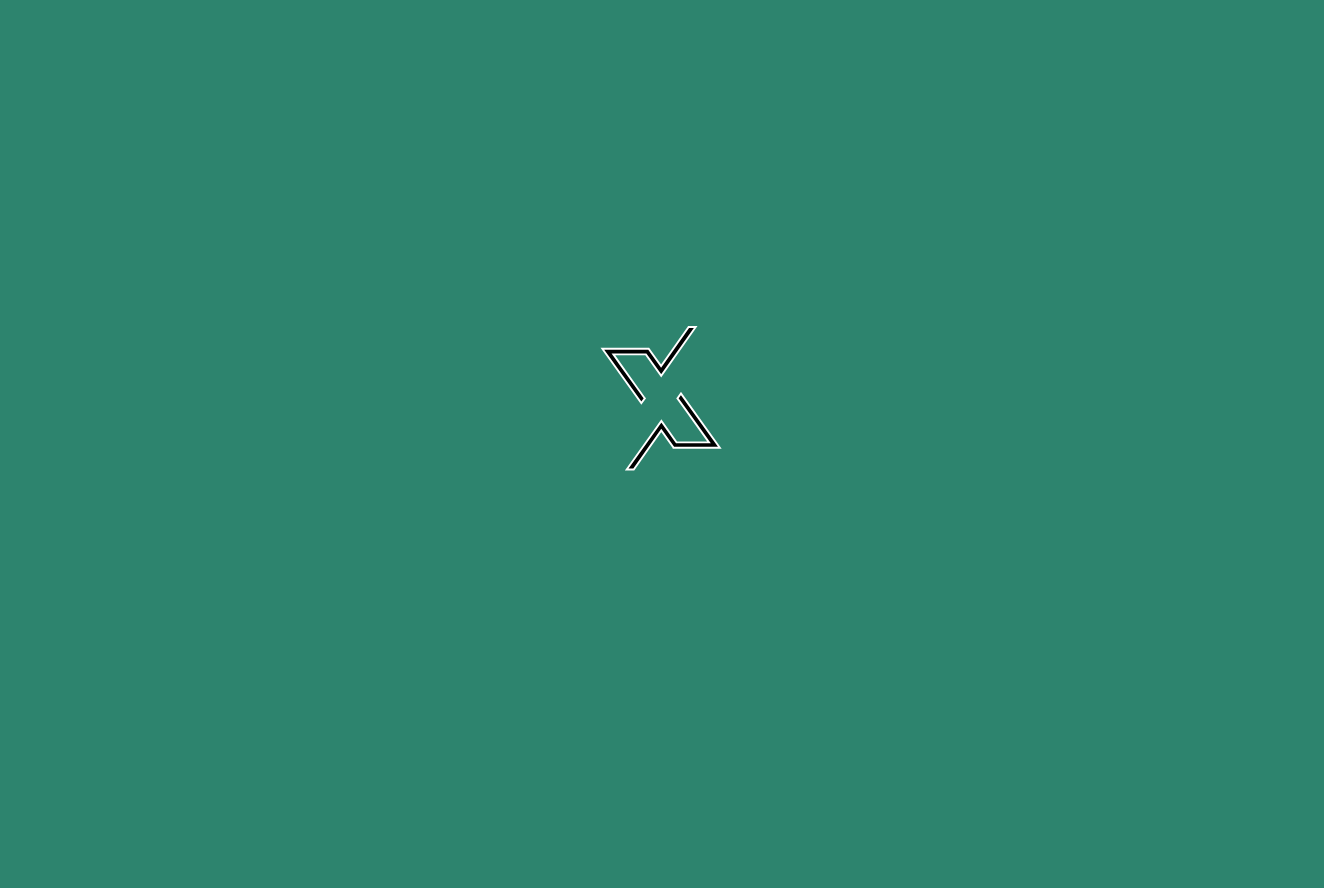 scroll, scrollTop: 0, scrollLeft: 0, axis: both 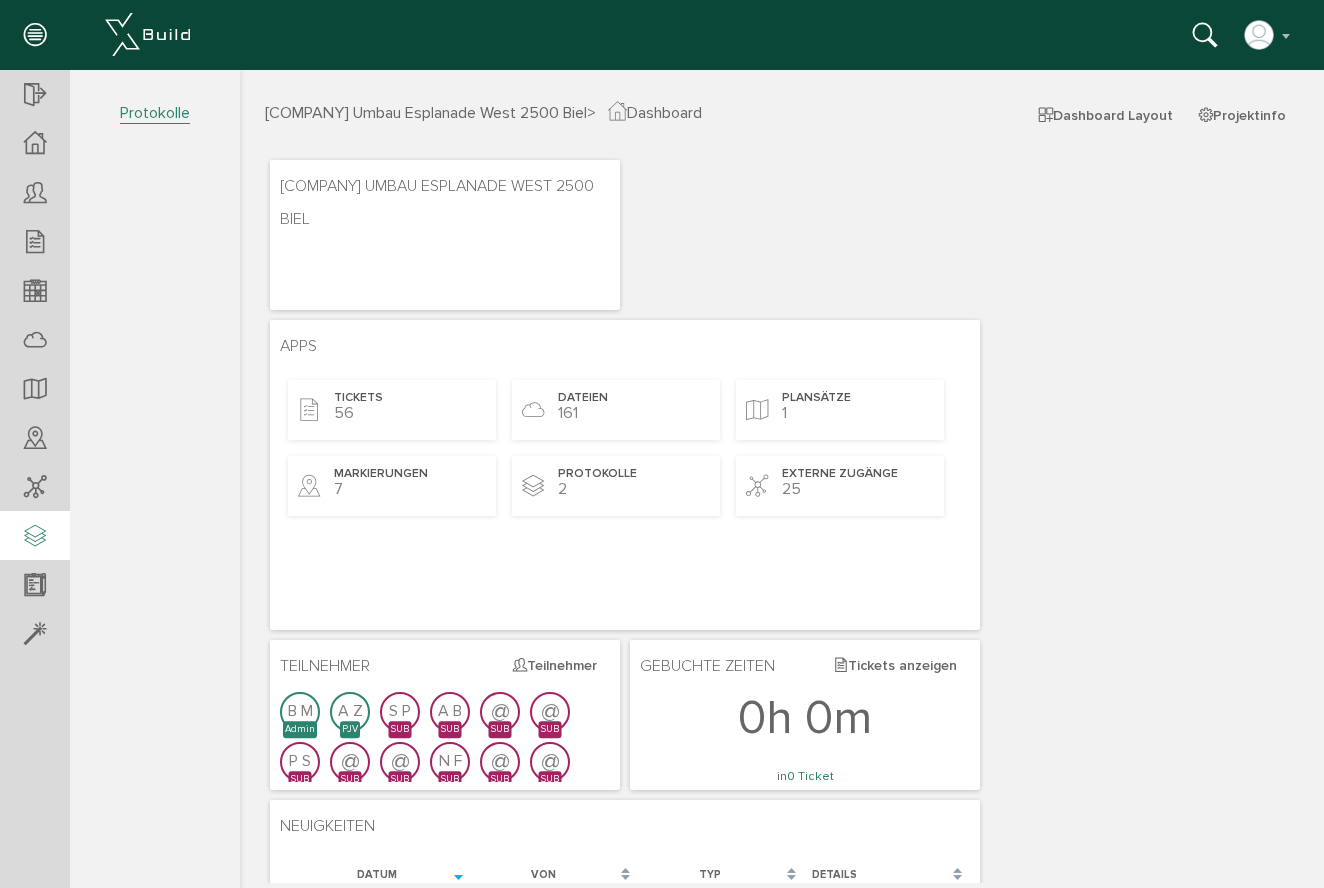 click at bounding box center [35, 537] 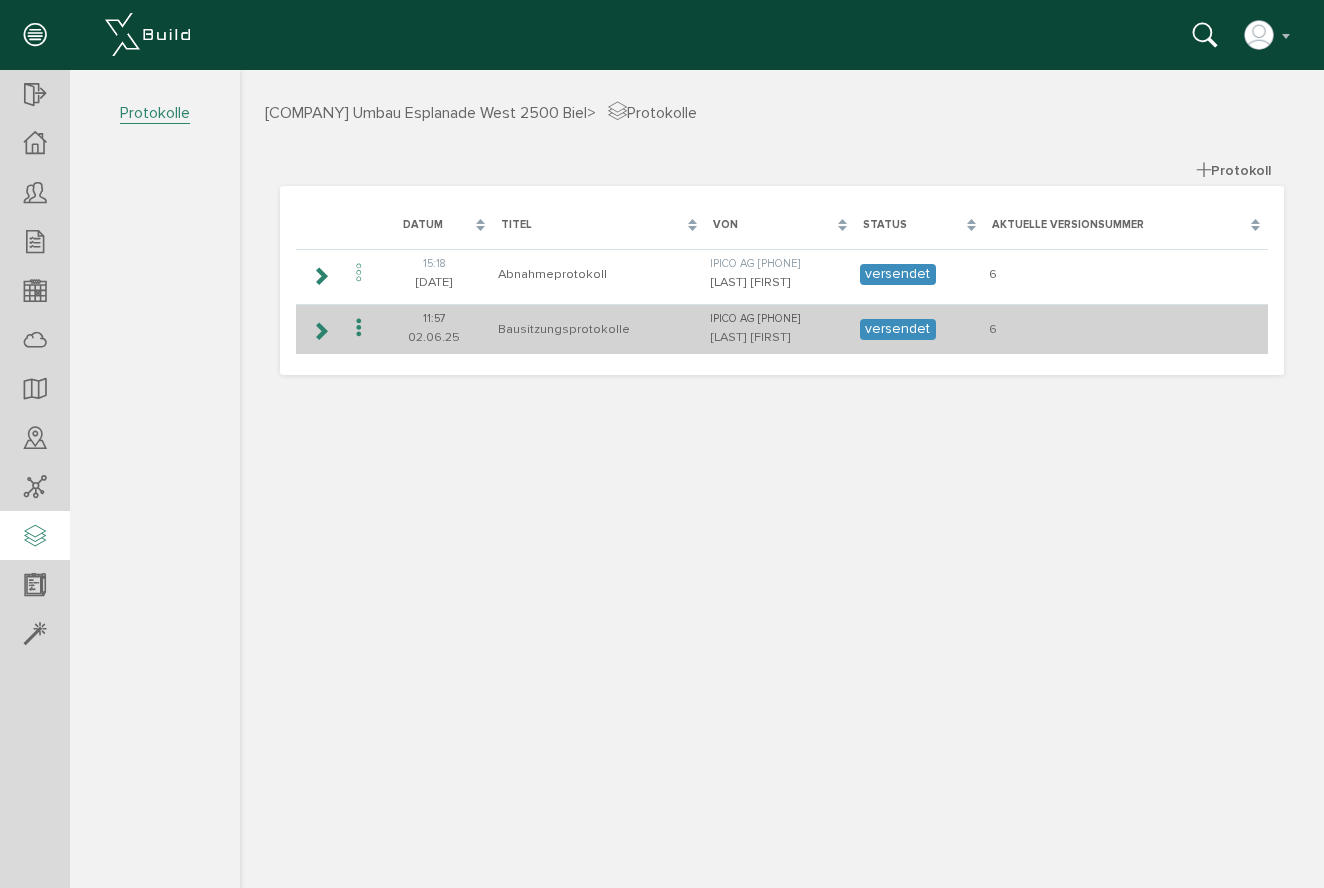 click at bounding box center [320, 331] 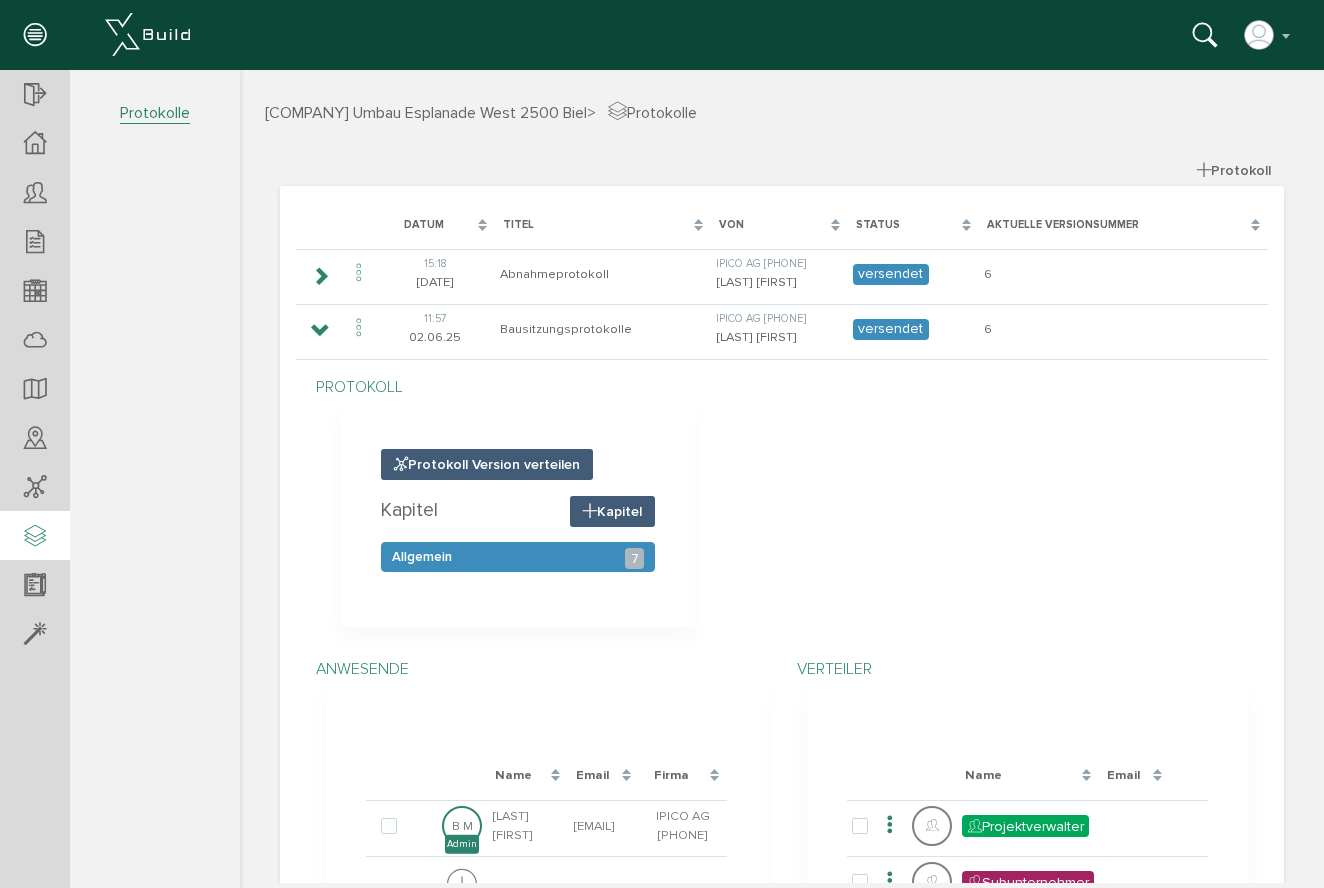 click on "Allgemein 7" at bounding box center (518, 557) 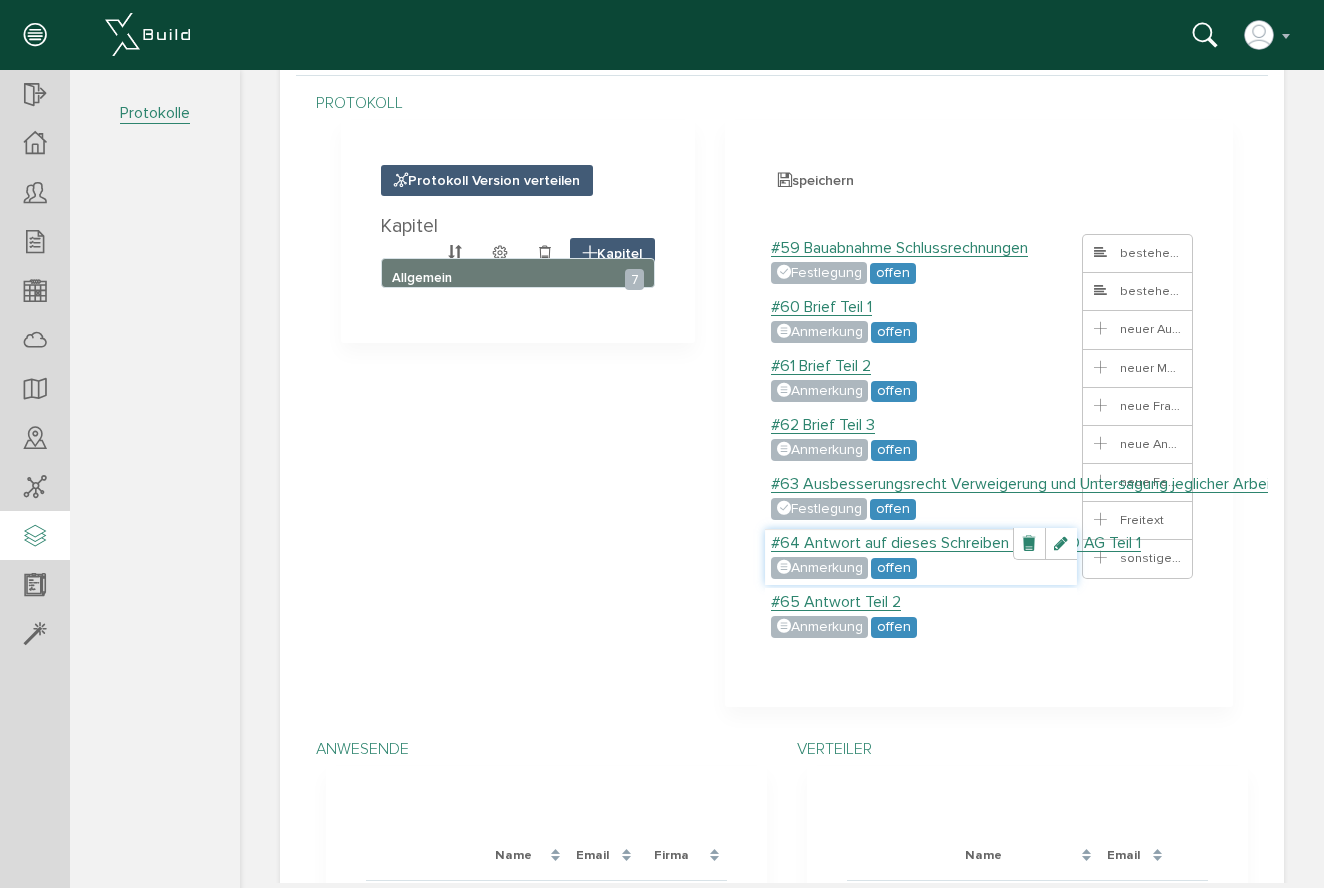 scroll, scrollTop: 321, scrollLeft: 0, axis: vertical 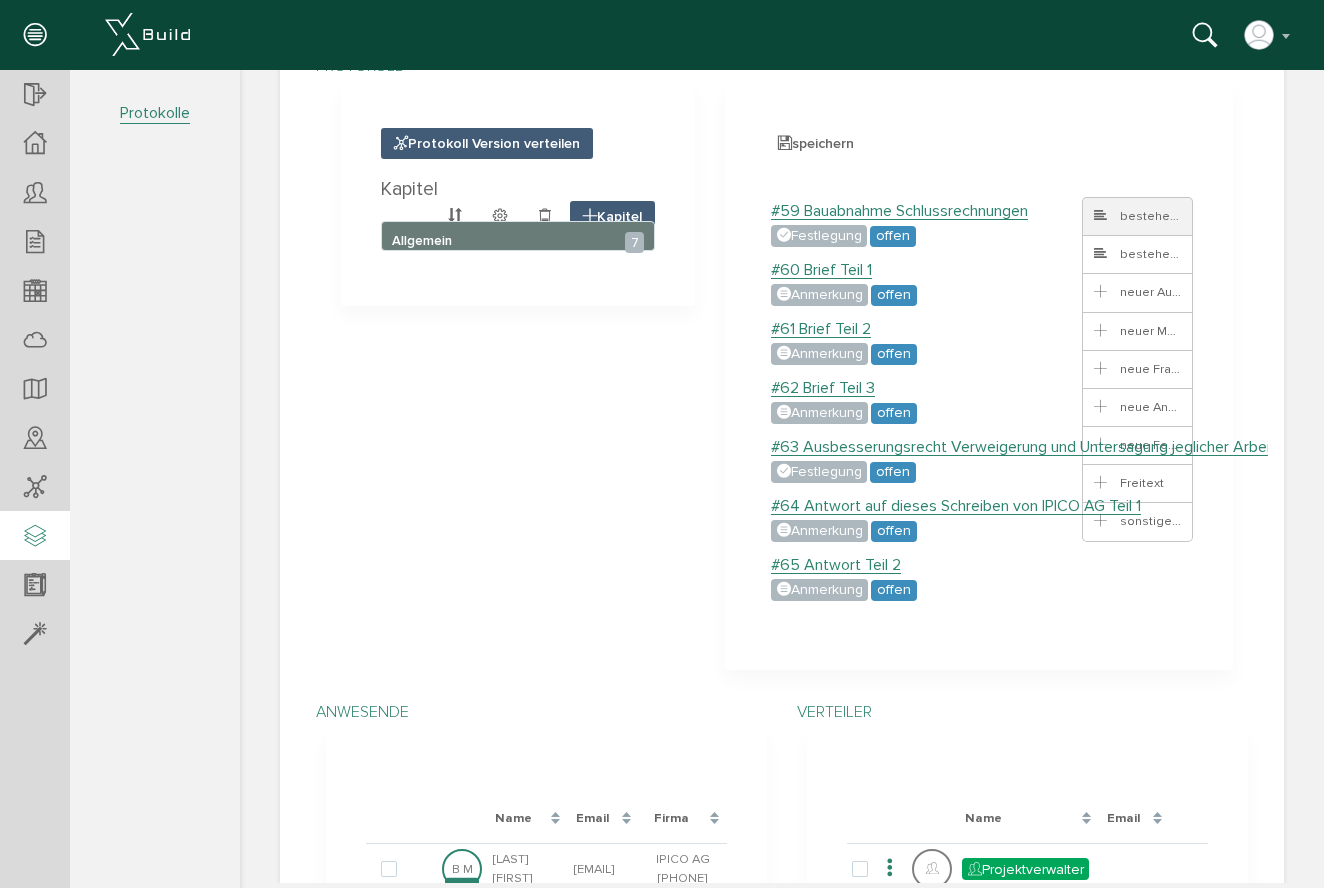 click on "bestehendes Ticket" at bounding box center (1166, 216) 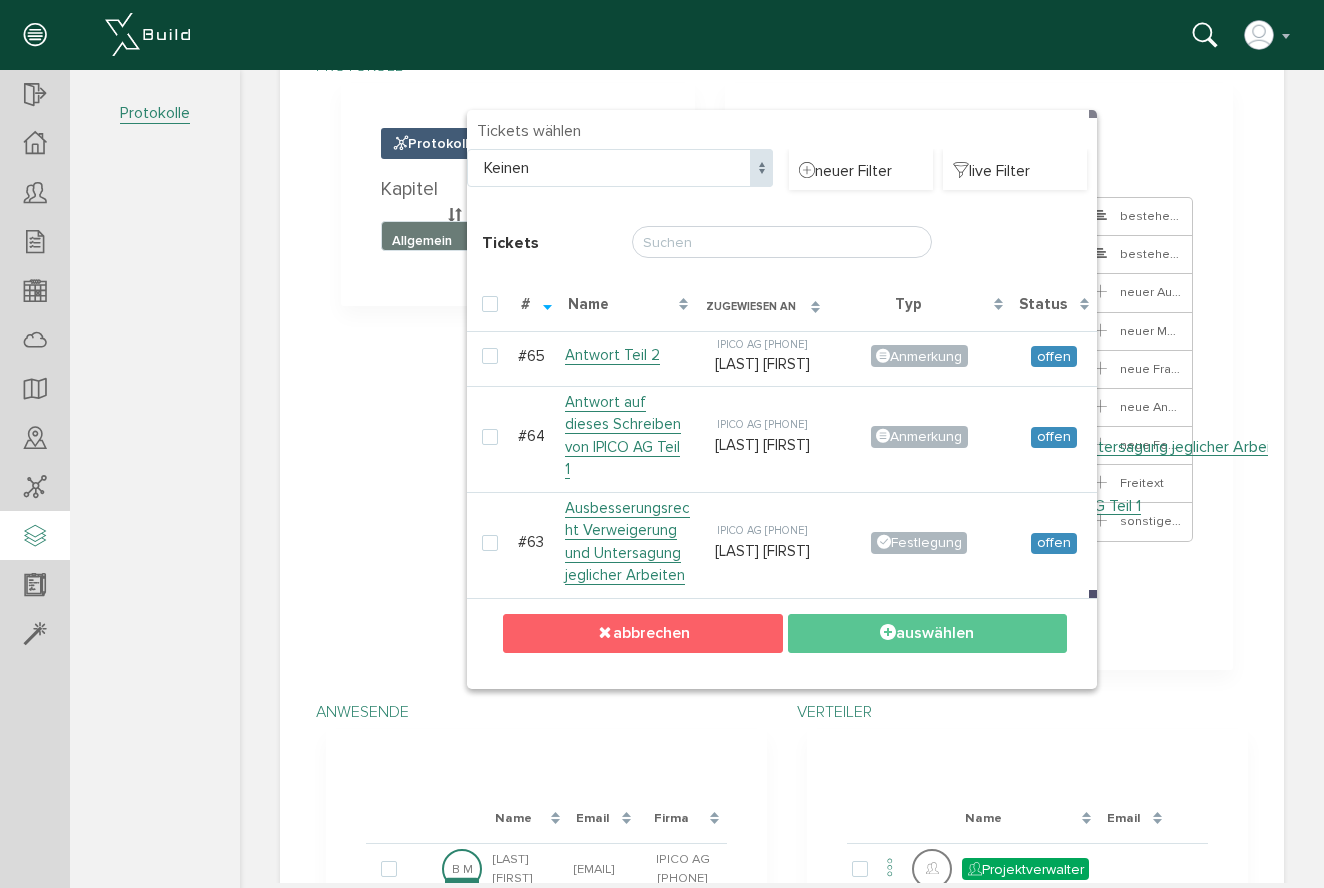 click on "abbrechen" at bounding box center (642, 633) 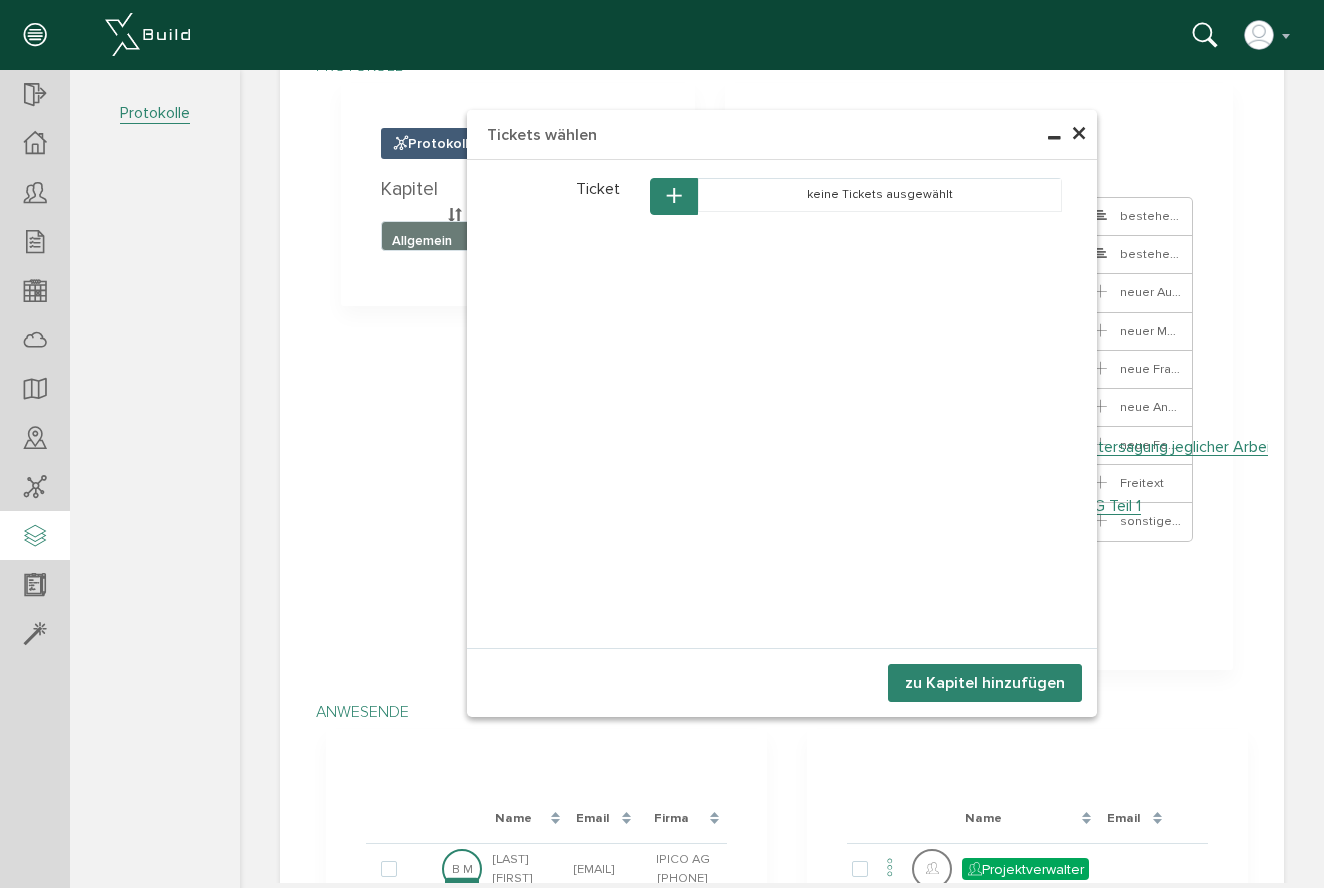 click on "×" at bounding box center (1079, 134) 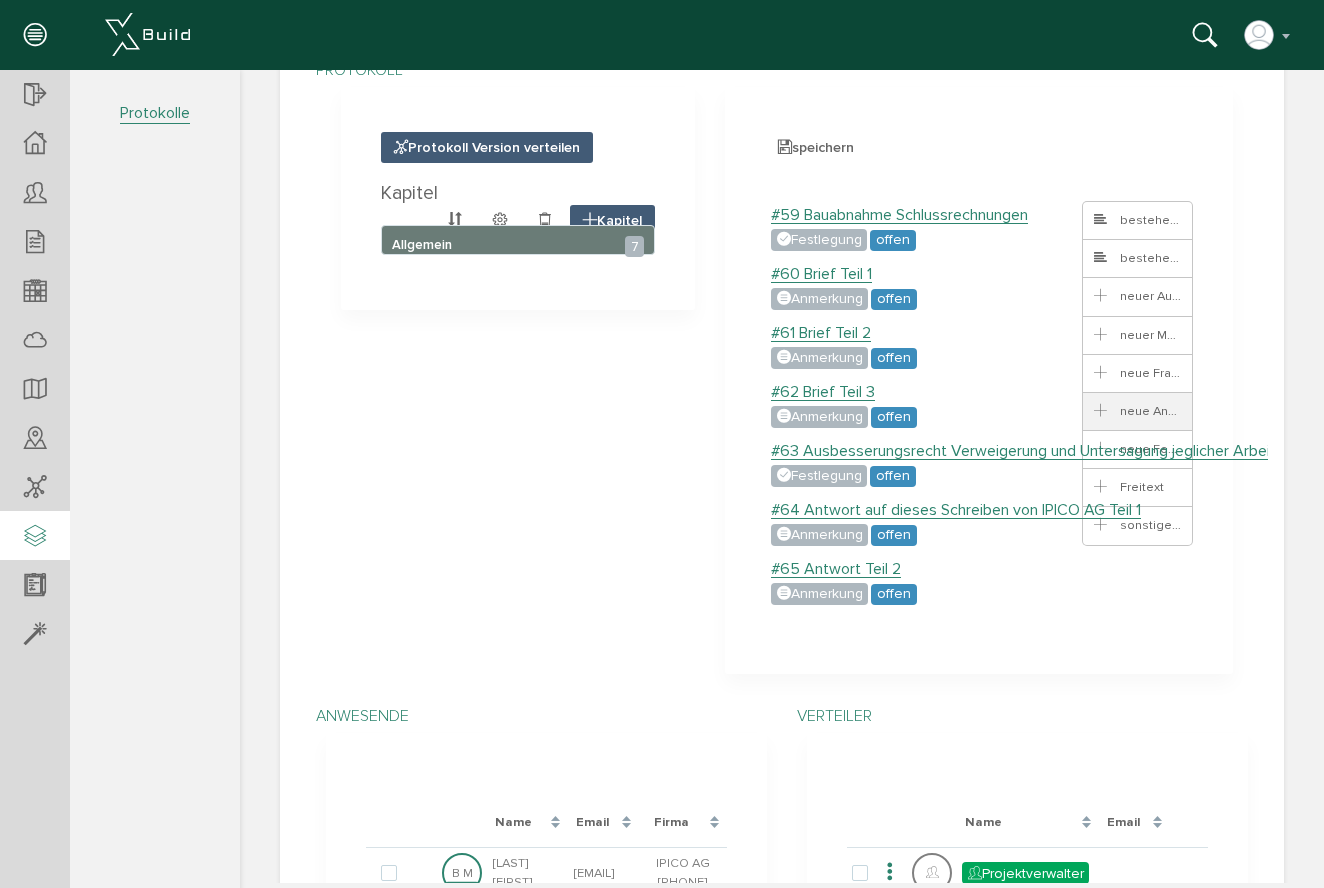 scroll, scrollTop: 350, scrollLeft: 0, axis: vertical 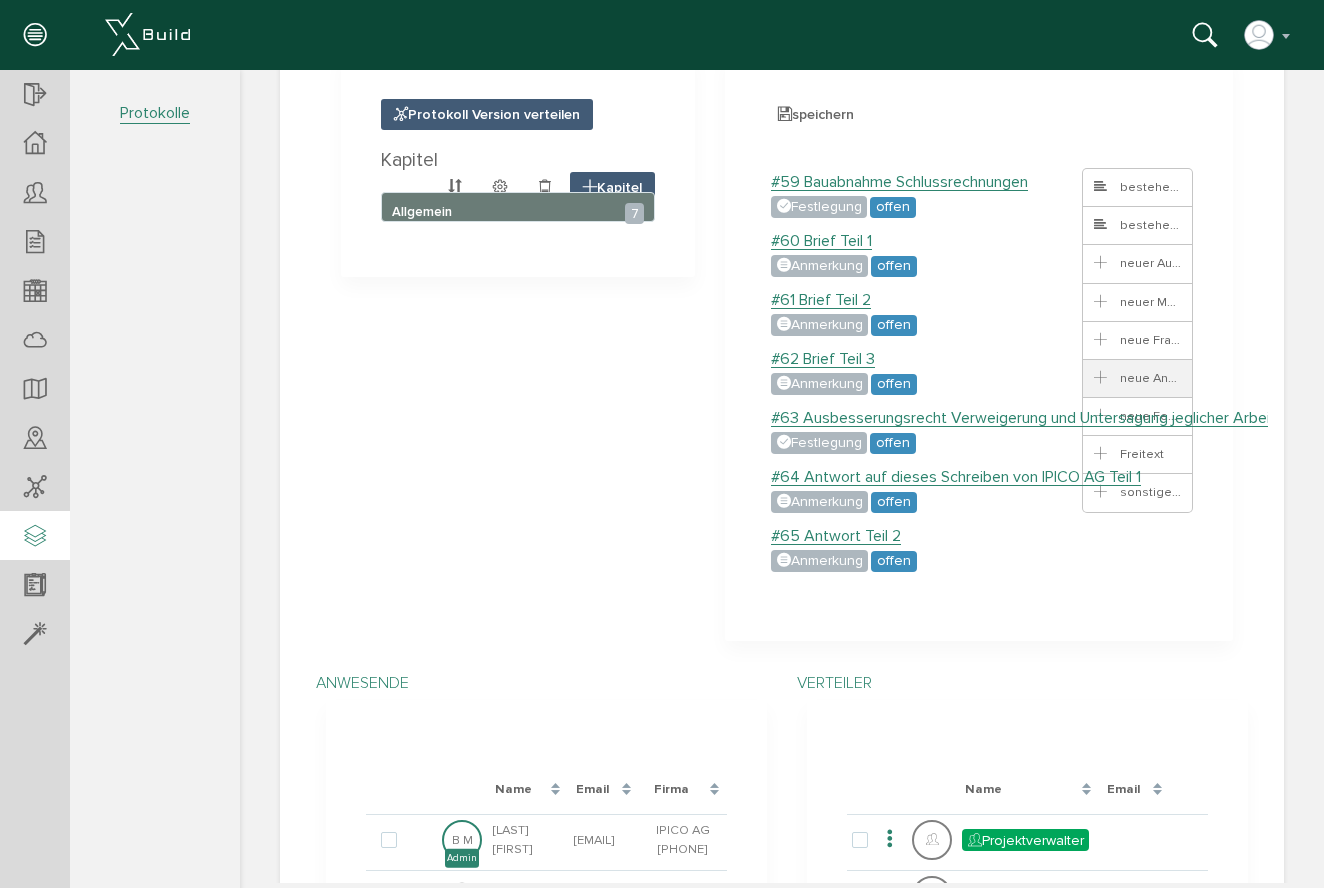 click at bounding box center [1100, 378] 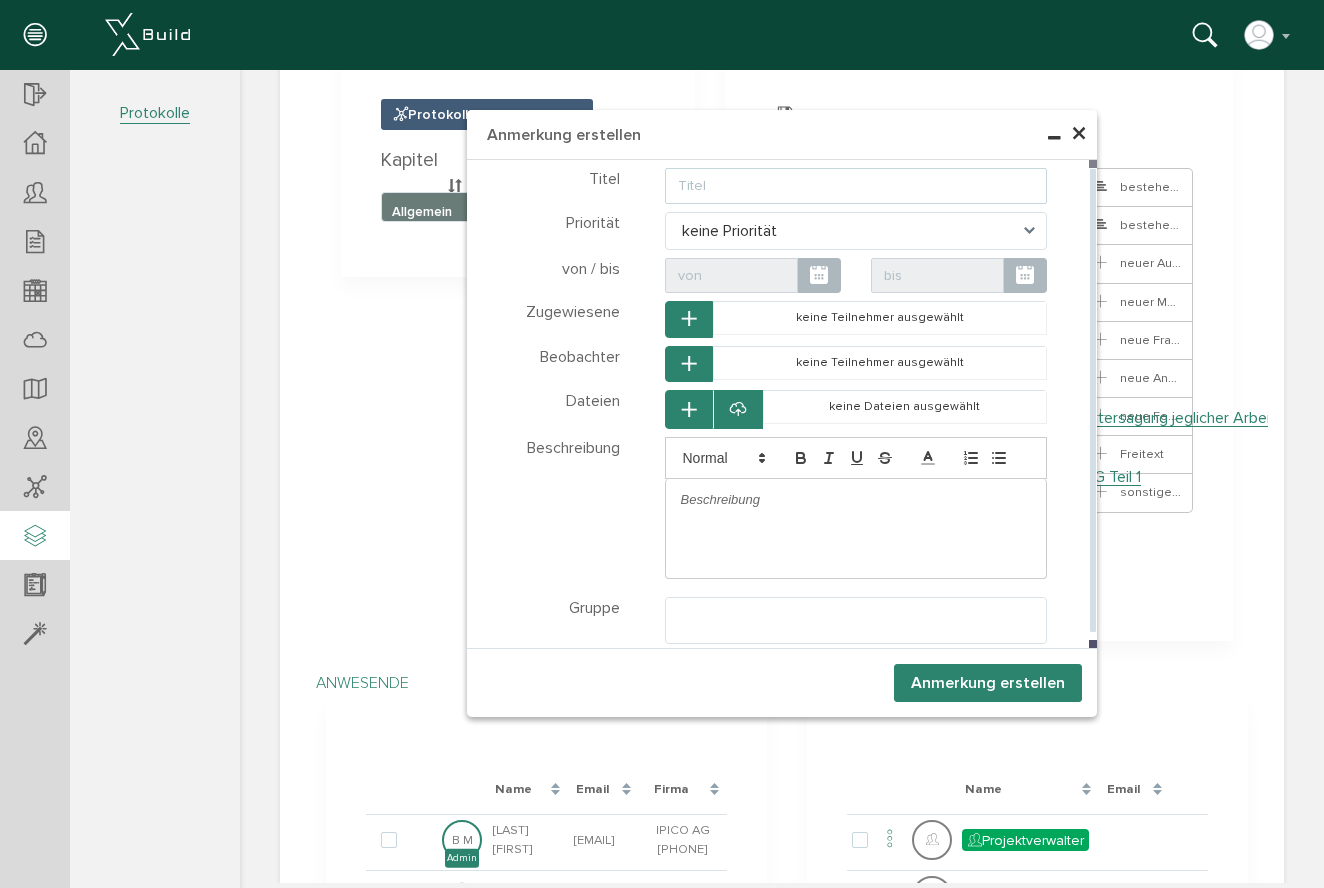 click at bounding box center (856, 186) 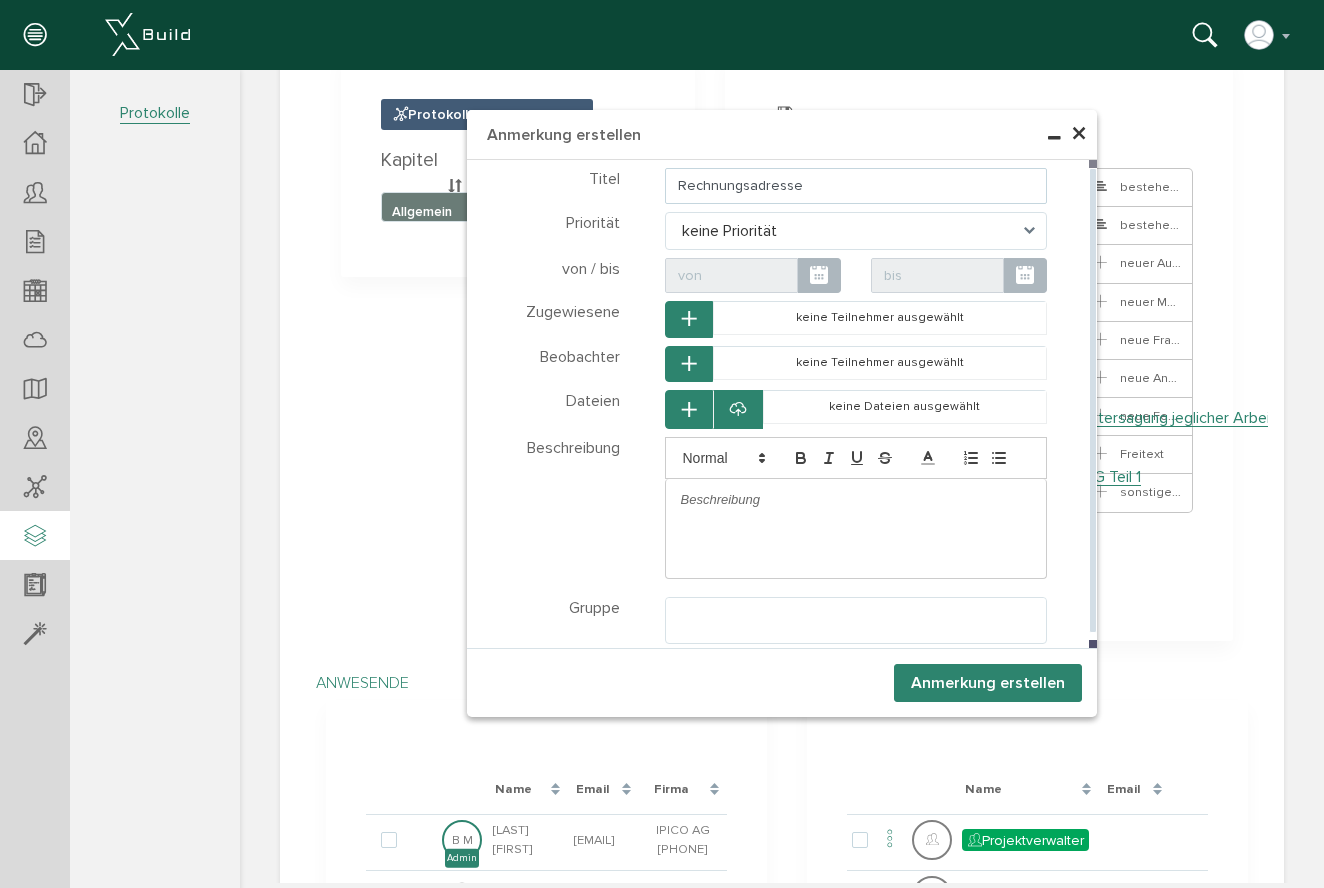 type on "Rechnungsadresse" 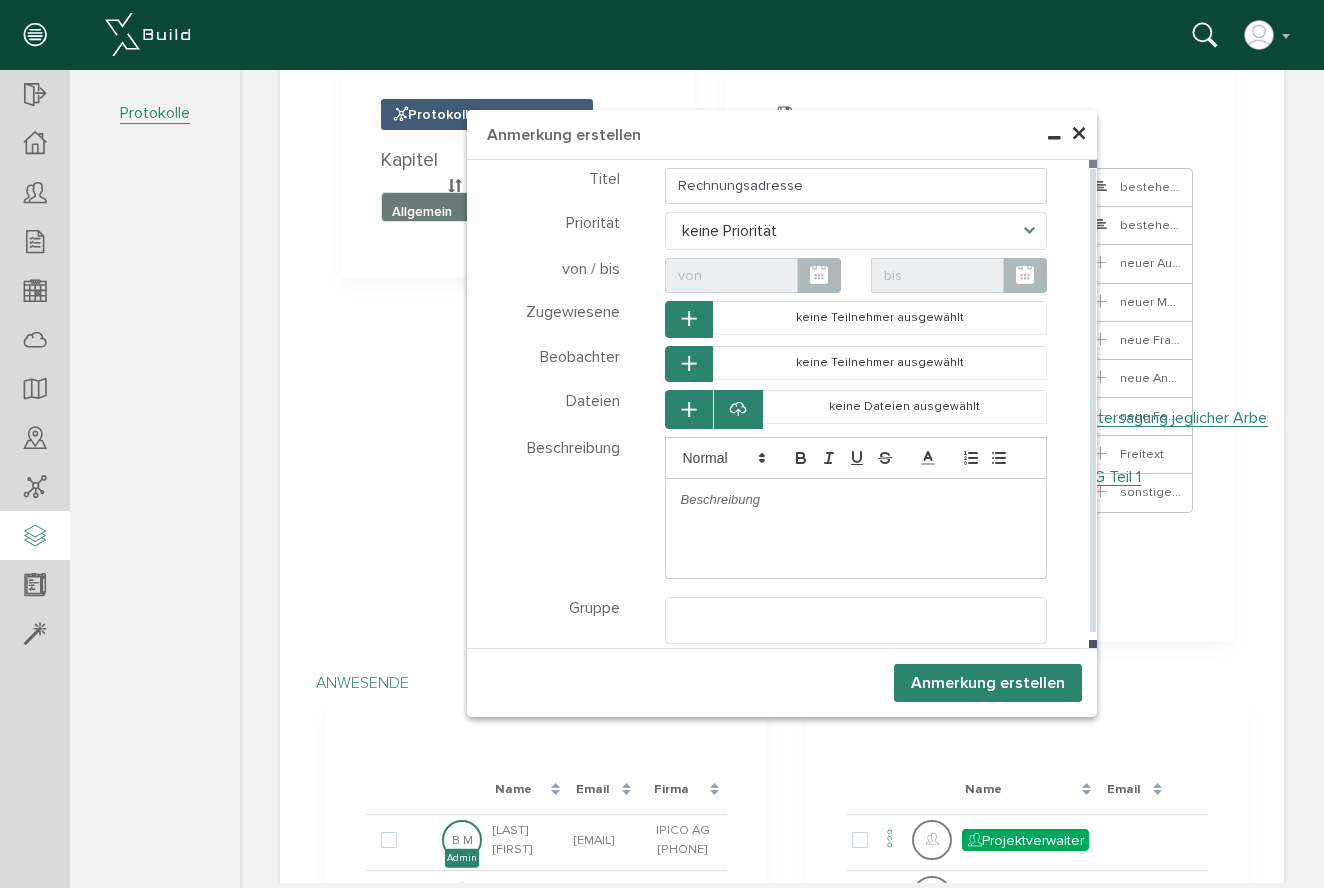 click at bounding box center [856, 500] 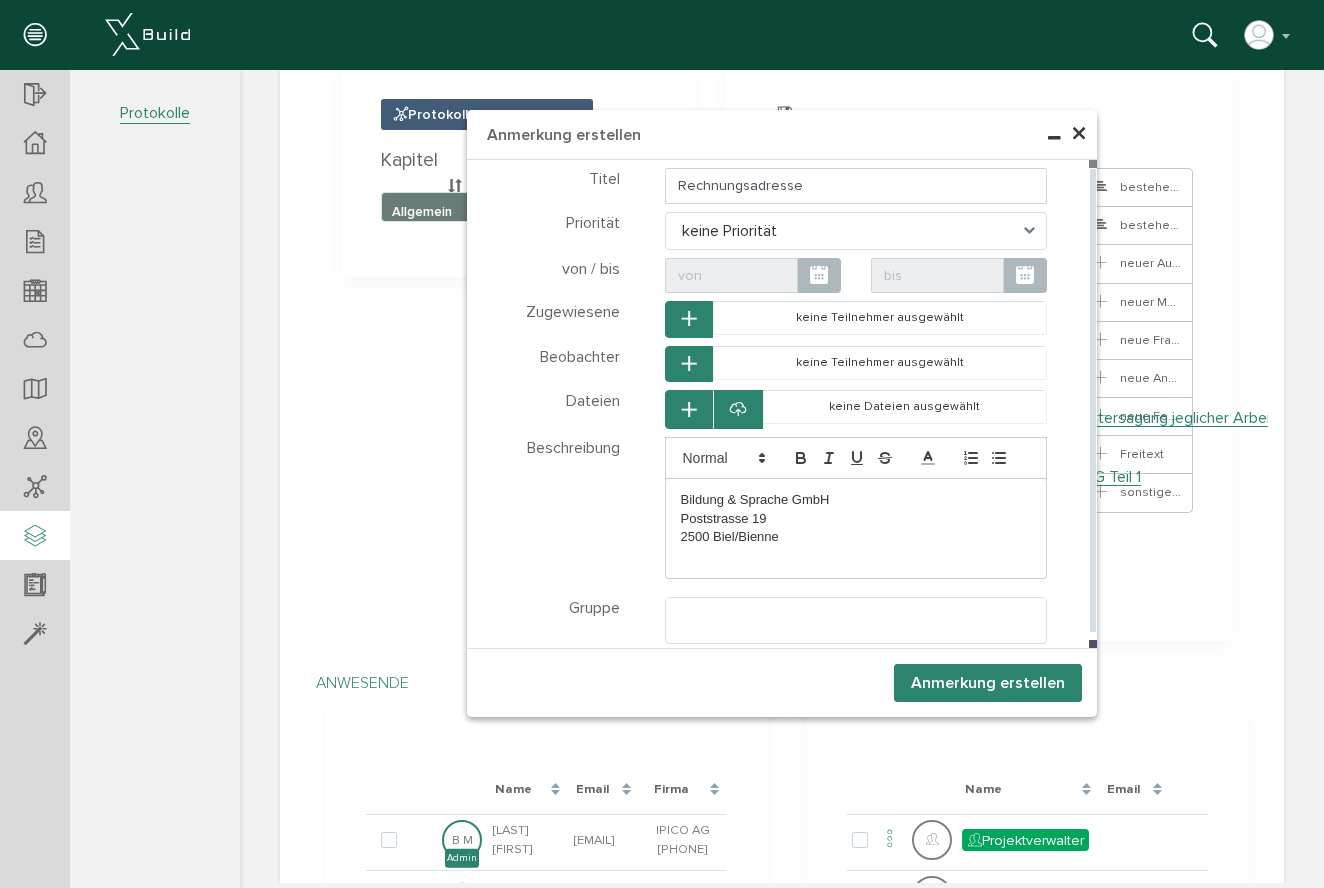 scroll, scrollTop: 0, scrollLeft: 0, axis: both 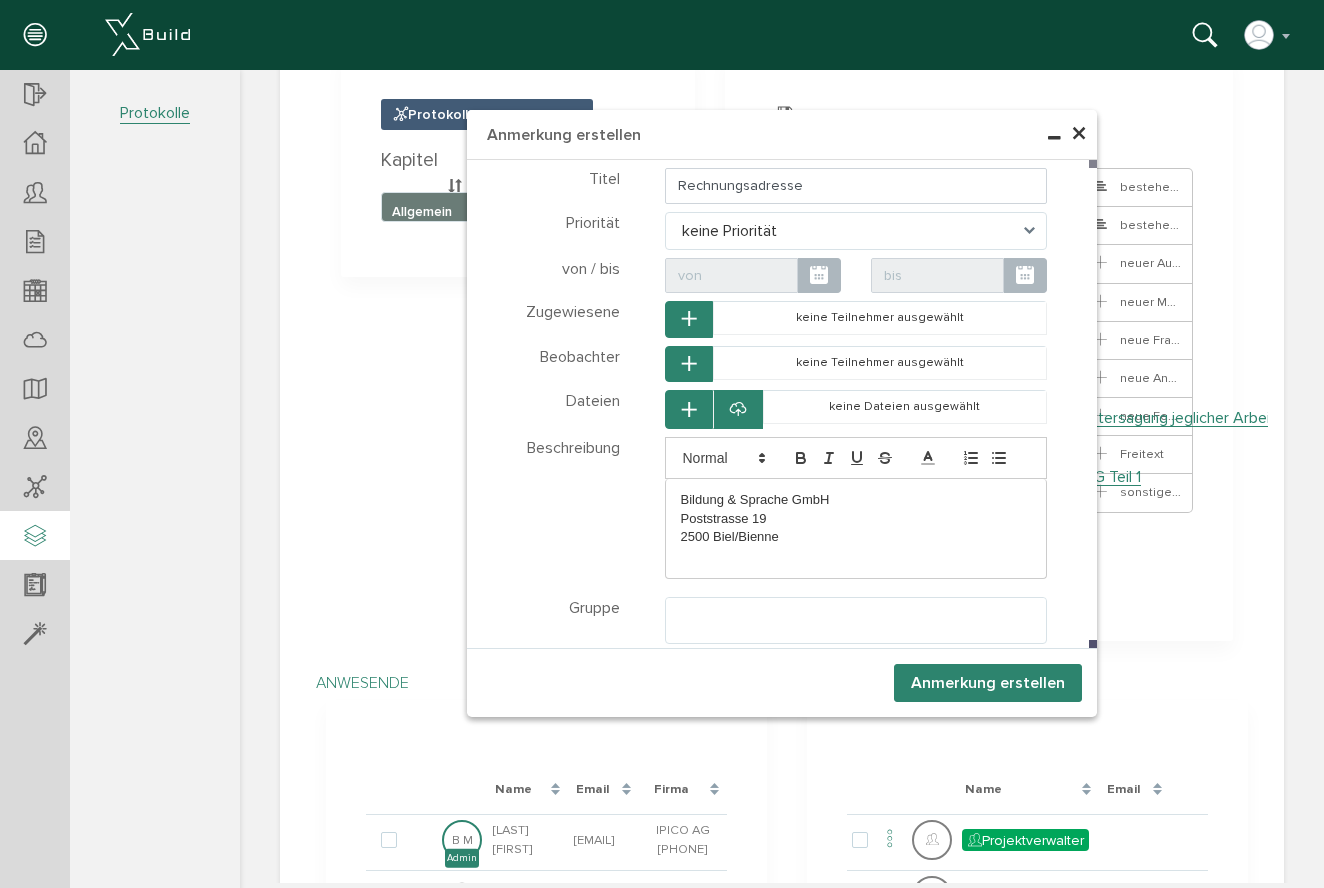 click on "Anmerkung erstellen" at bounding box center (988, 683) 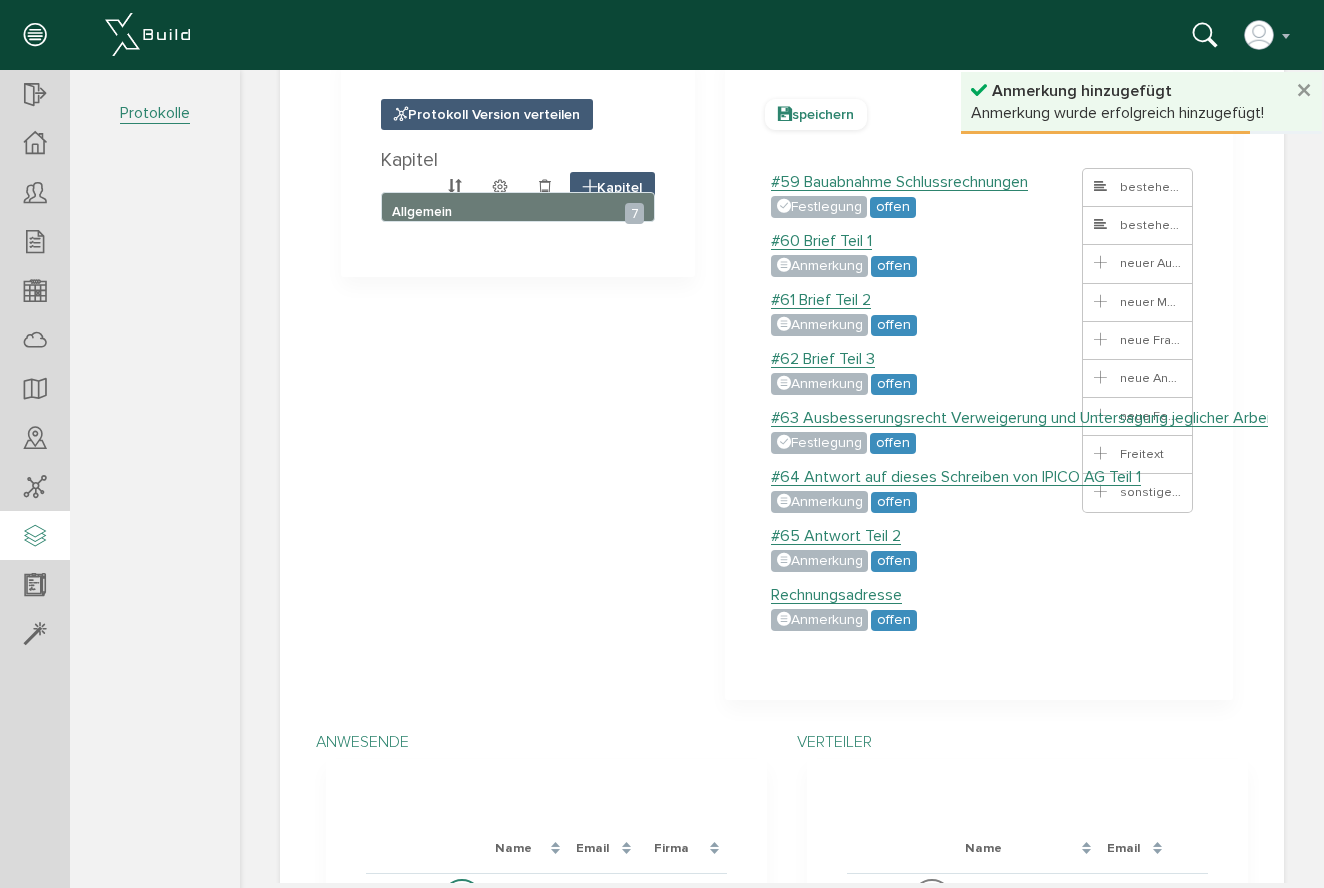 click on "speichern" at bounding box center [816, 114] 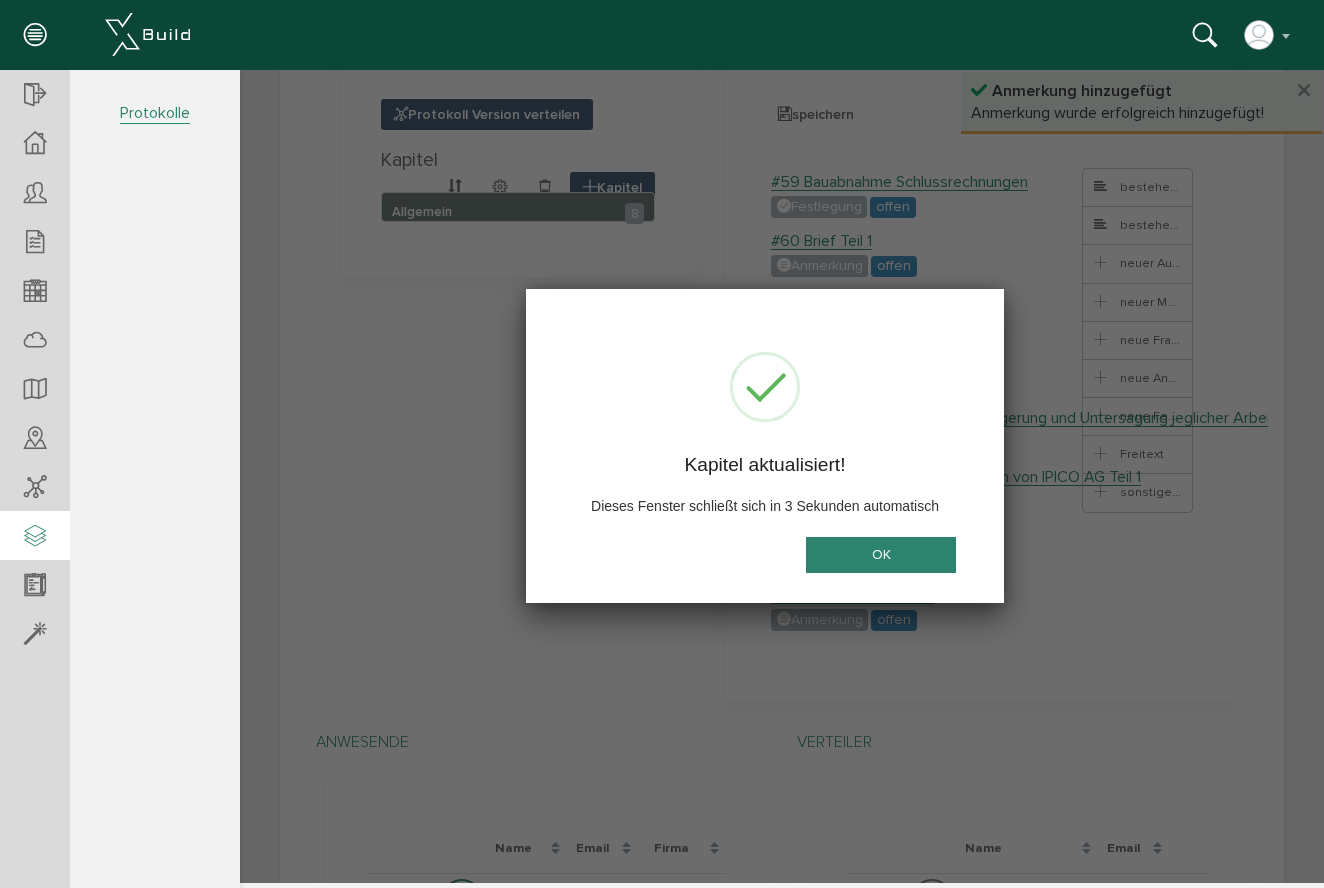 click on "OK" at bounding box center (881, 554) 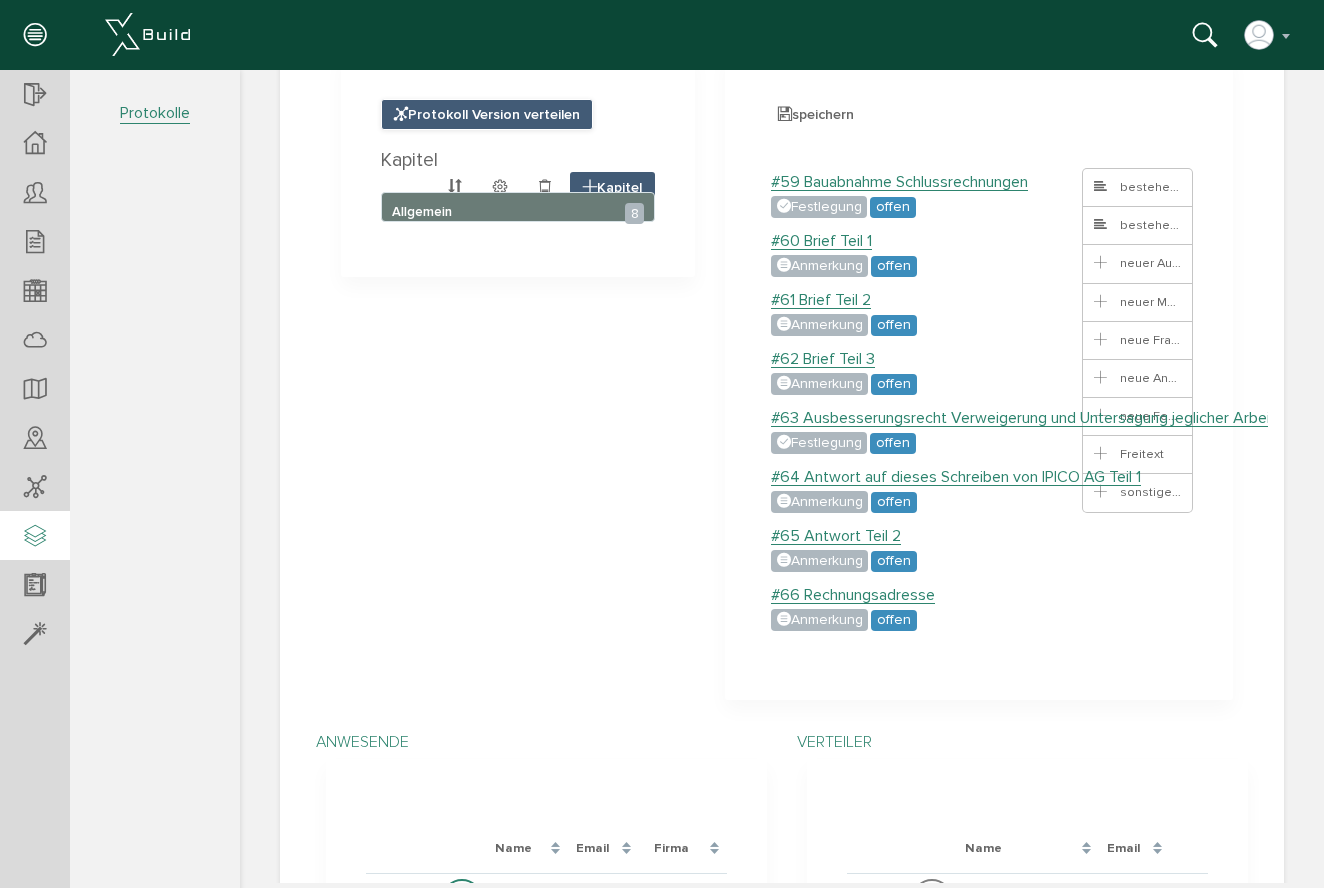 click on "Protokoll Version verteilen" at bounding box center [487, 114] 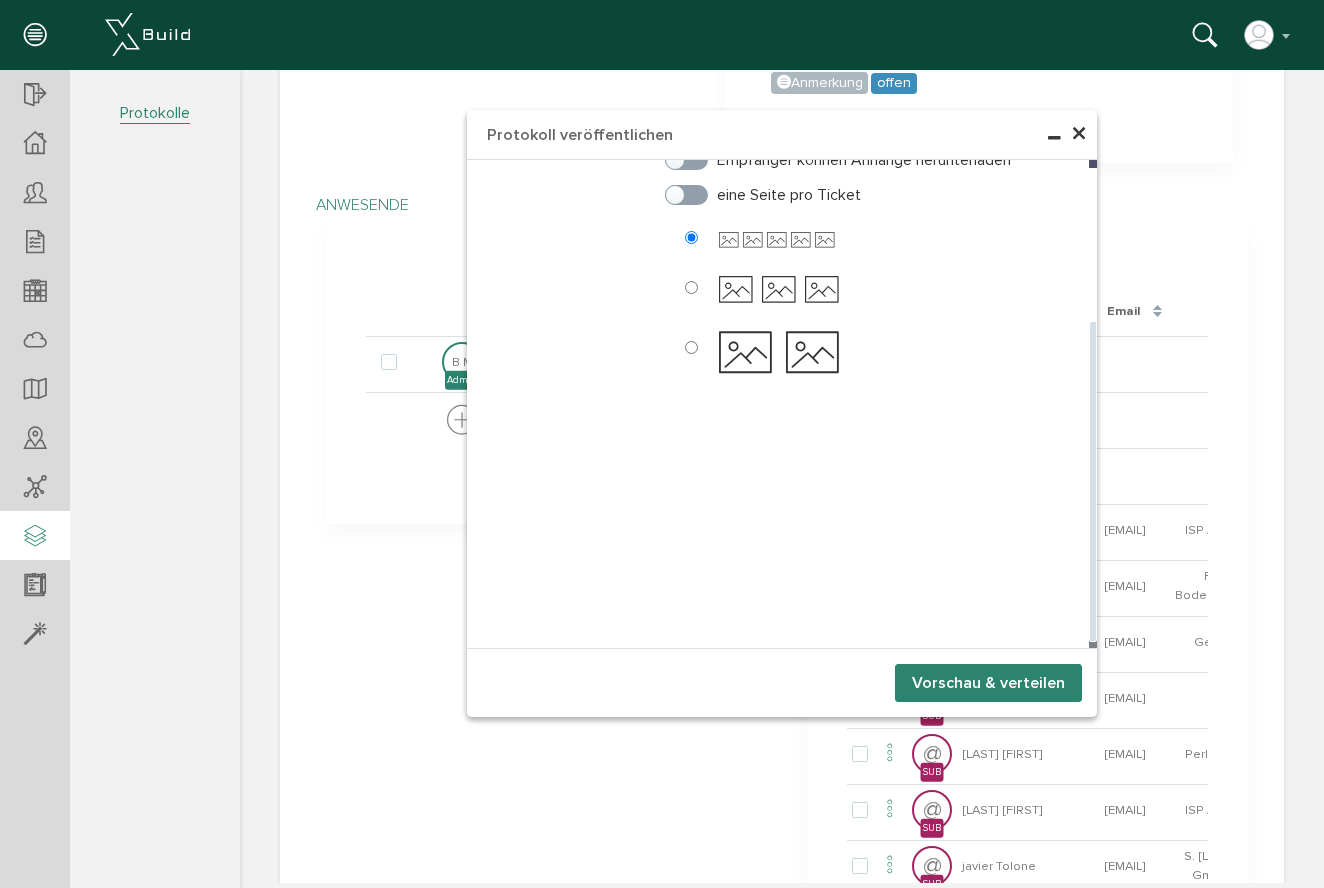 scroll, scrollTop: 1220, scrollLeft: 0, axis: vertical 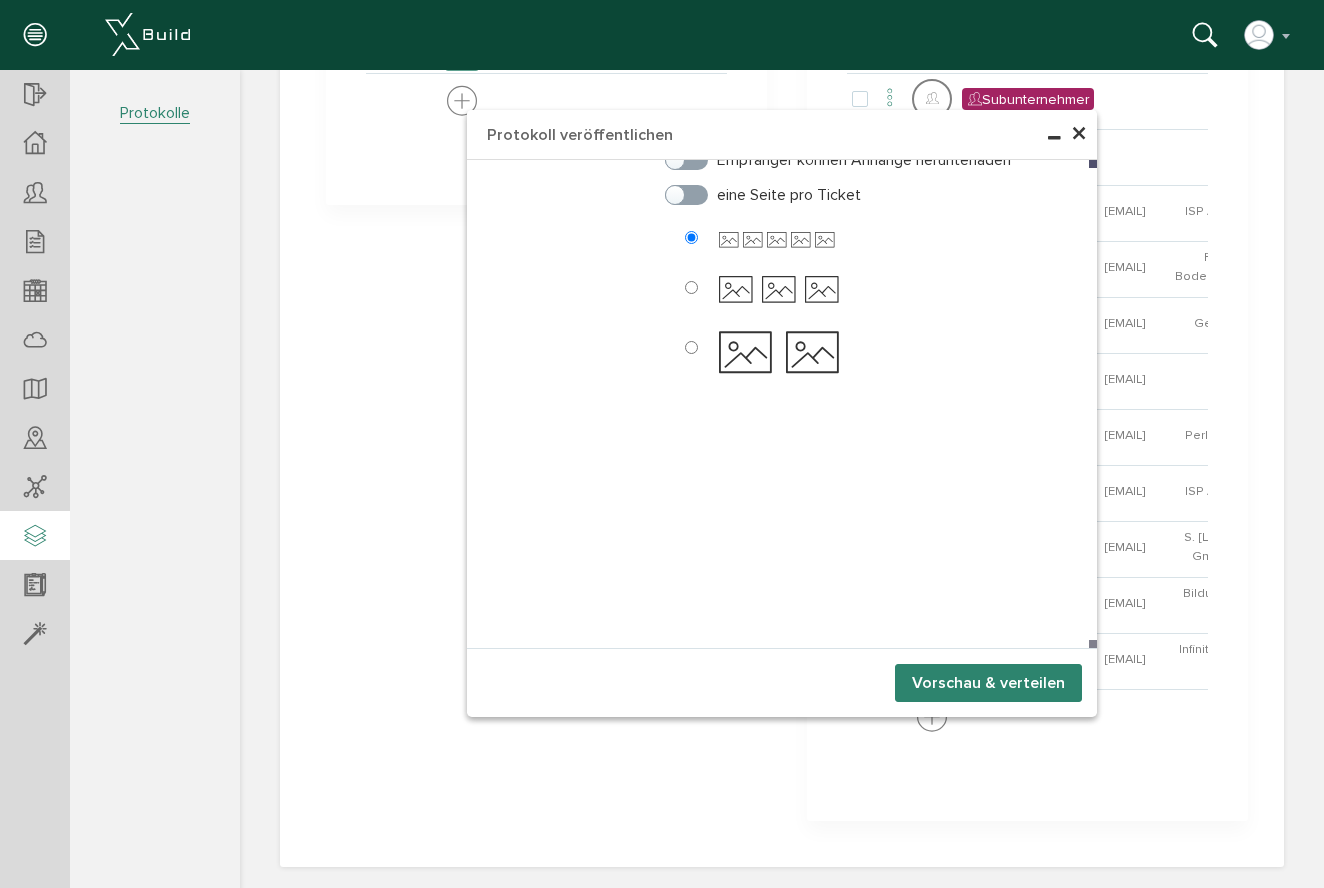 click on "Vorschau & verteilen" at bounding box center (988, 683) 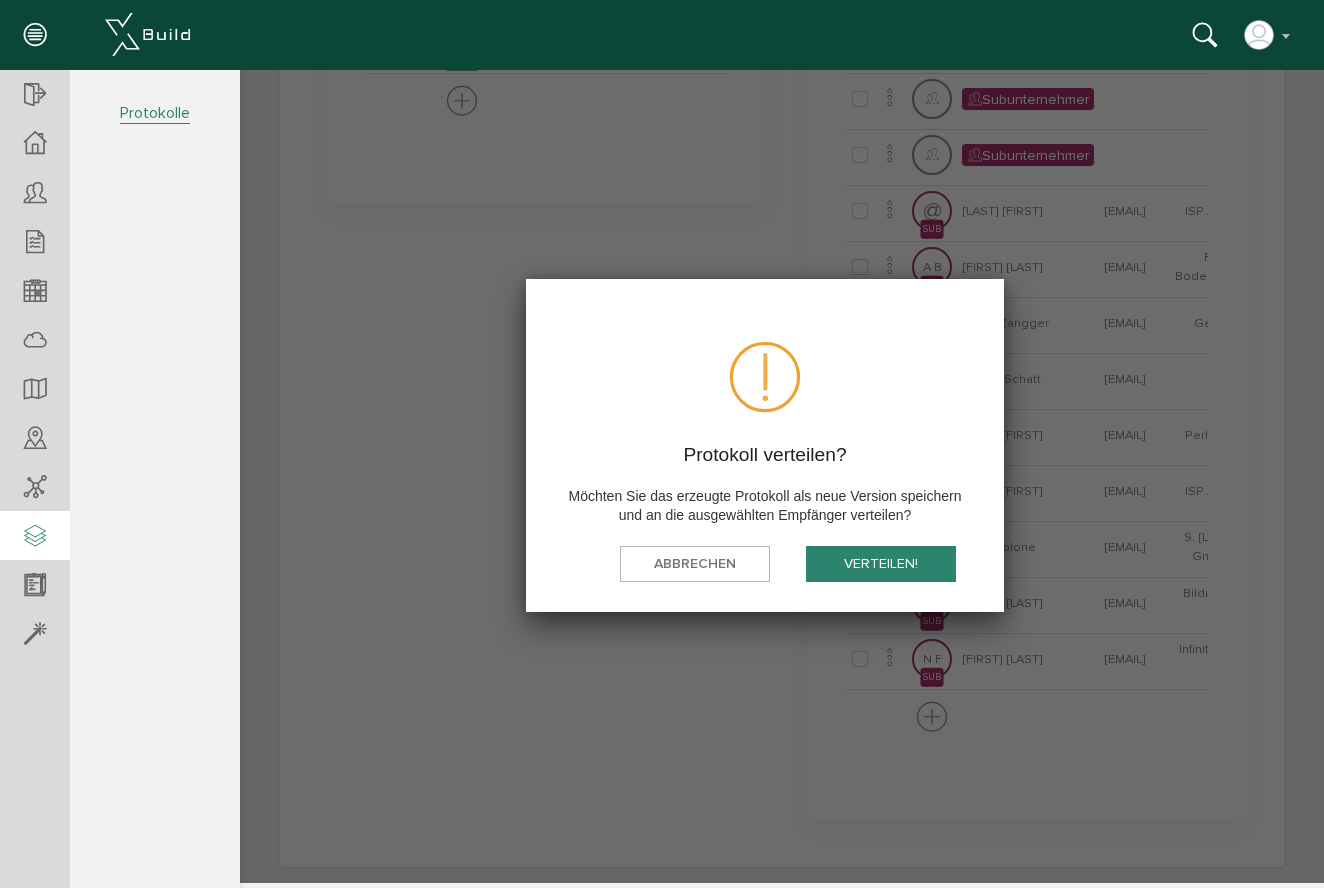 click on "verteilen!" at bounding box center [881, 564] 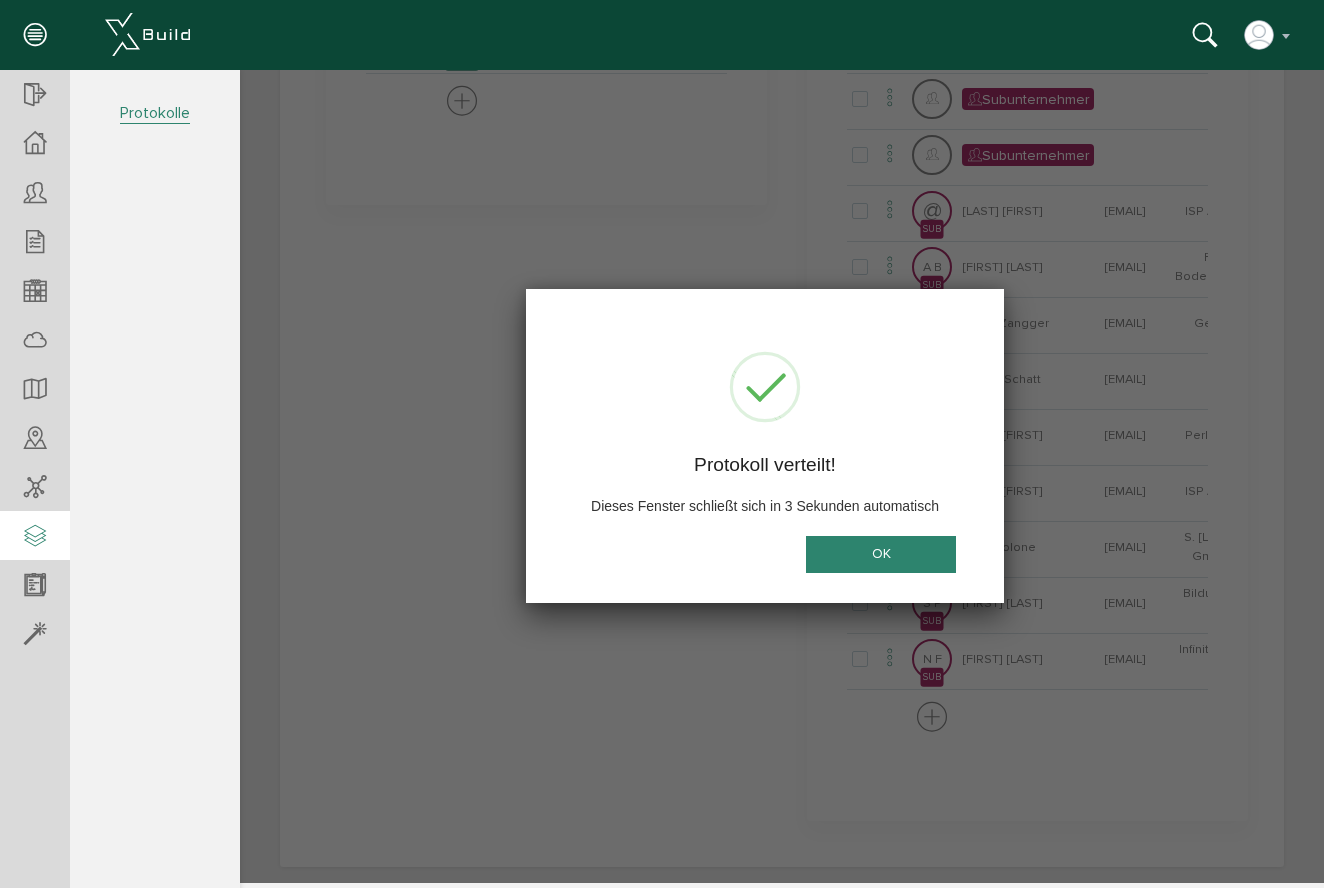 click on "OK" at bounding box center [881, 554] 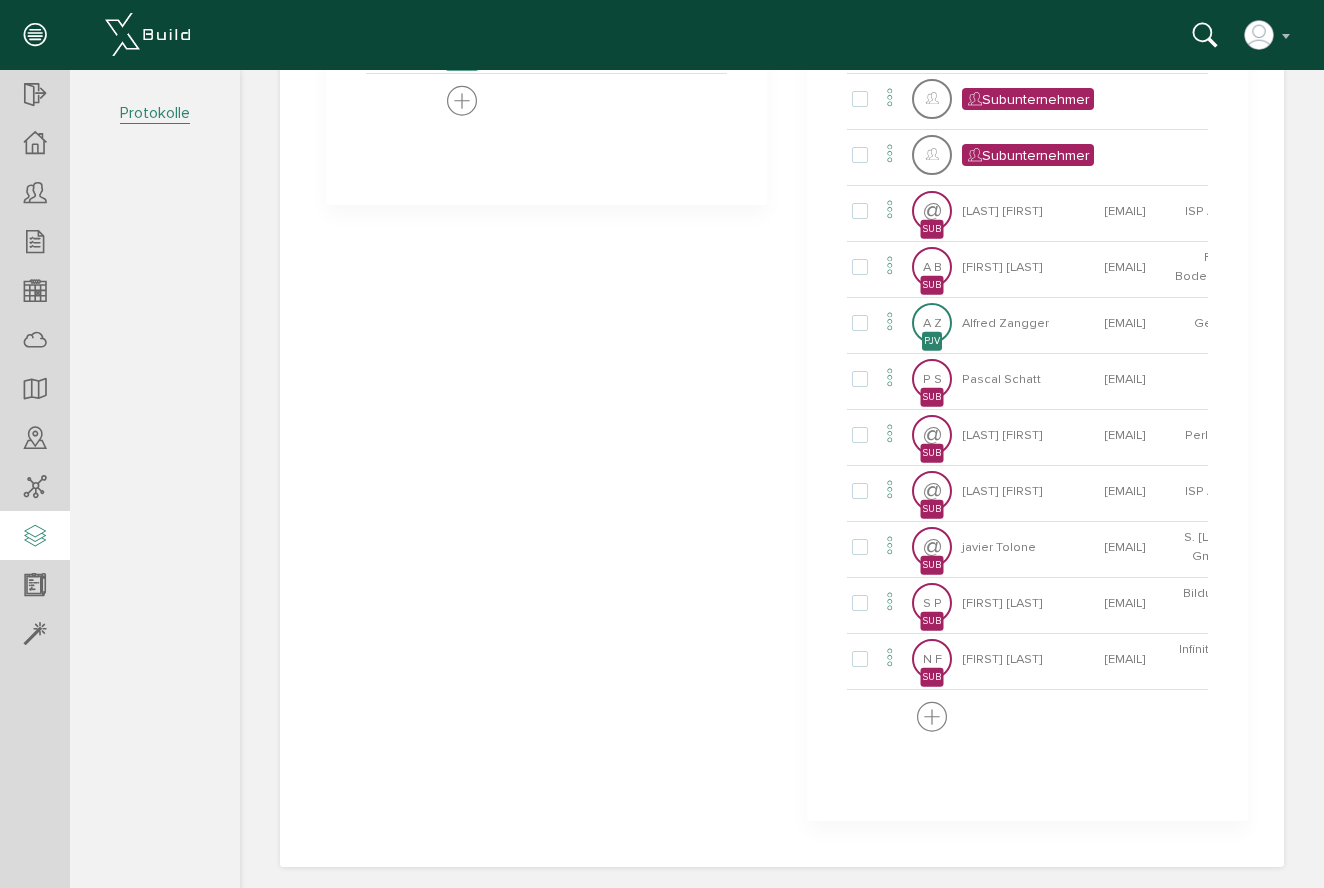 scroll, scrollTop: 793, scrollLeft: 0, axis: vertical 